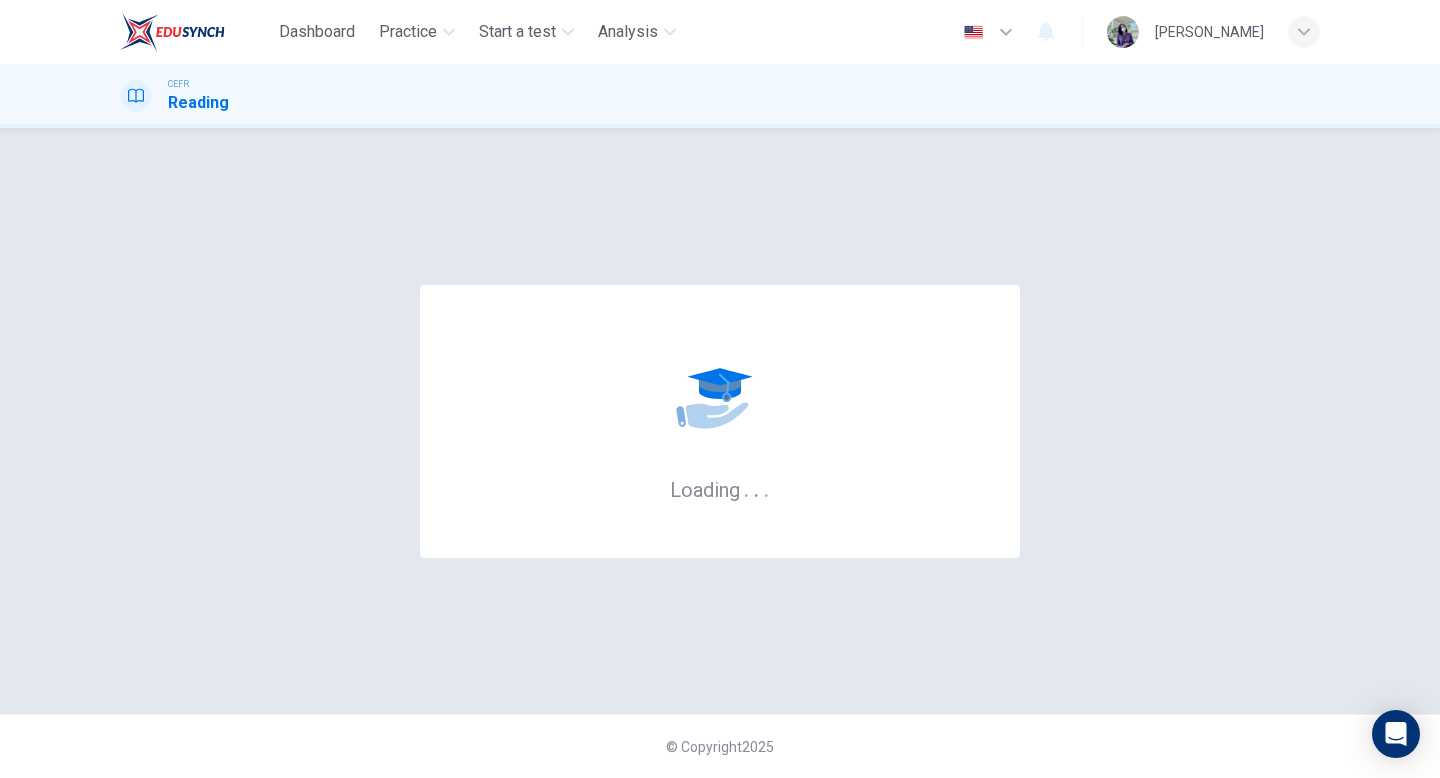 scroll, scrollTop: 0, scrollLeft: 0, axis: both 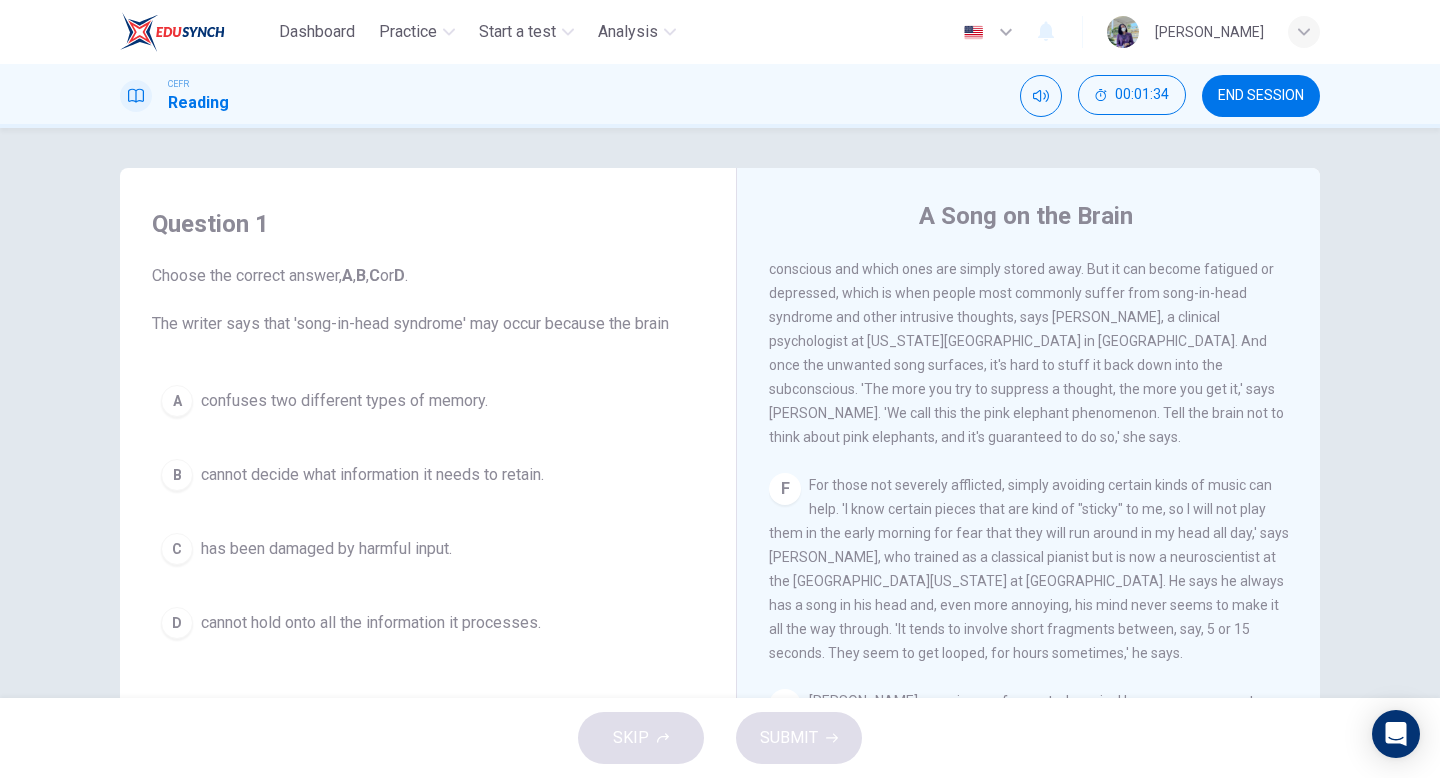 drag, startPoint x: 1021, startPoint y: 273, endPoint x: 1071, endPoint y: 366, distance: 105.58882 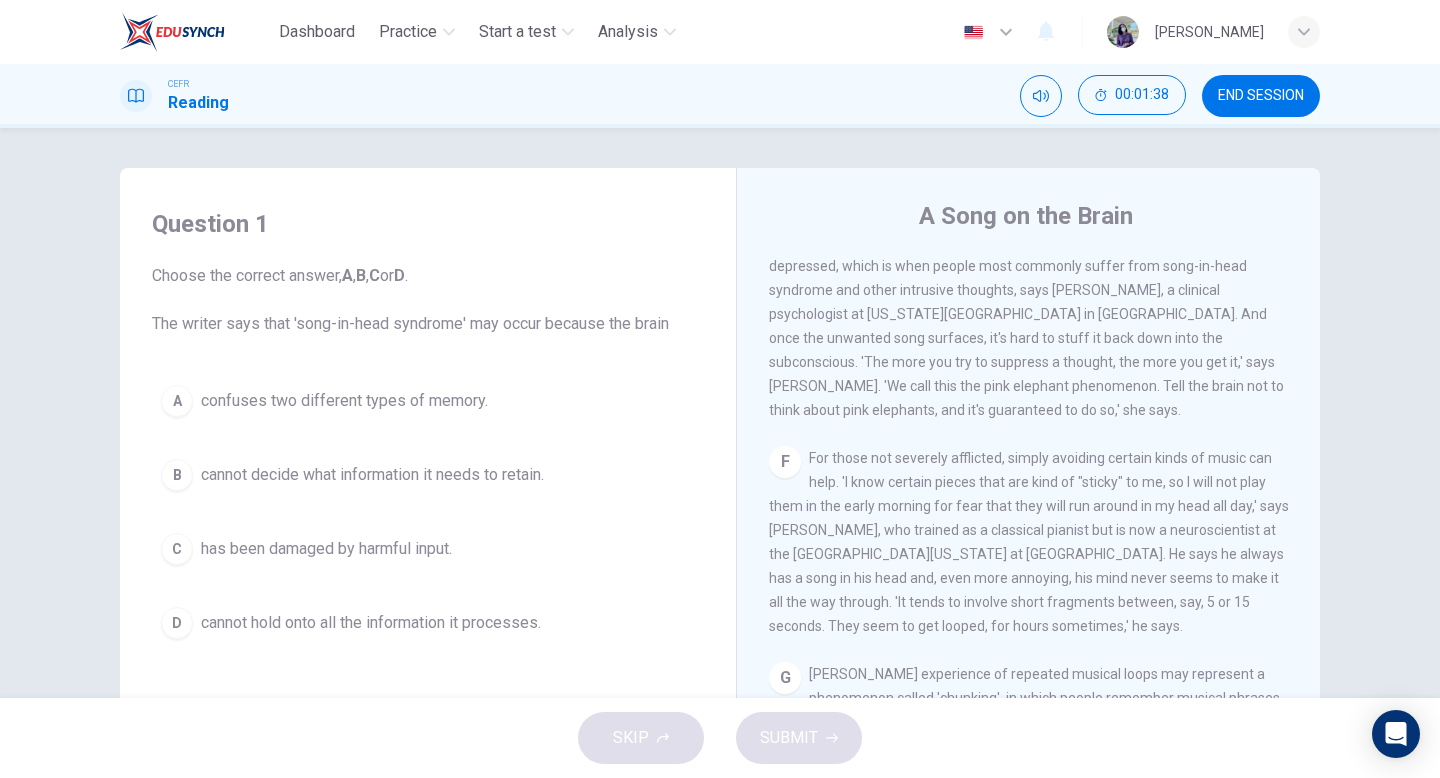 scroll, scrollTop: 1163, scrollLeft: 0, axis: vertical 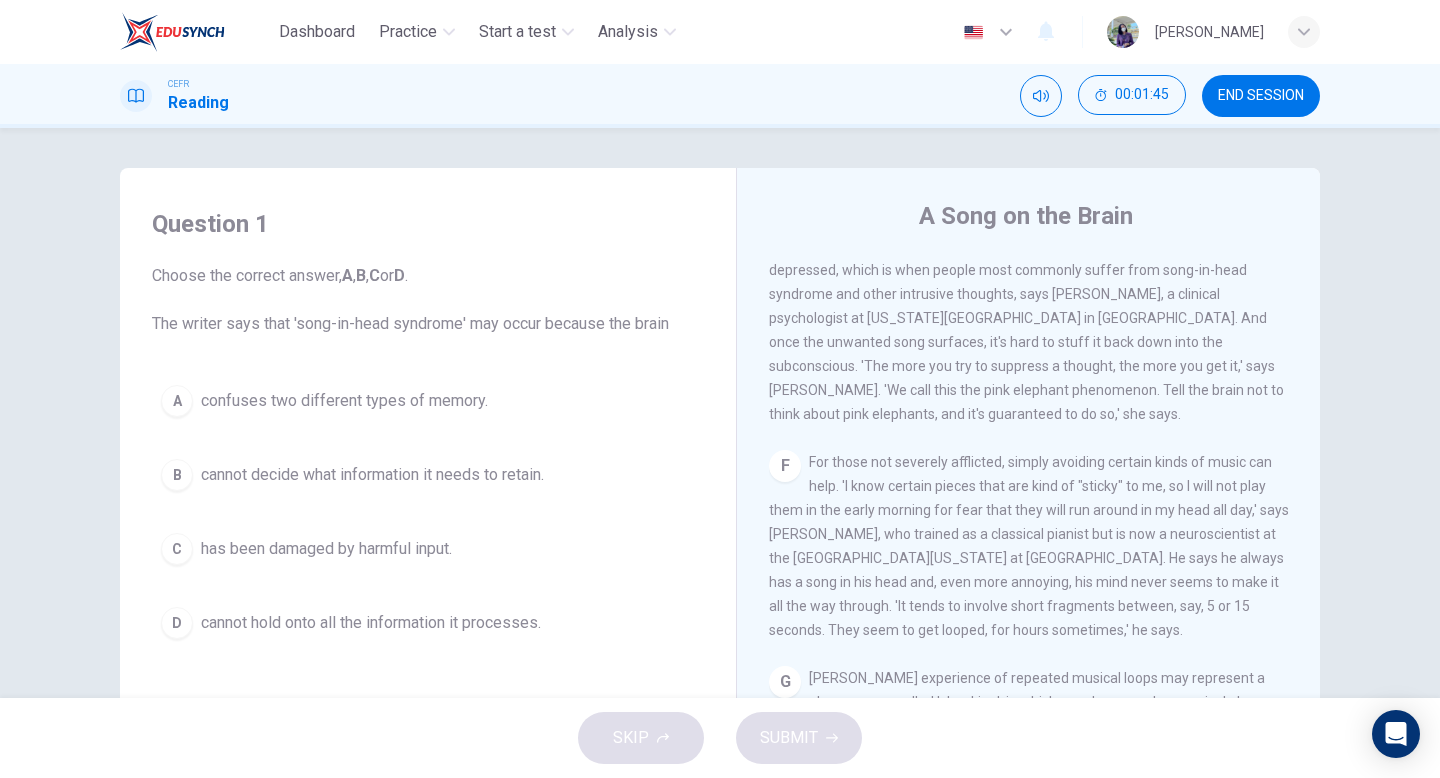 drag, startPoint x: 963, startPoint y: 297, endPoint x: 1090, endPoint y: 332, distance: 131.73459 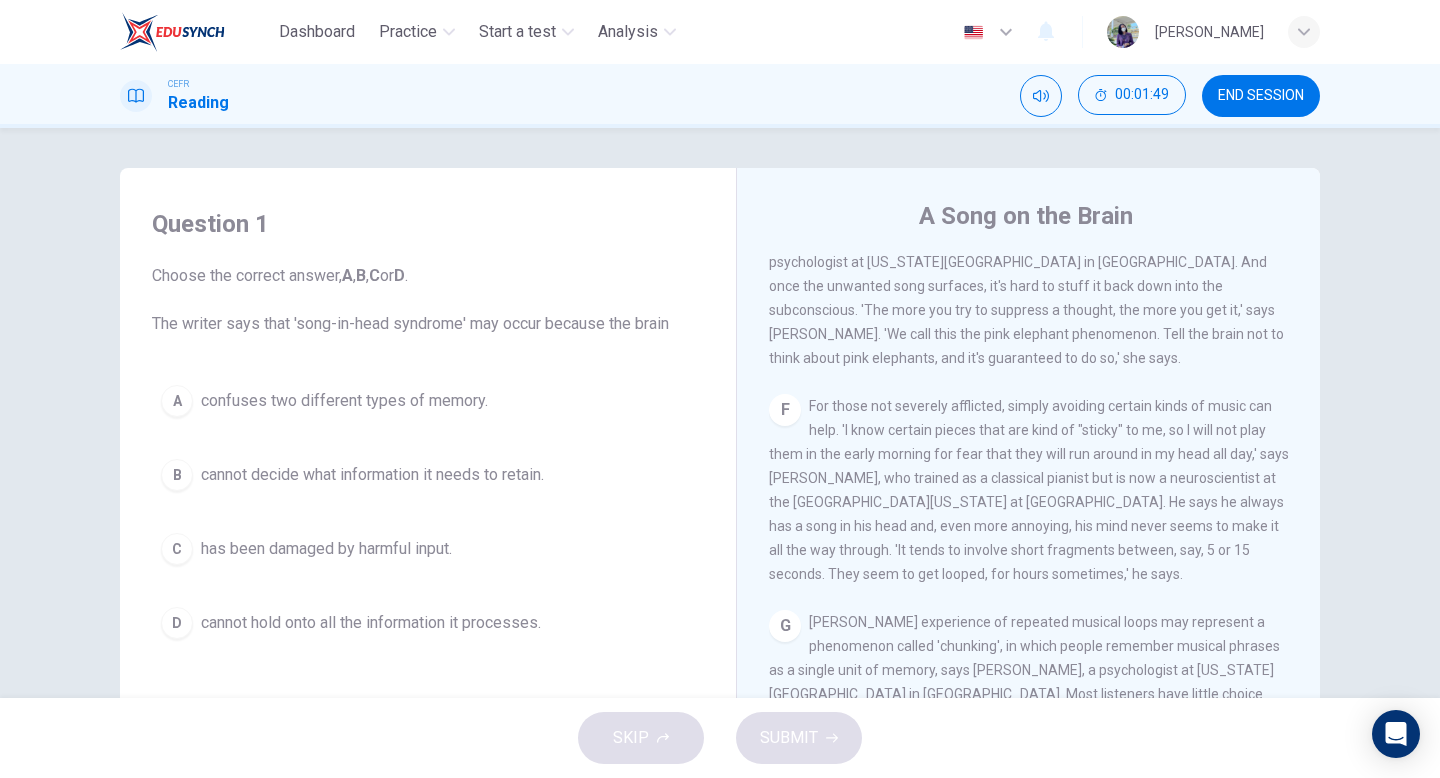 scroll, scrollTop: 1221, scrollLeft: 0, axis: vertical 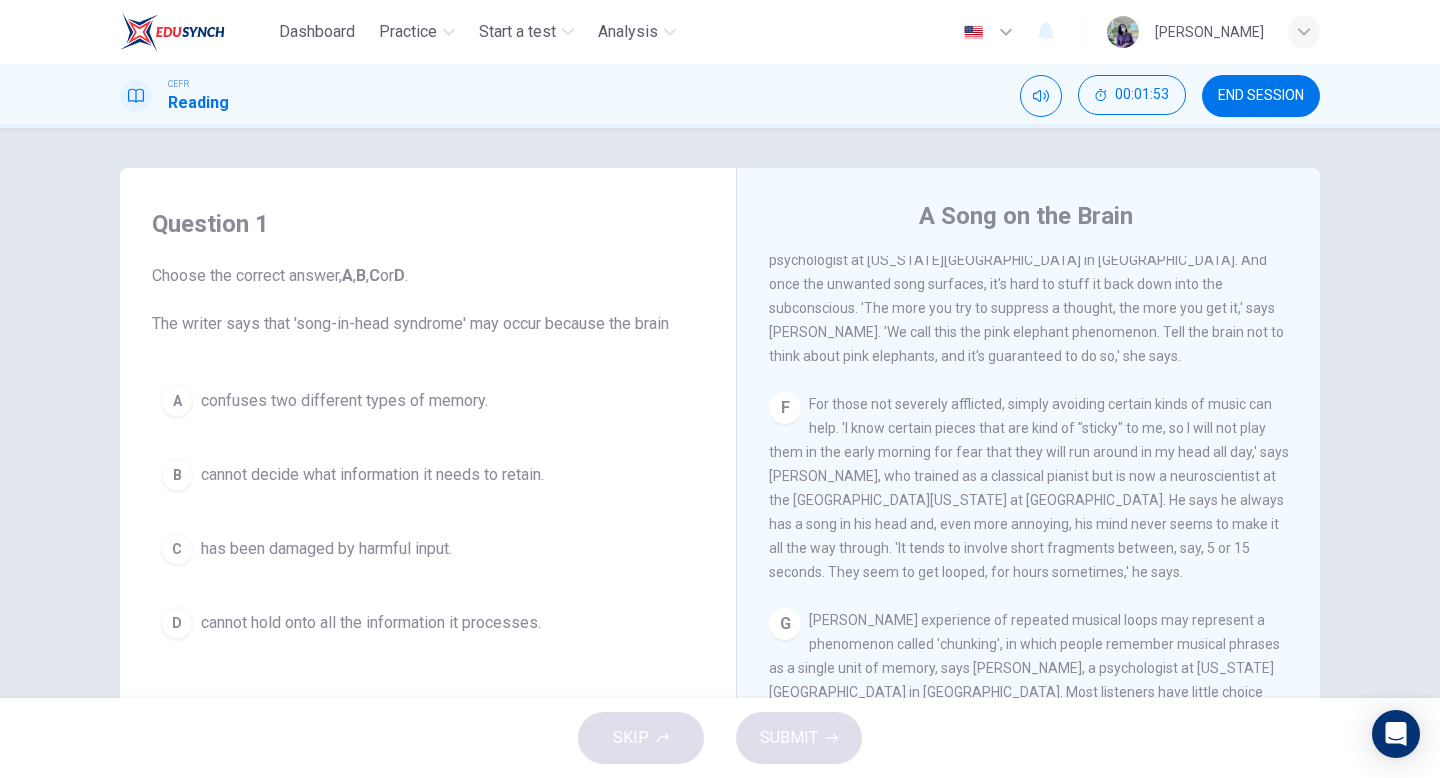 drag, startPoint x: 985, startPoint y: 292, endPoint x: 1165, endPoint y: 298, distance: 180.09998 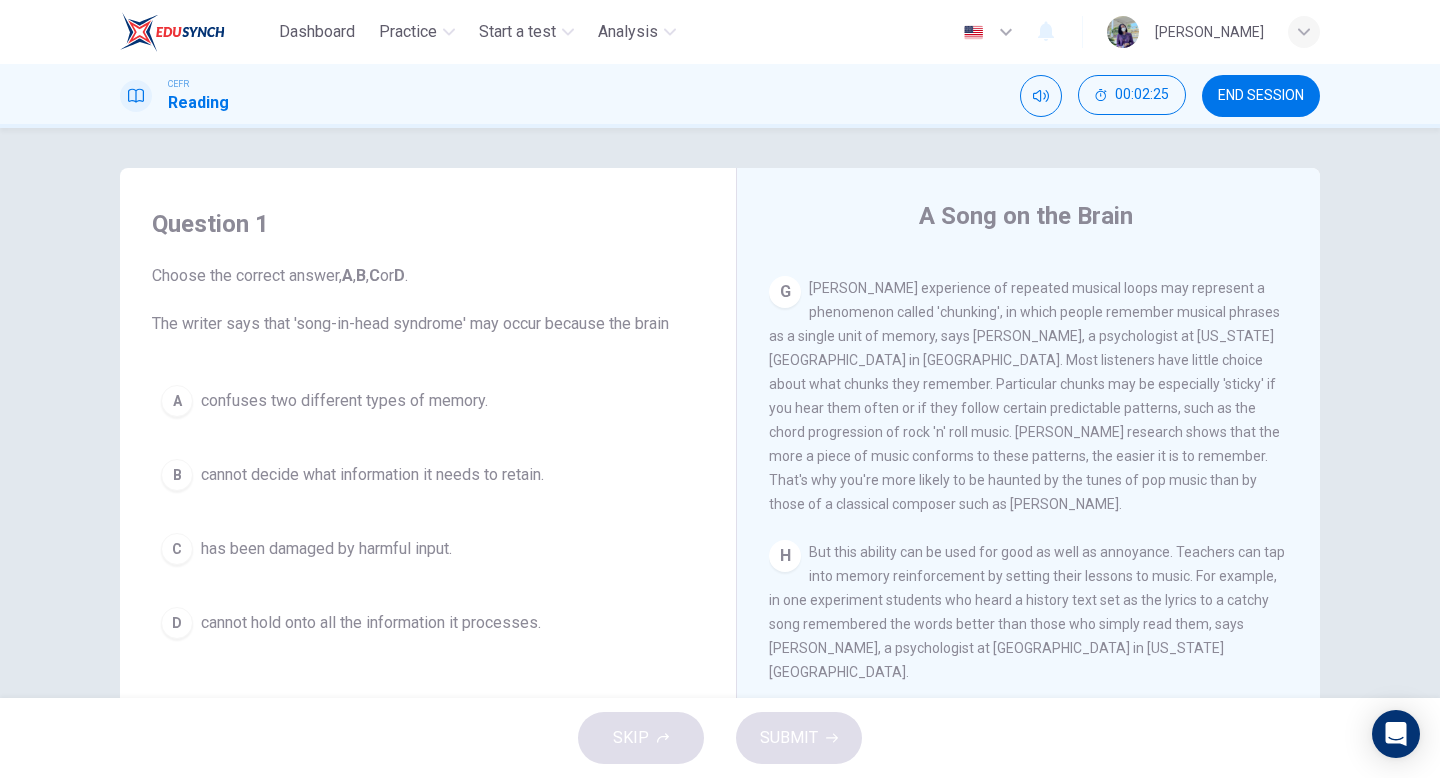 scroll, scrollTop: 1555, scrollLeft: 0, axis: vertical 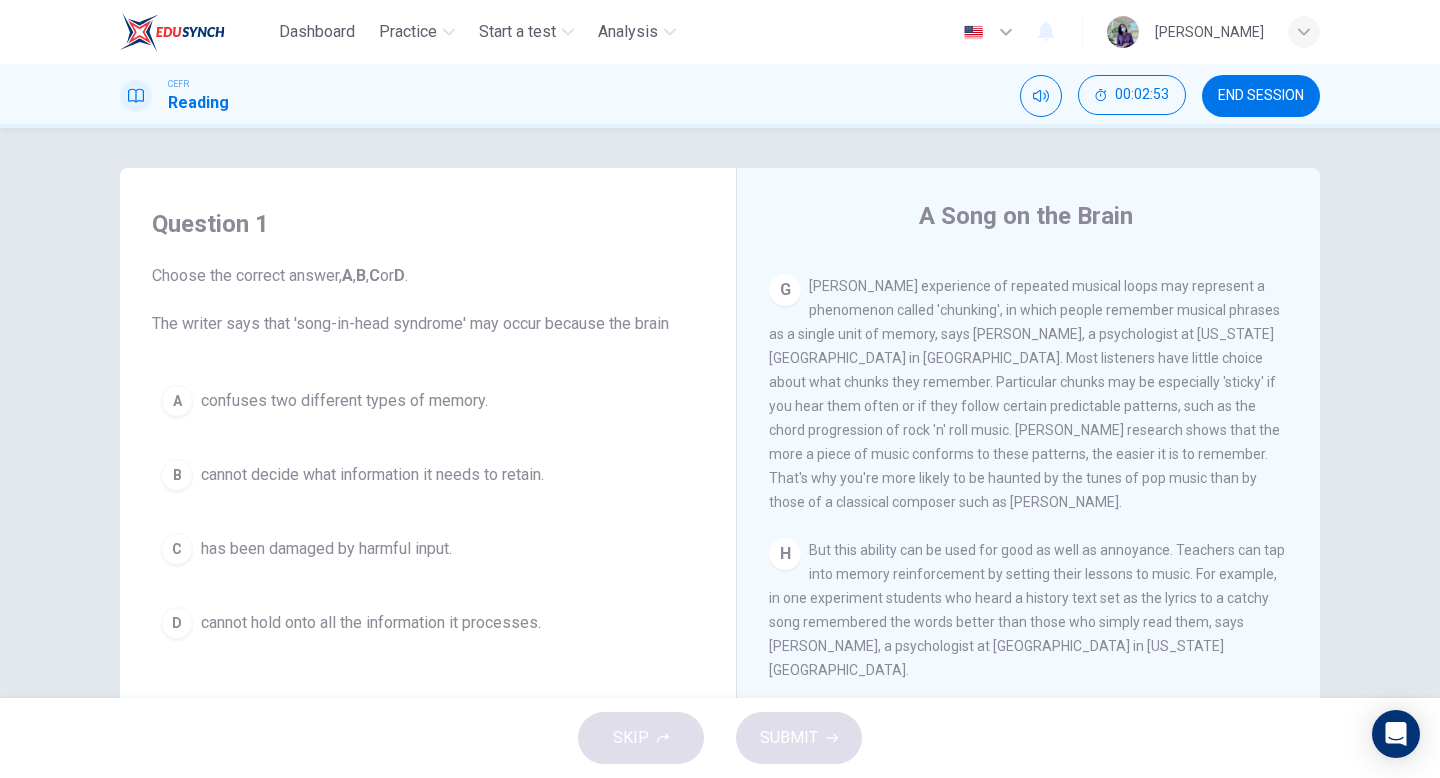 click on "[PERSON_NAME] experience of repeated musical loops may represent a phenomenon called 'chunking', in which people remember musical phrases as a single unit of memory, says [PERSON_NAME], a psychologist at [US_STATE][GEOGRAPHIC_DATA] in [GEOGRAPHIC_DATA]. Most listeners have little choice about what chunks they remember. Particular chunks may be especially 'sticky' if you hear them often or if they follow certain predictable patterns, such as the chord progression of rock 'n' roll music. [PERSON_NAME] research shows that the more a piece of music conforms to these patterns, the easier it is to remember. That's why you're more likely to be haunted by the tunes of pop music than by those of a classical composer such as [PERSON_NAME]." at bounding box center (1024, 394) 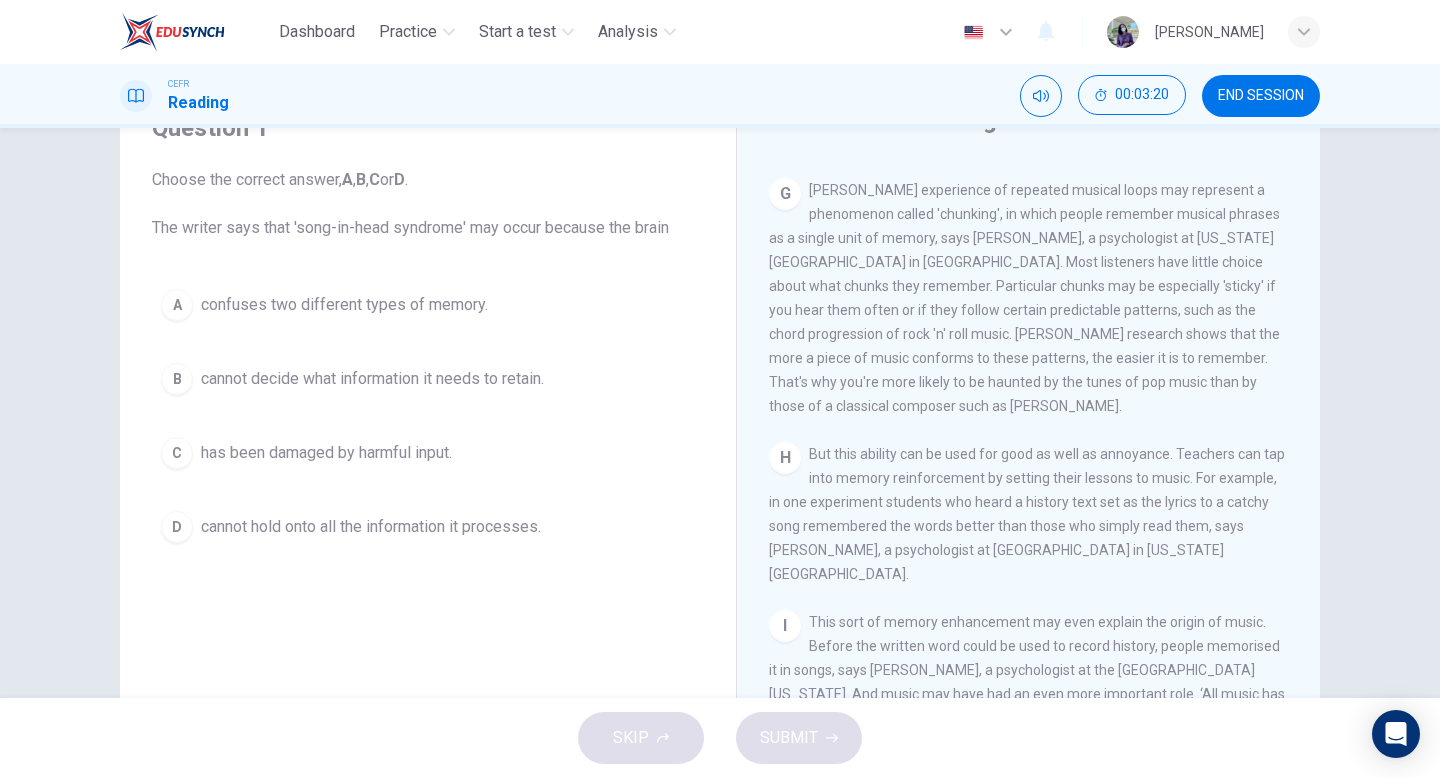 scroll, scrollTop: 89, scrollLeft: 0, axis: vertical 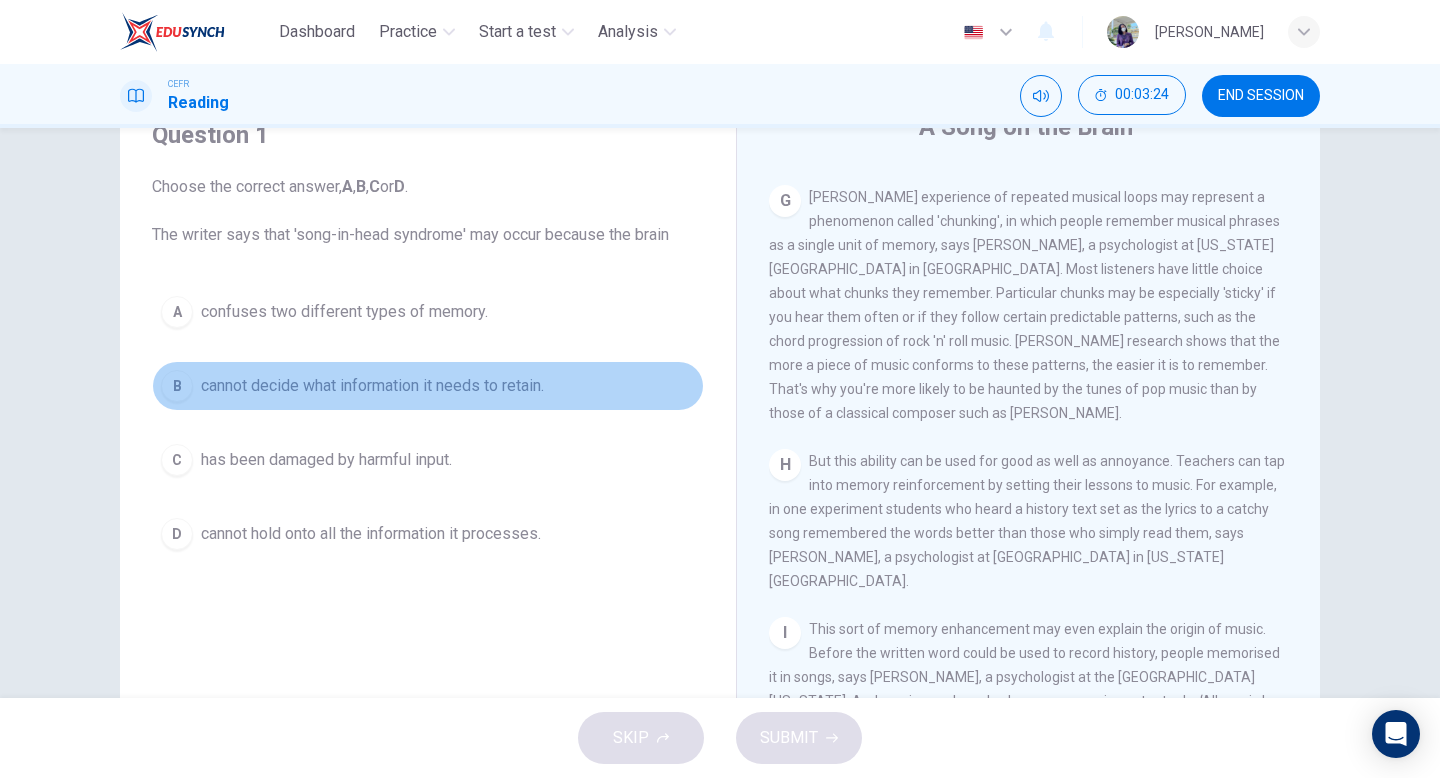 click on "B" at bounding box center (177, 386) 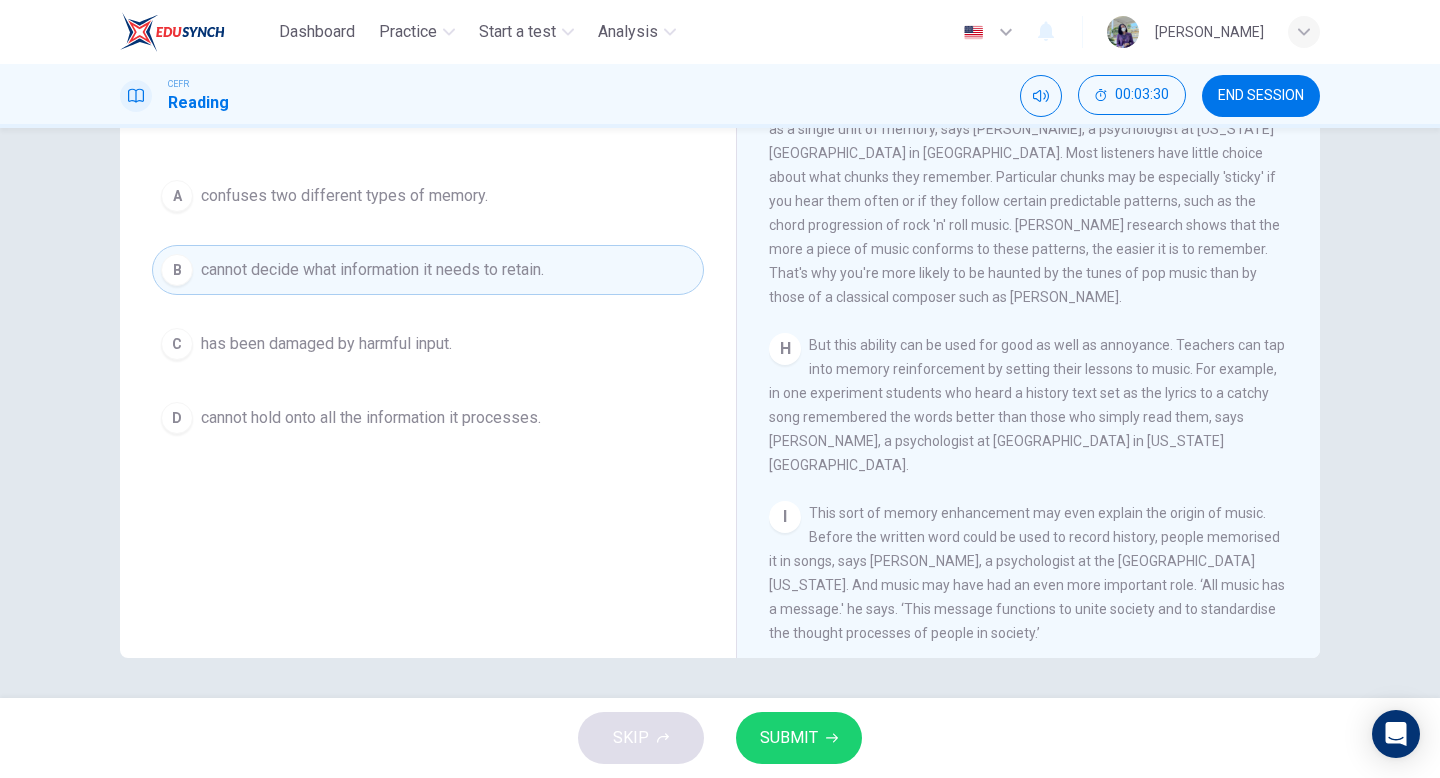 scroll, scrollTop: 0, scrollLeft: 0, axis: both 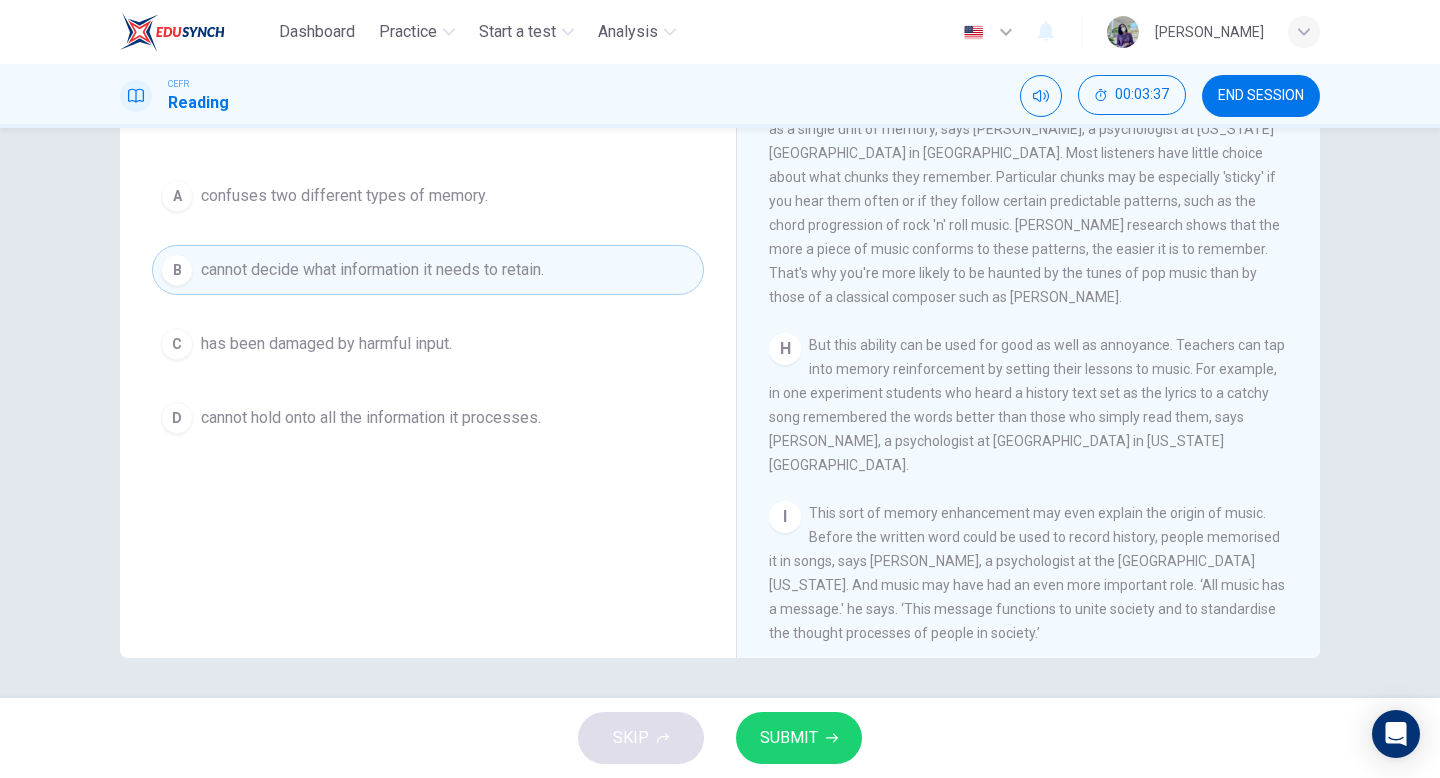 click on "SUBMIT" at bounding box center [789, 738] 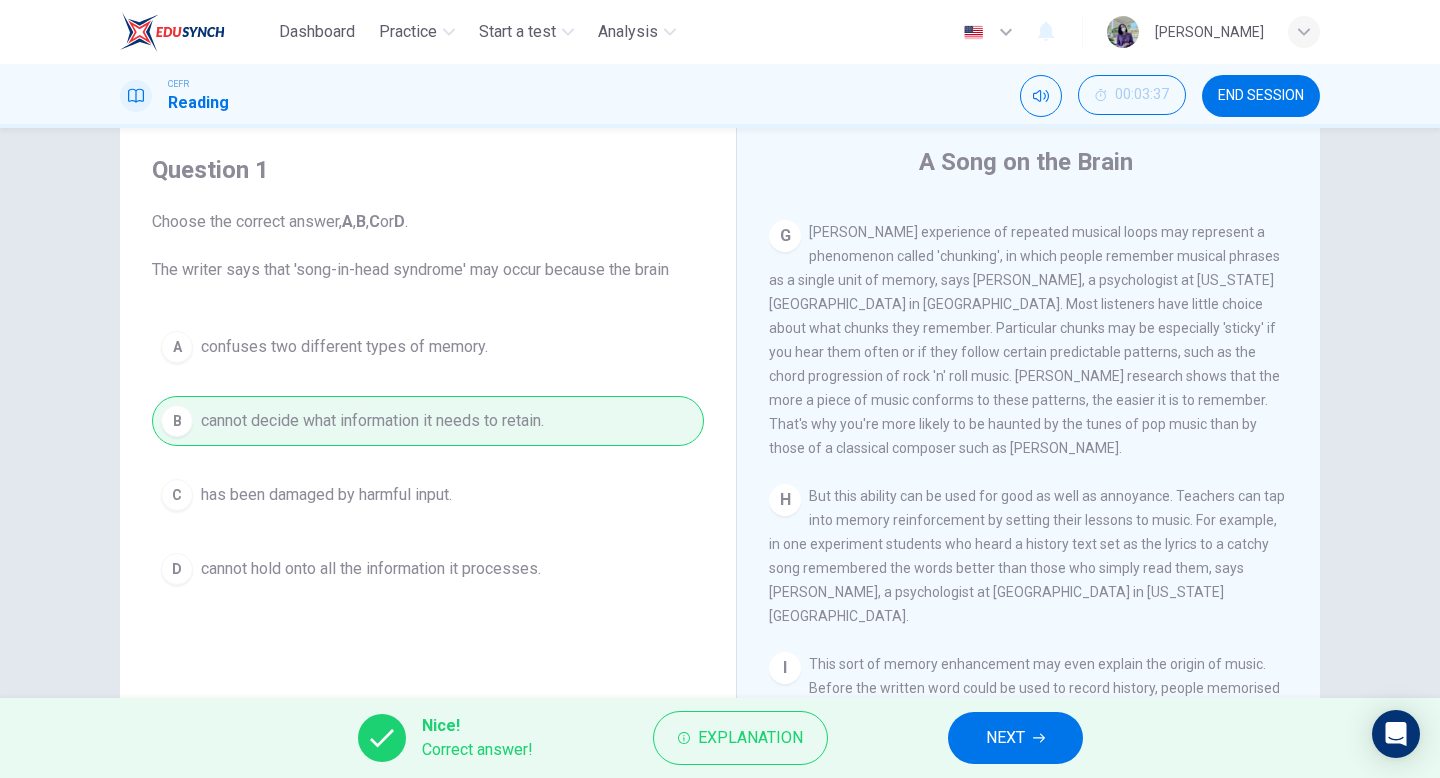 scroll, scrollTop: 205, scrollLeft: 0, axis: vertical 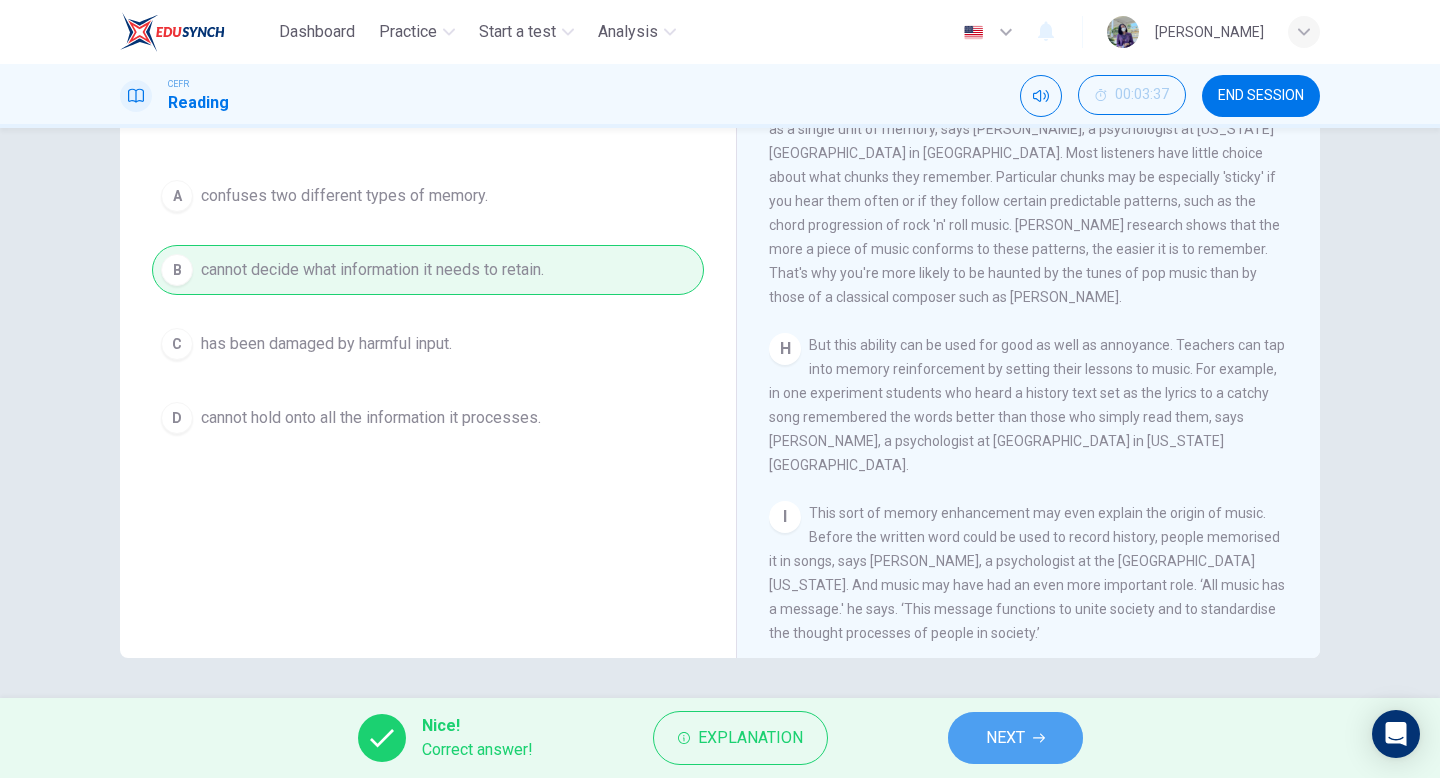 click on "NEXT" at bounding box center [1005, 738] 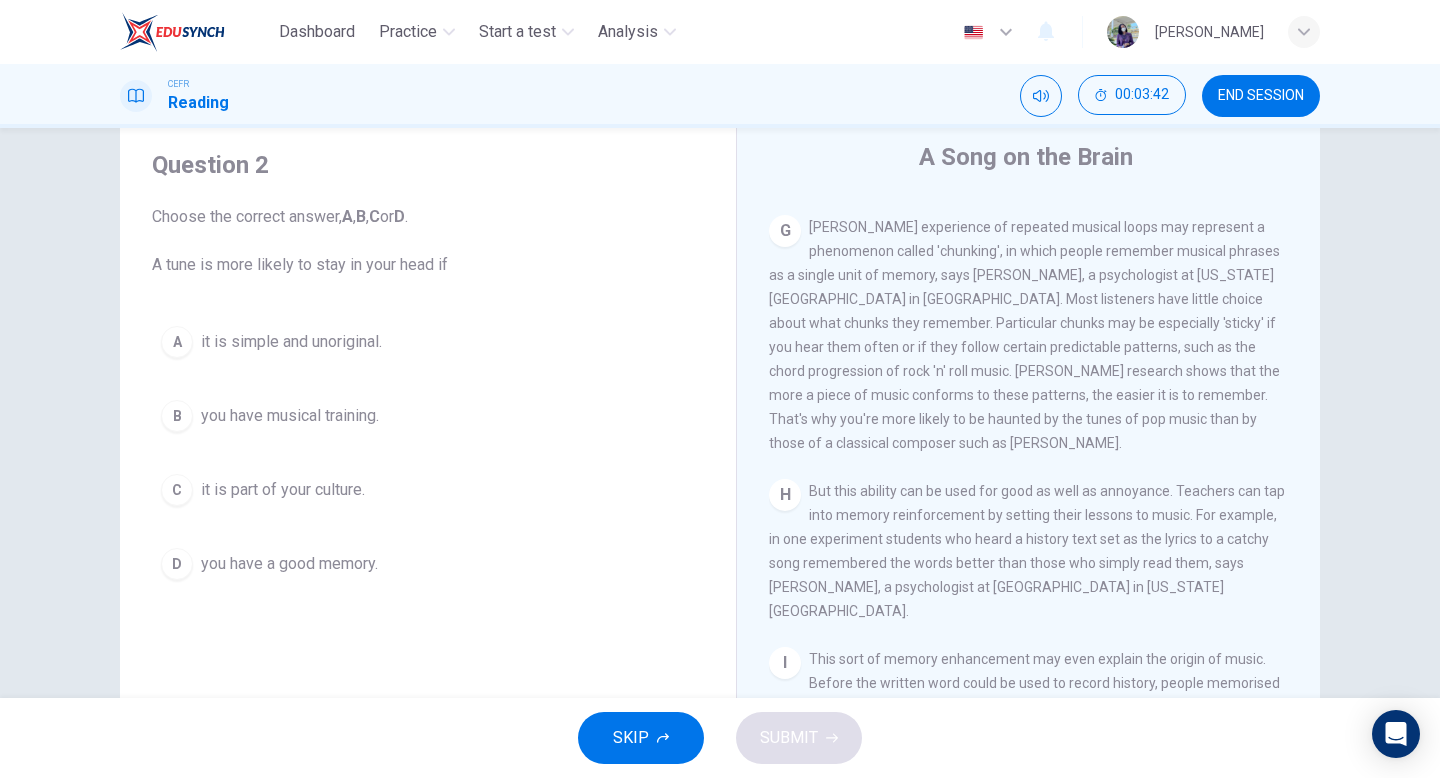 scroll, scrollTop: 0, scrollLeft: 0, axis: both 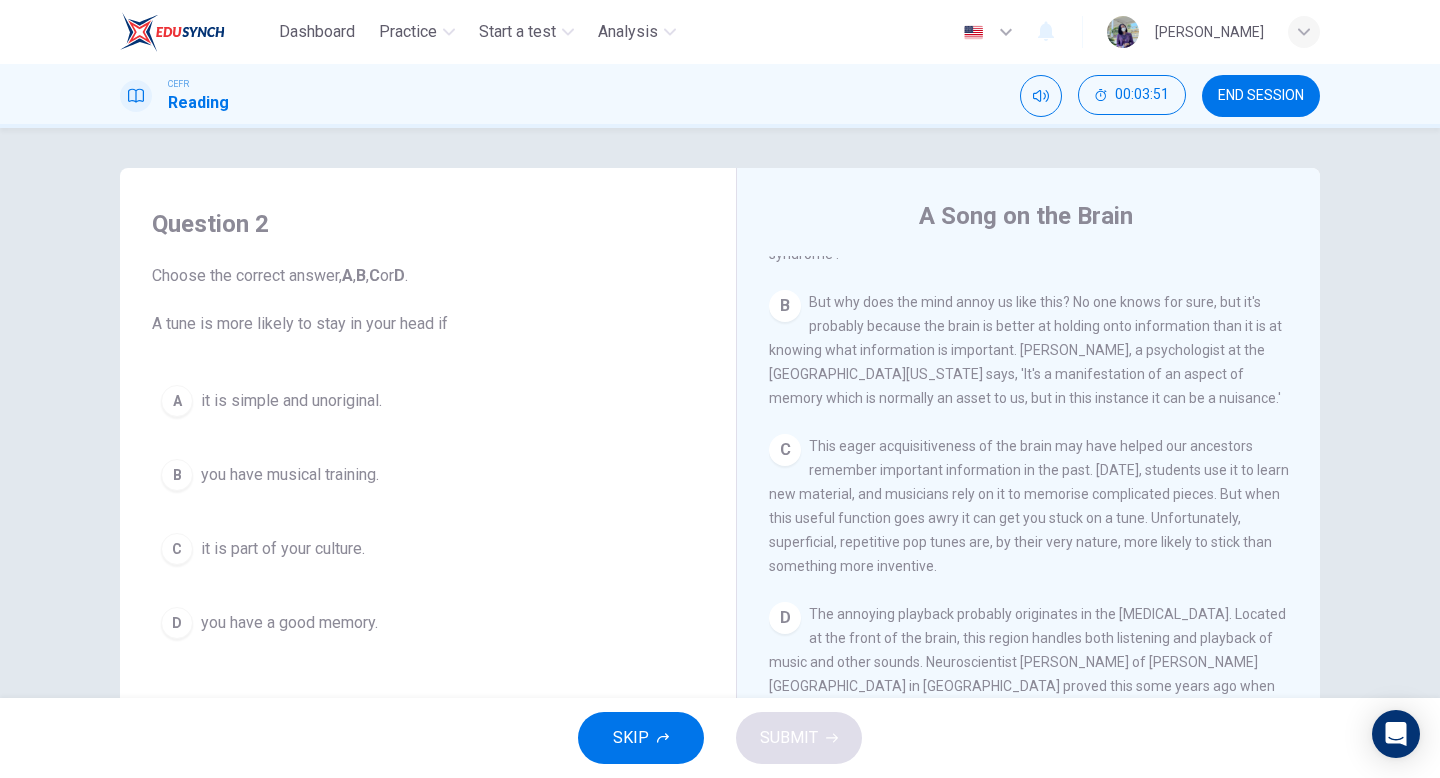 drag, startPoint x: 886, startPoint y: 544, endPoint x: 913, endPoint y: 551, distance: 27.89265 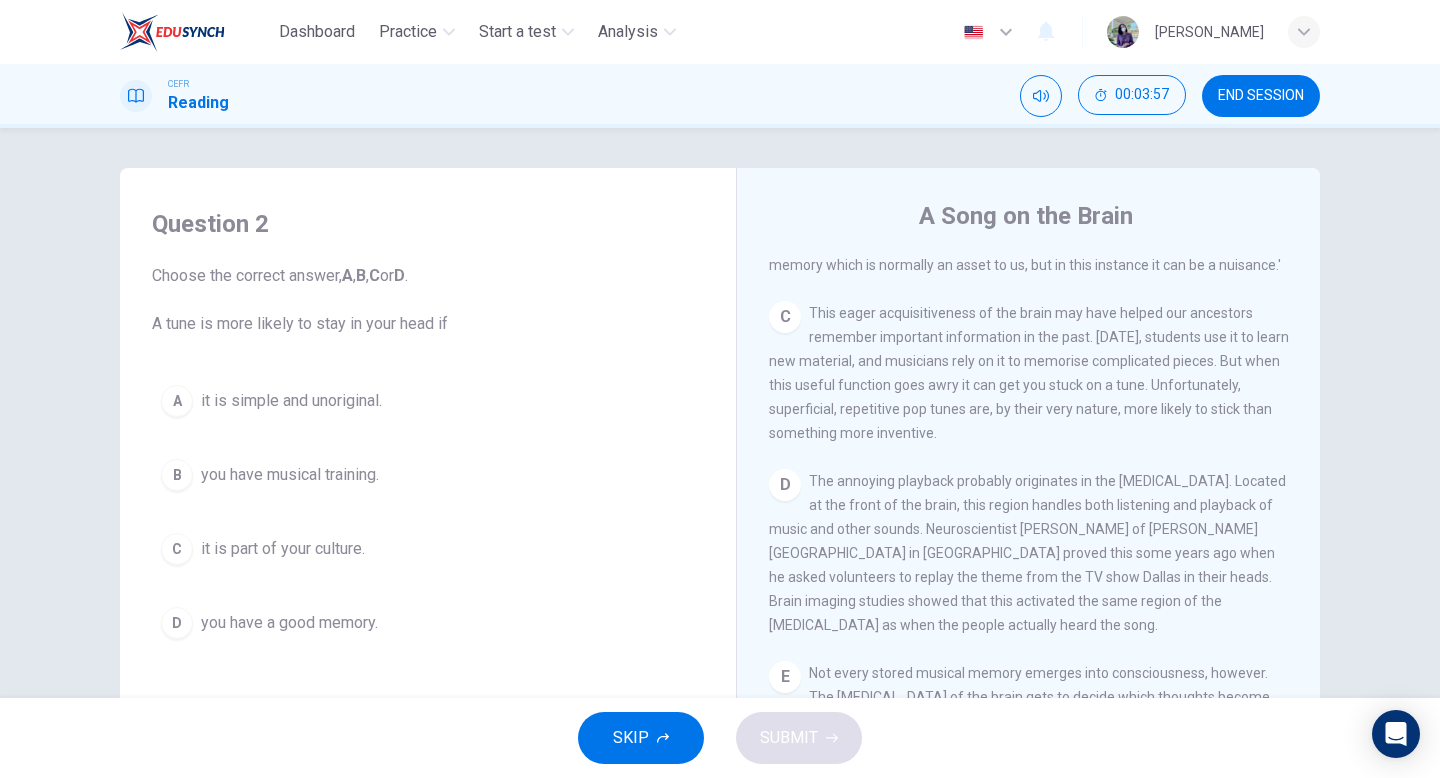 scroll, scrollTop: 693, scrollLeft: 0, axis: vertical 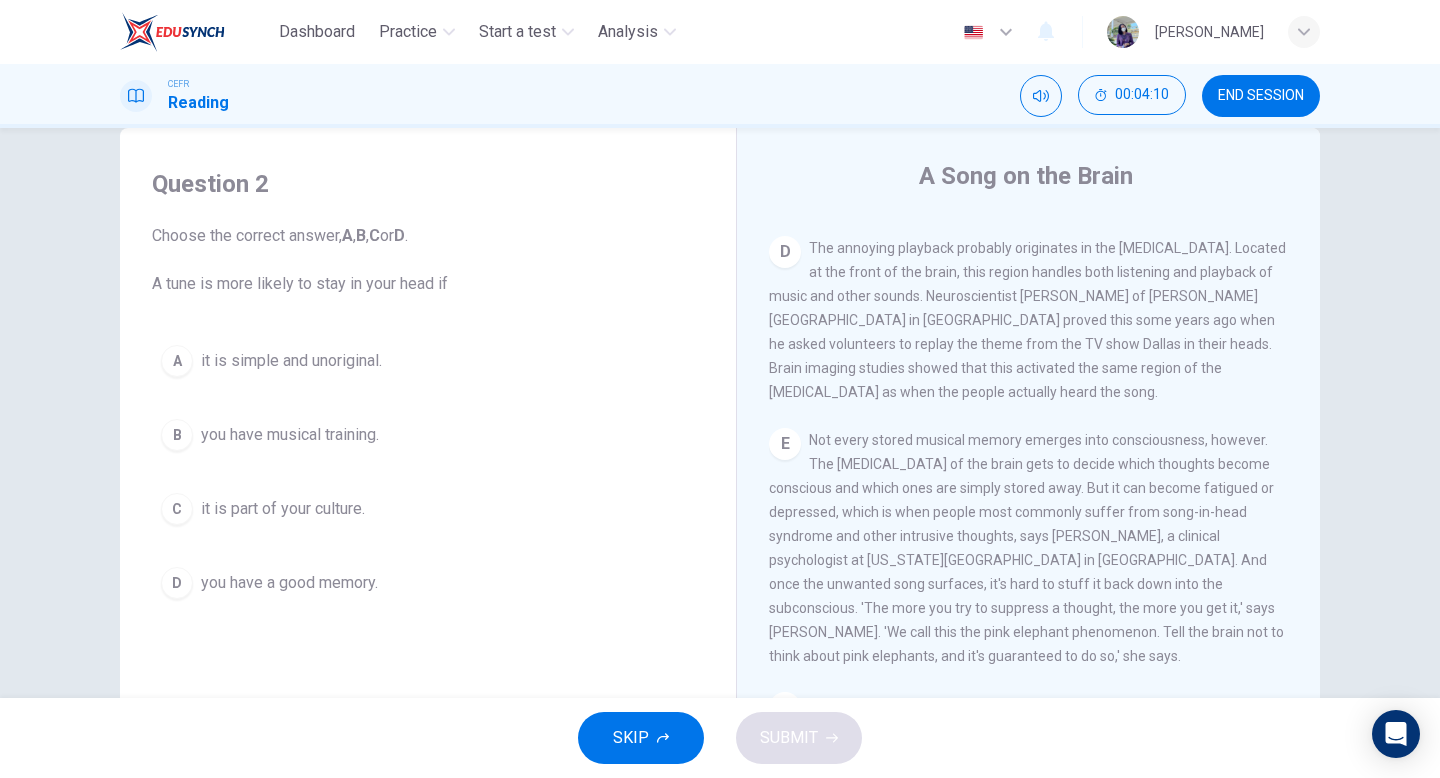 drag, startPoint x: 805, startPoint y: 517, endPoint x: 969, endPoint y: 565, distance: 170.88008 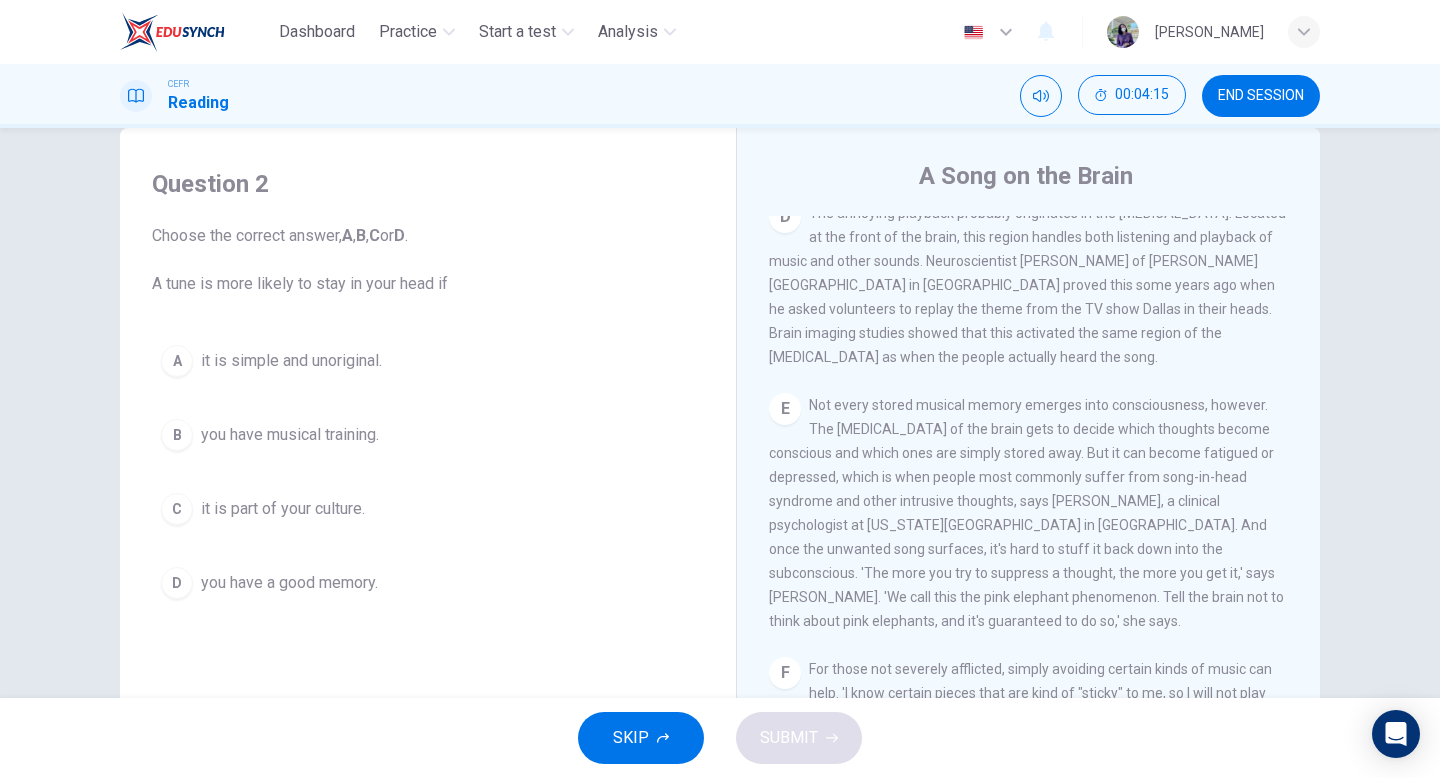 scroll, scrollTop: 918, scrollLeft: 0, axis: vertical 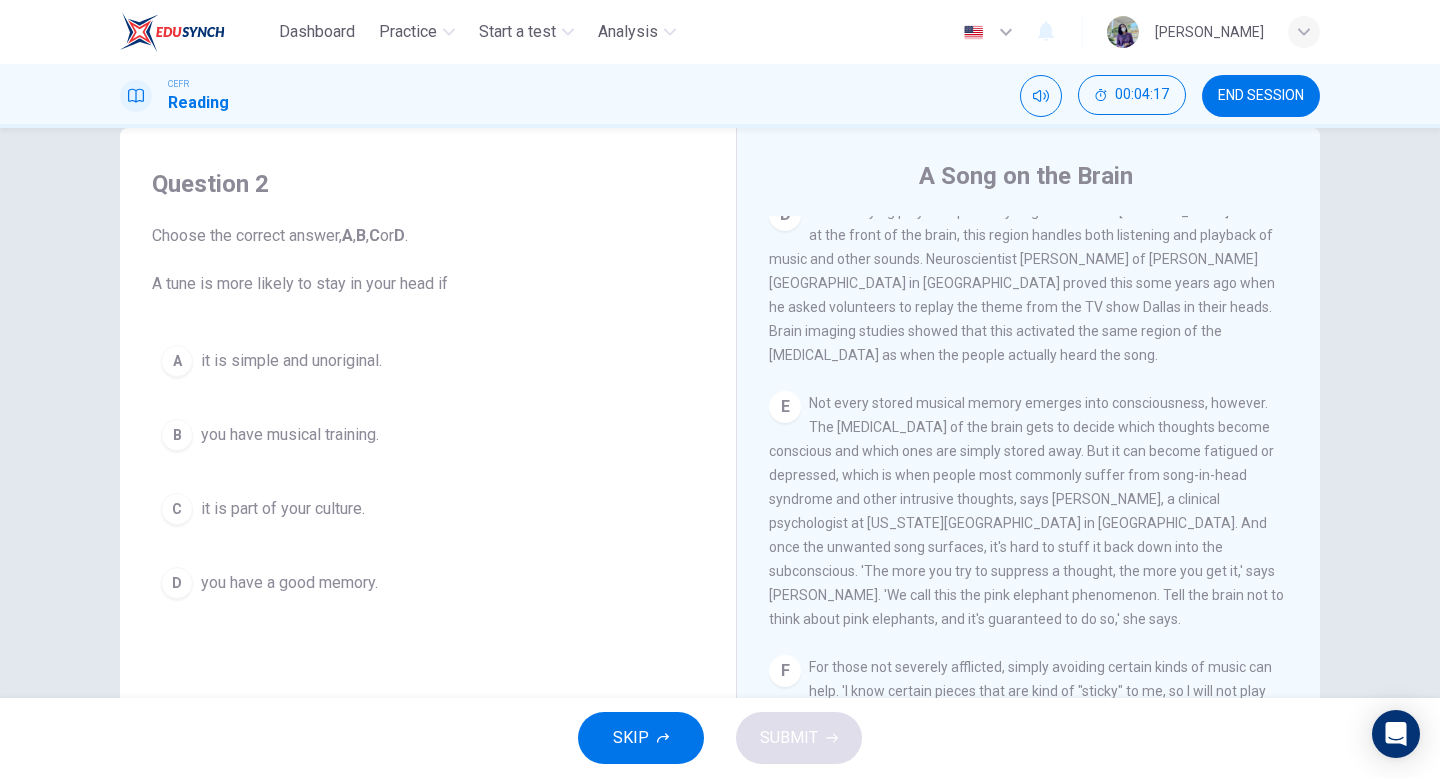 click on "A it is simple and unoriginal." at bounding box center [428, 361] 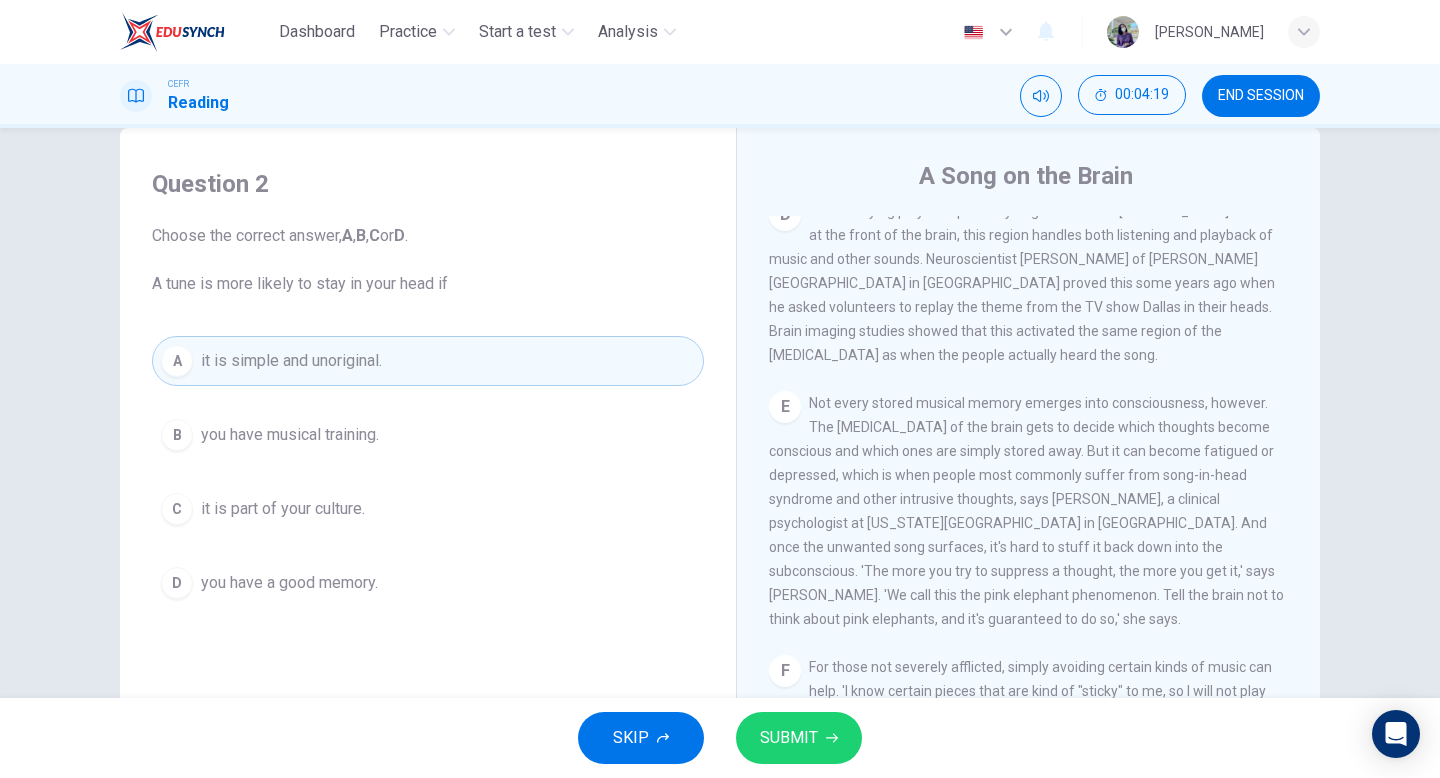 click on "SUBMIT" at bounding box center (799, 738) 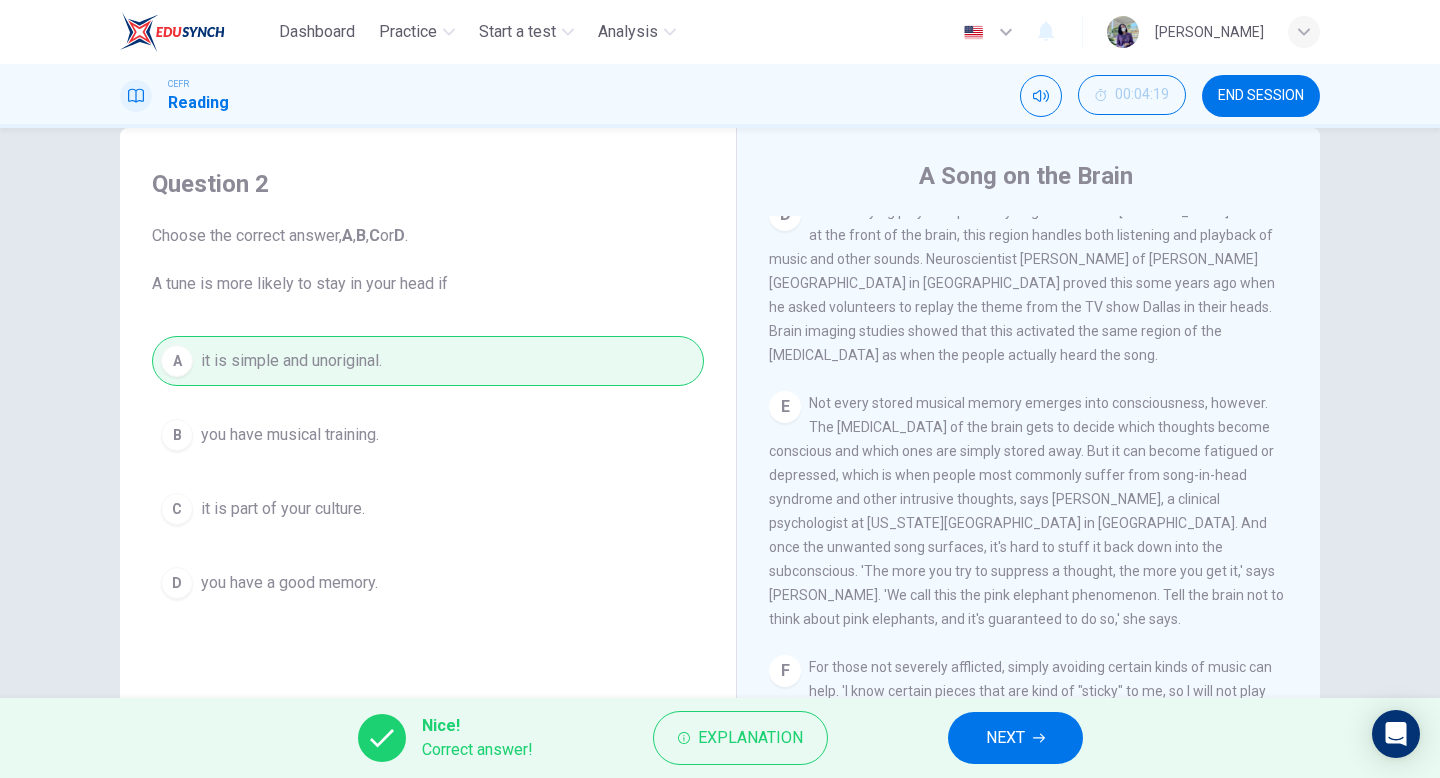click on "NEXT" at bounding box center [1015, 738] 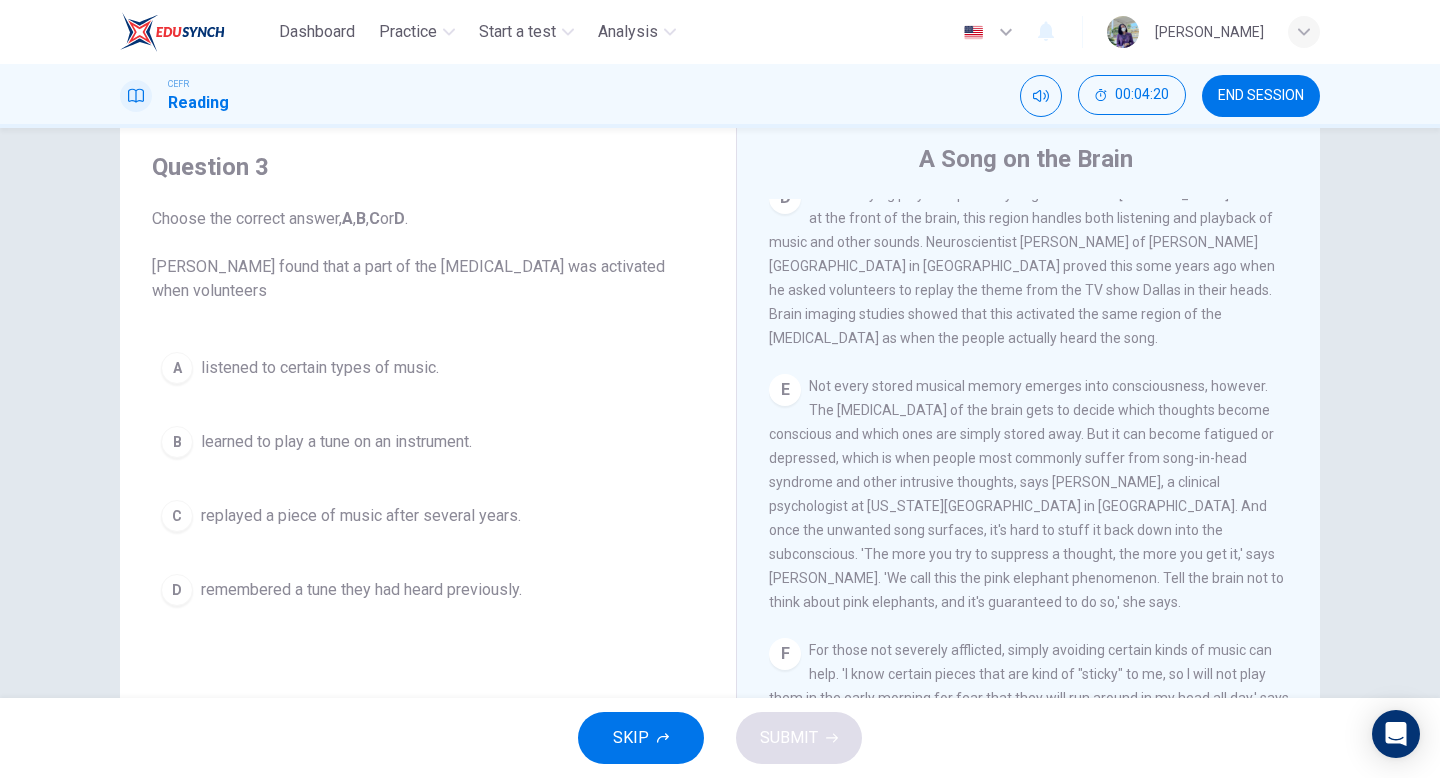 scroll, scrollTop: 63, scrollLeft: 0, axis: vertical 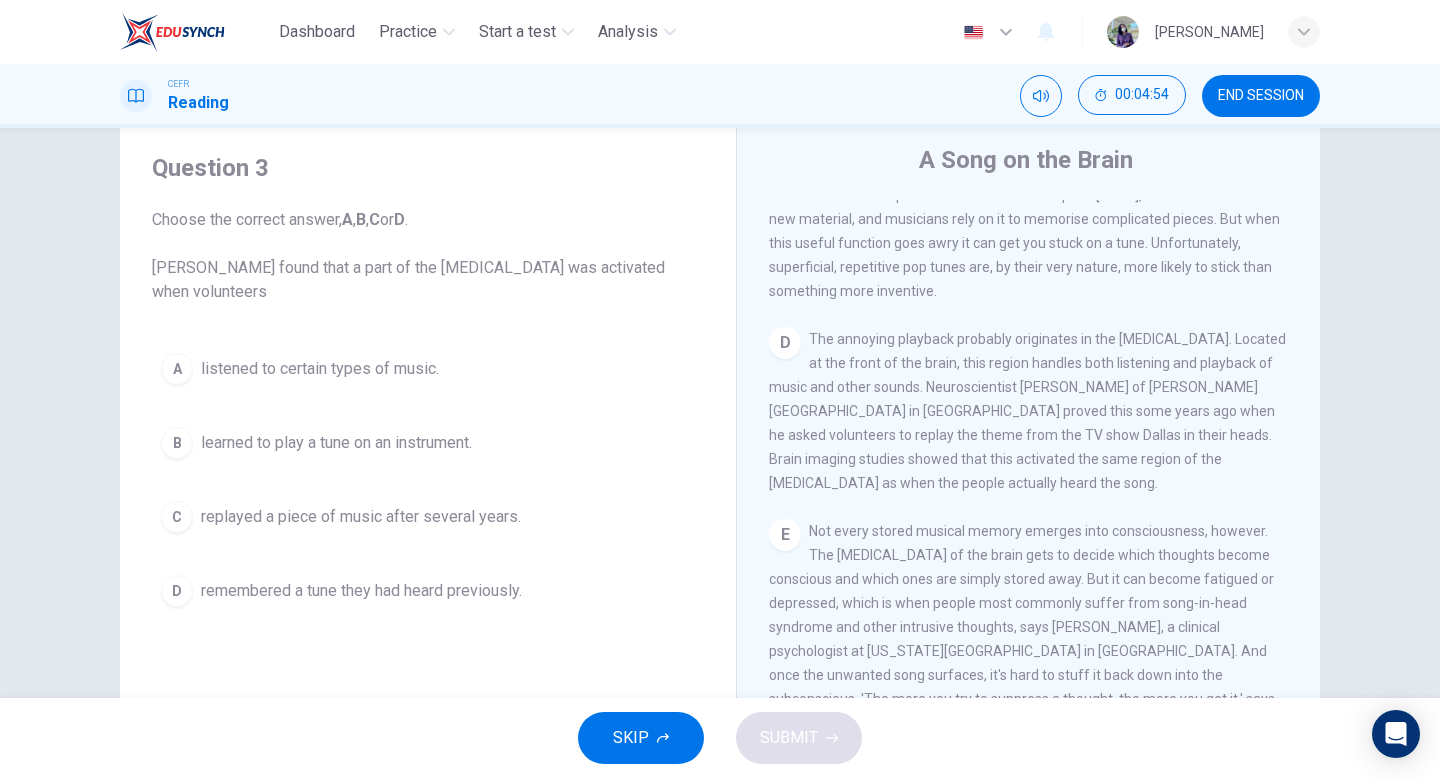 drag, startPoint x: 928, startPoint y: 383, endPoint x: 989, endPoint y: 442, distance: 84.8646 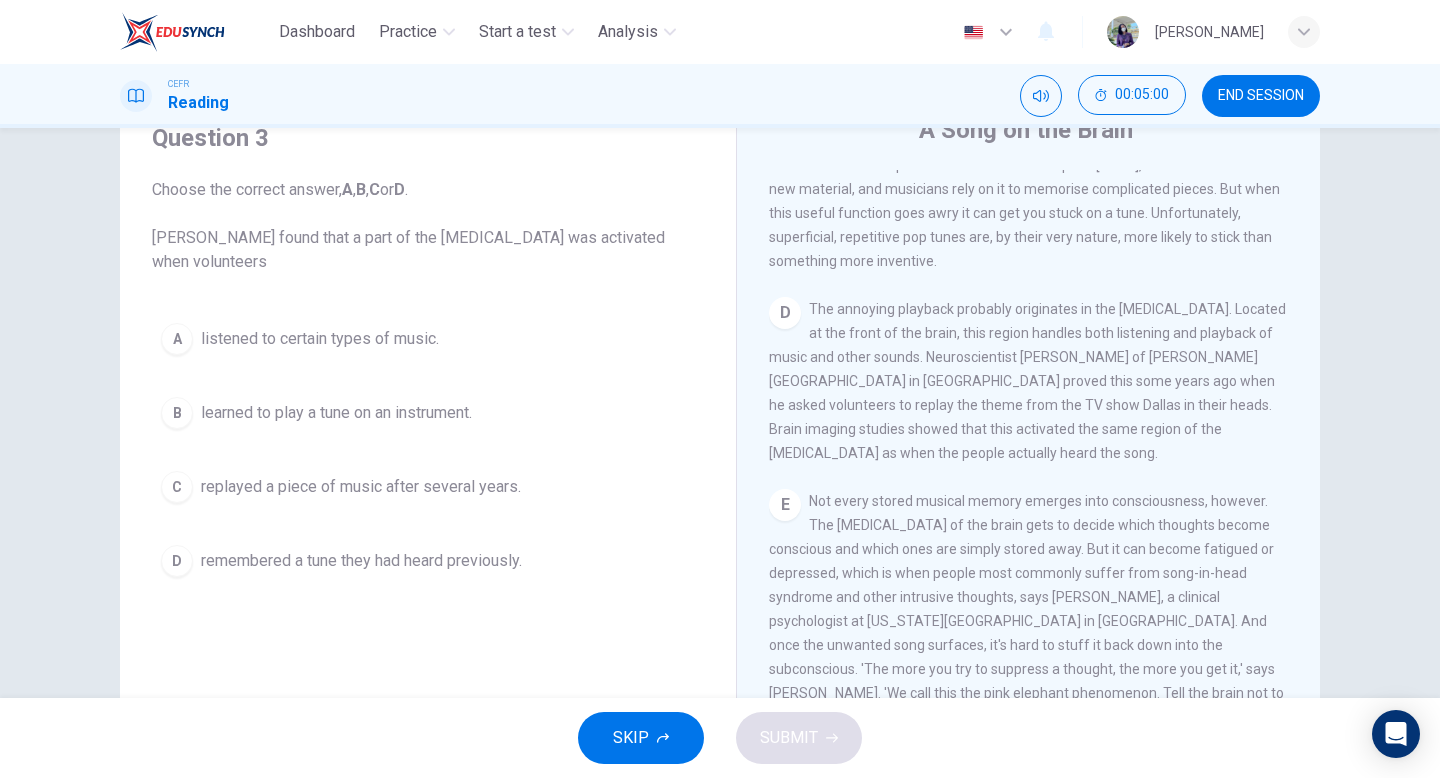 scroll, scrollTop: 90, scrollLeft: 0, axis: vertical 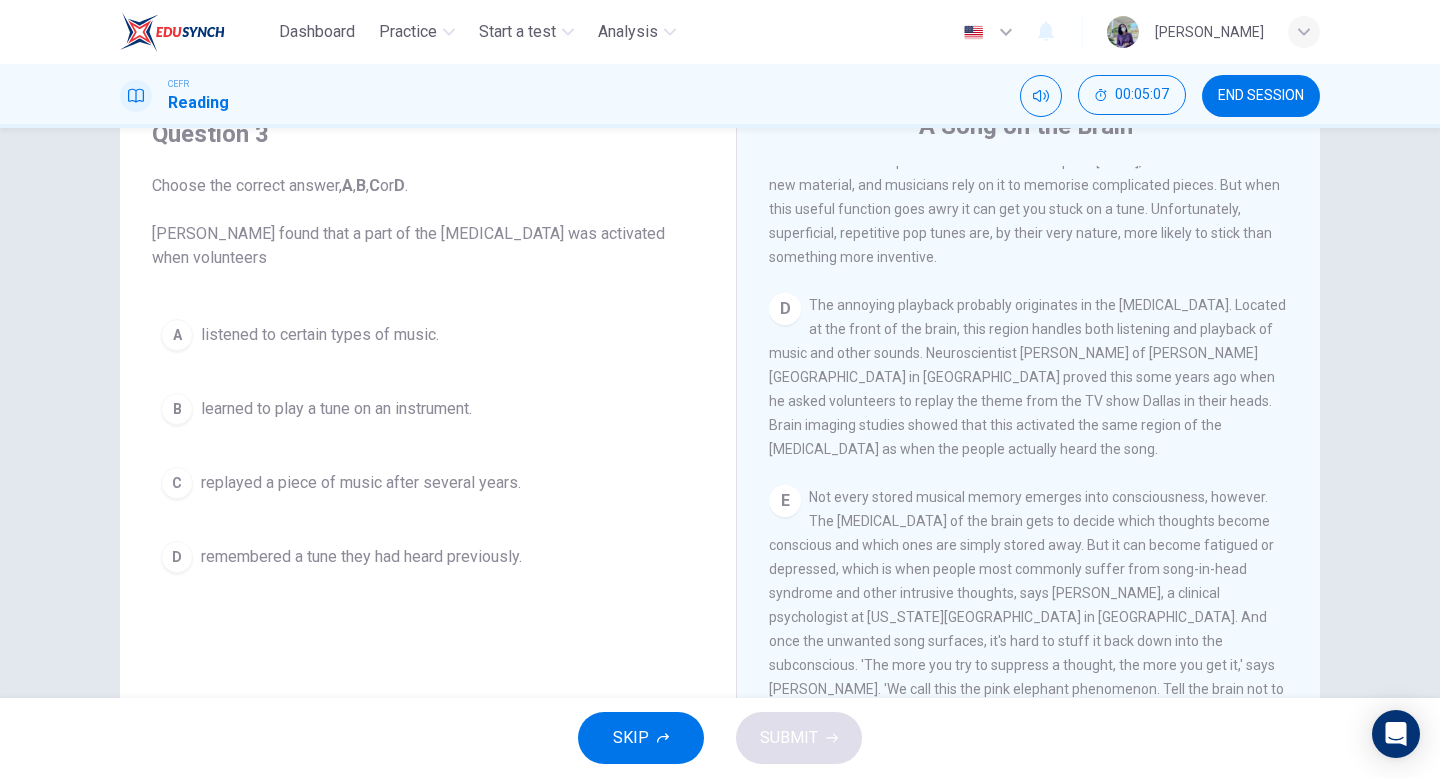 click on "remembered a tune they had heard previously." at bounding box center (361, 557) 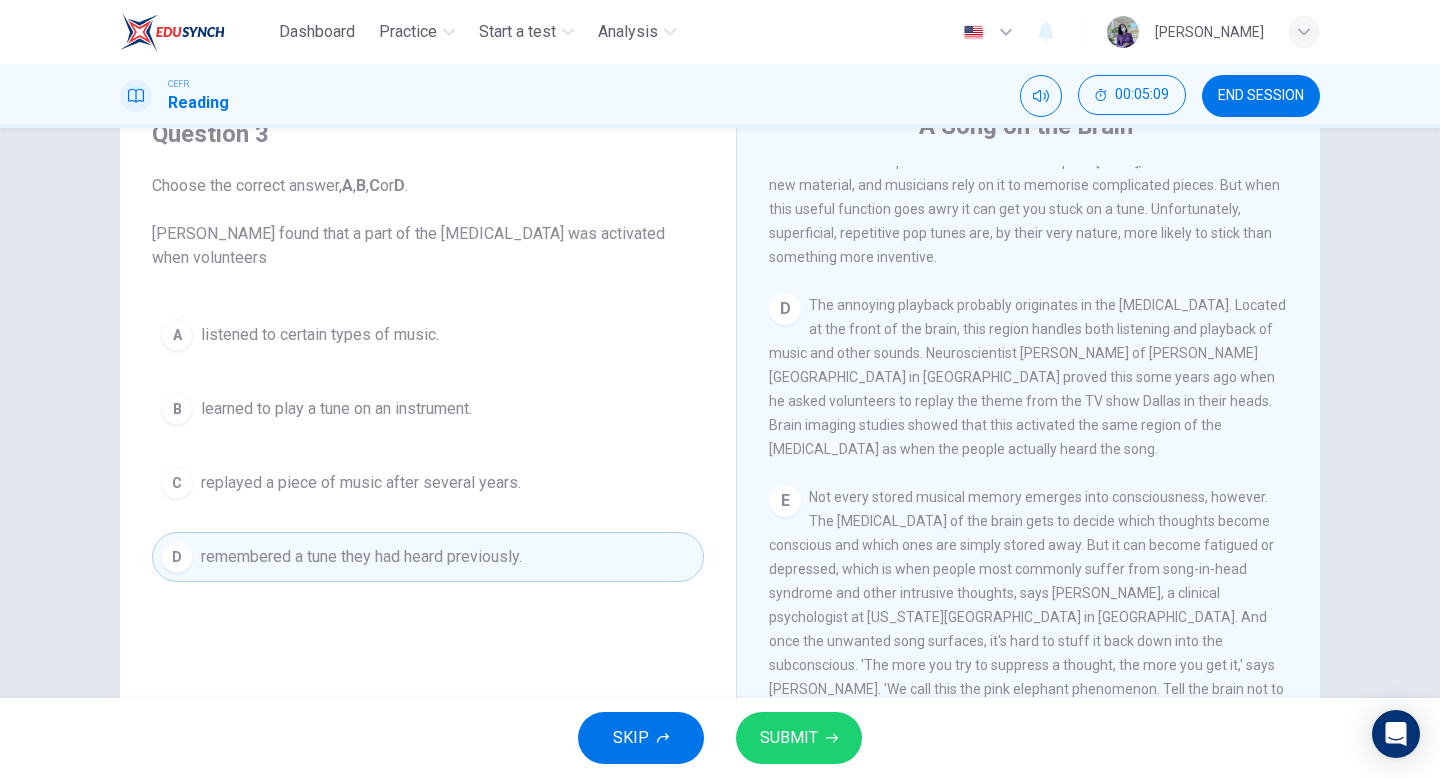 click on "SUBMIT" at bounding box center (789, 738) 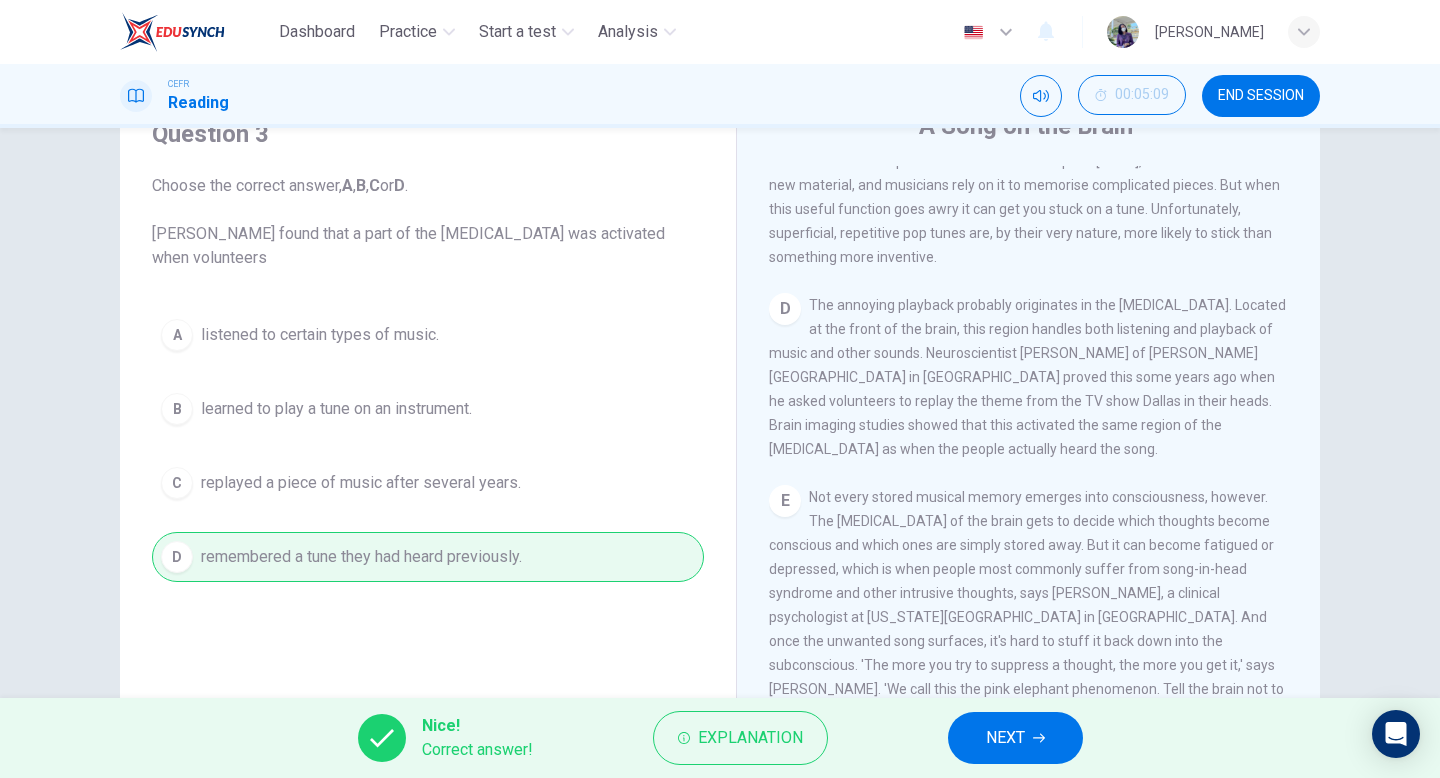 click on "NEXT" at bounding box center [1005, 738] 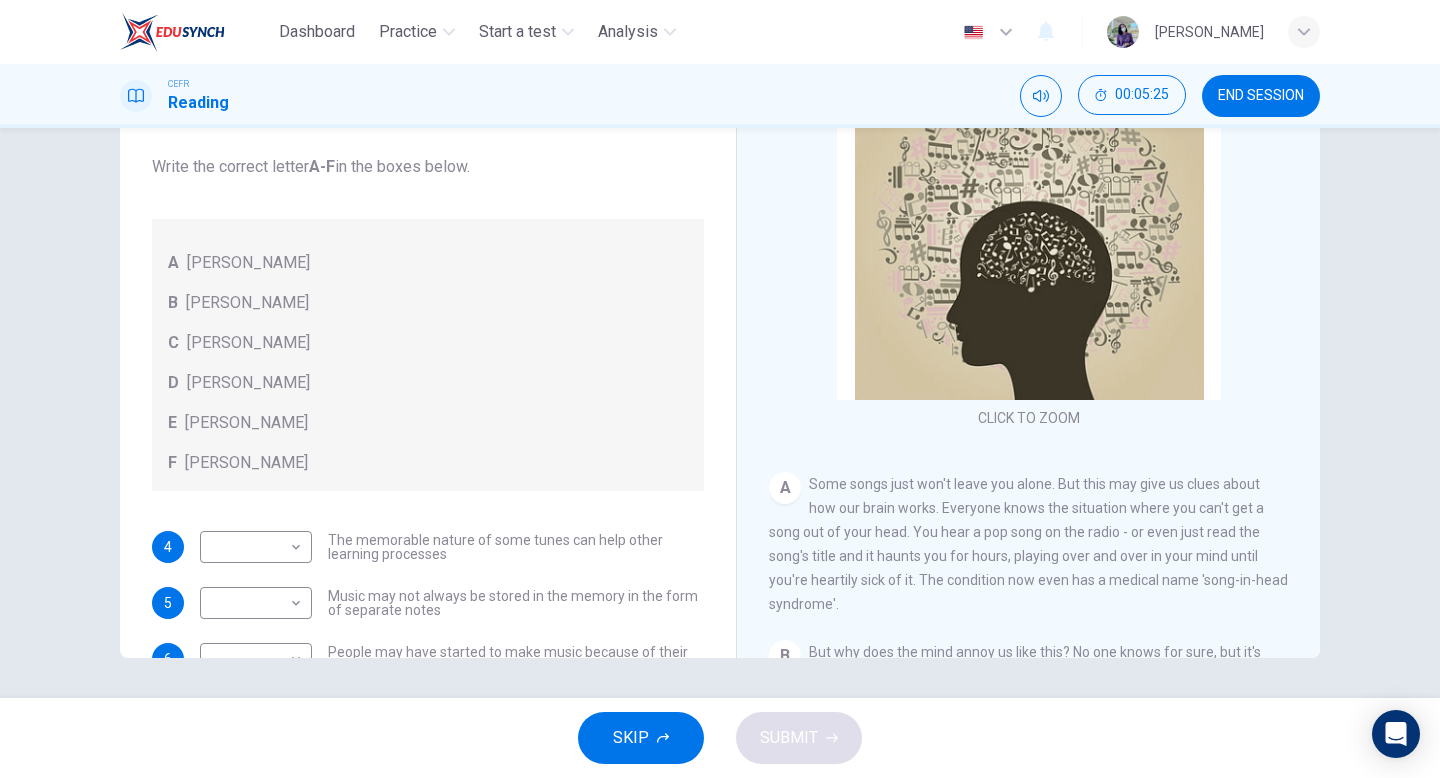 scroll, scrollTop: 203, scrollLeft: 0, axis: vertical 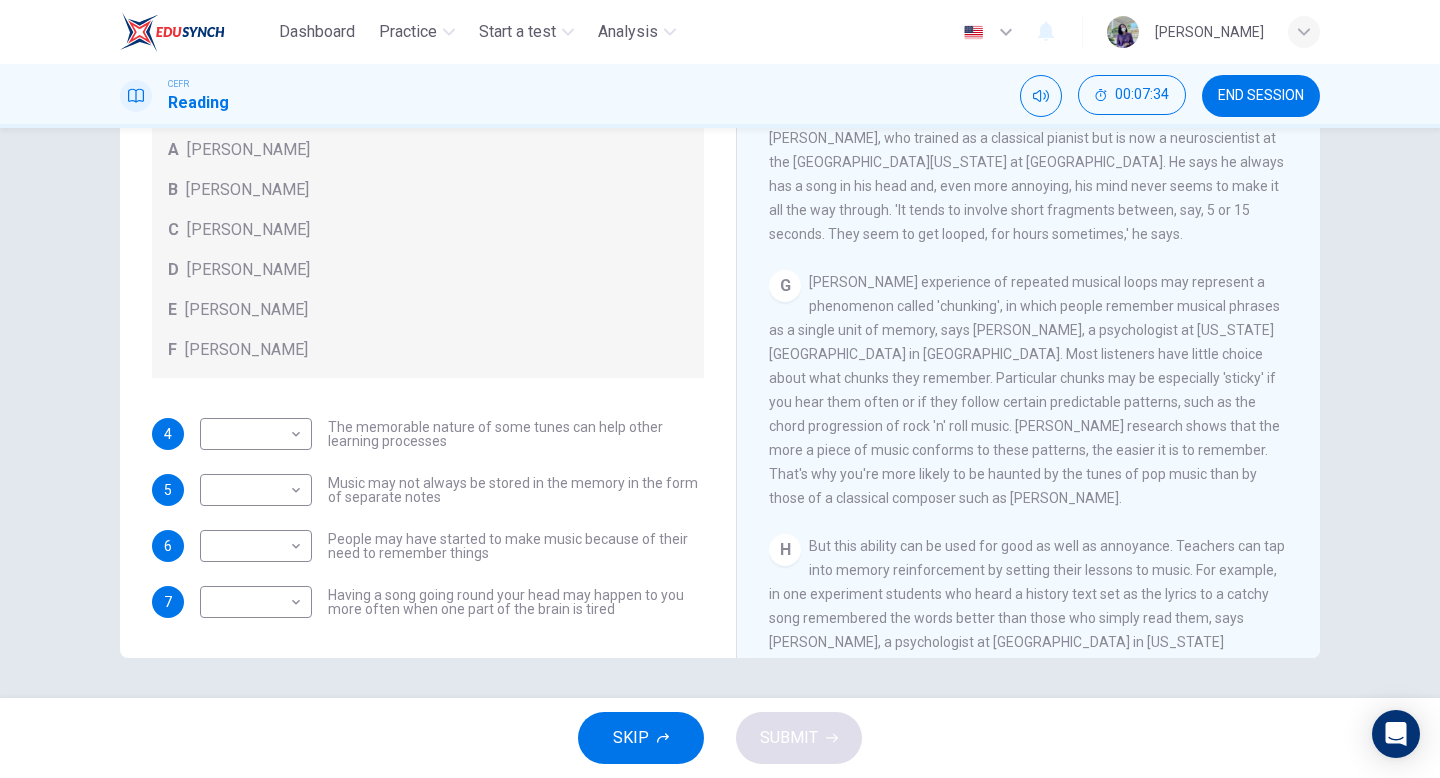 drag, startPoint x: 904, startPoint y: 324, endPoint x: 932, endPoint y: 341, distance: 32.75668 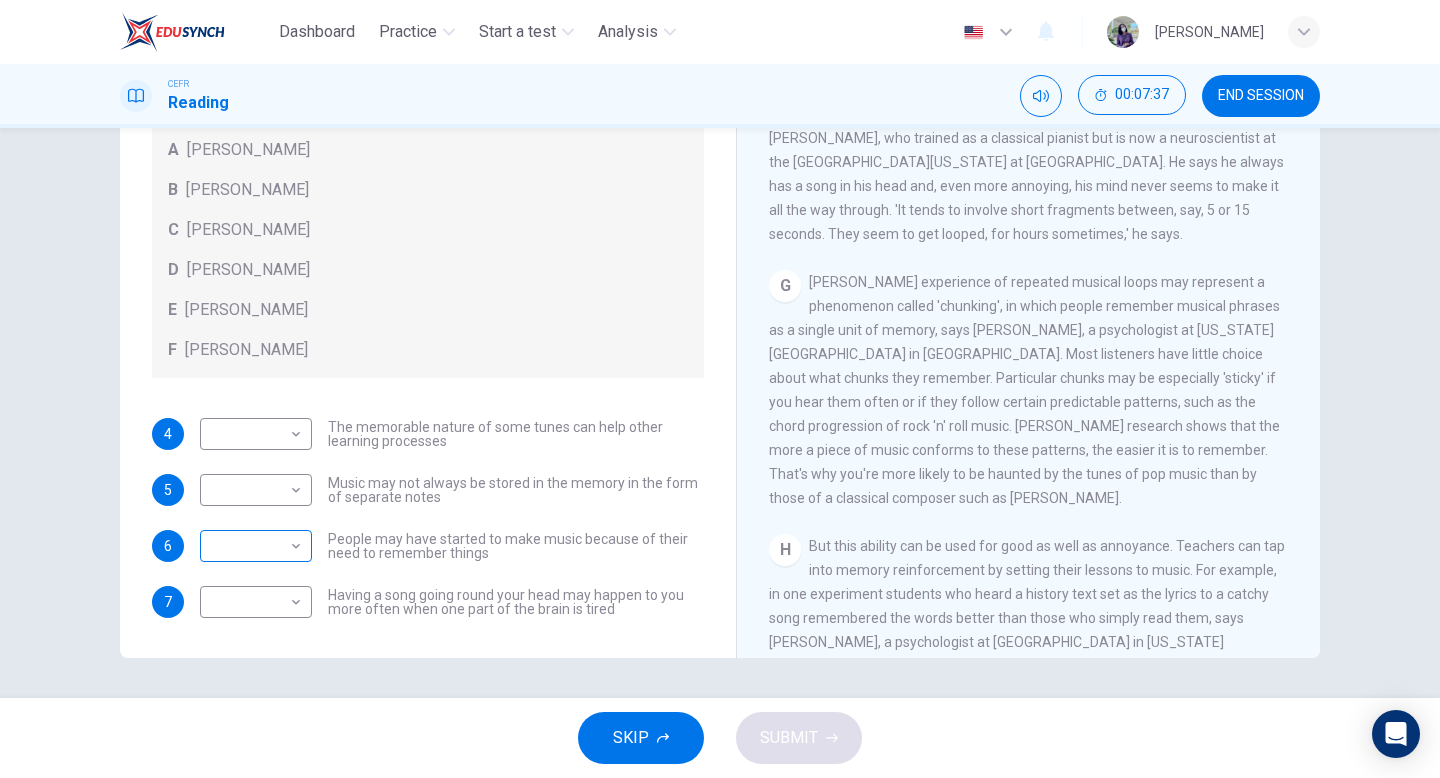 click on "Dashboard Practice Start a test Analysis English en ​ [PERSON_NAME] Reading 00:07:37 END SESSION Questions 4 - 7 Look at the following theories and the list of people below.
Match each theory with the person it is credited to.
Write the correct letter  A-F  in the boxes below. A [PERSON_NAME] B [PERSON_NAME] C [PERSON_NAME] D [PERSON_NAME] E [PERSON_NAME] F [PERSON_NAME] 4 ​ ​ The memorable nature of some tunes can help other learning processes 5 ​ ​ Music may not always be stored in the memory in the form of separate notes 6 ​ ​ People may have started to make music because of their need to remember things 7 ​ ​ Having a song going round your head may happen to you more often when one part of the brain is tired A Song on the Brain CLICK TO ZOOM Click to Zoom A B C D E F G H I SKIP SUBMIT EduSynch - Online Language Proficiency Testing
Dashboard Practice Start a test Analysis Notifications © Copyright  2025" at bounding box center (720, 389) 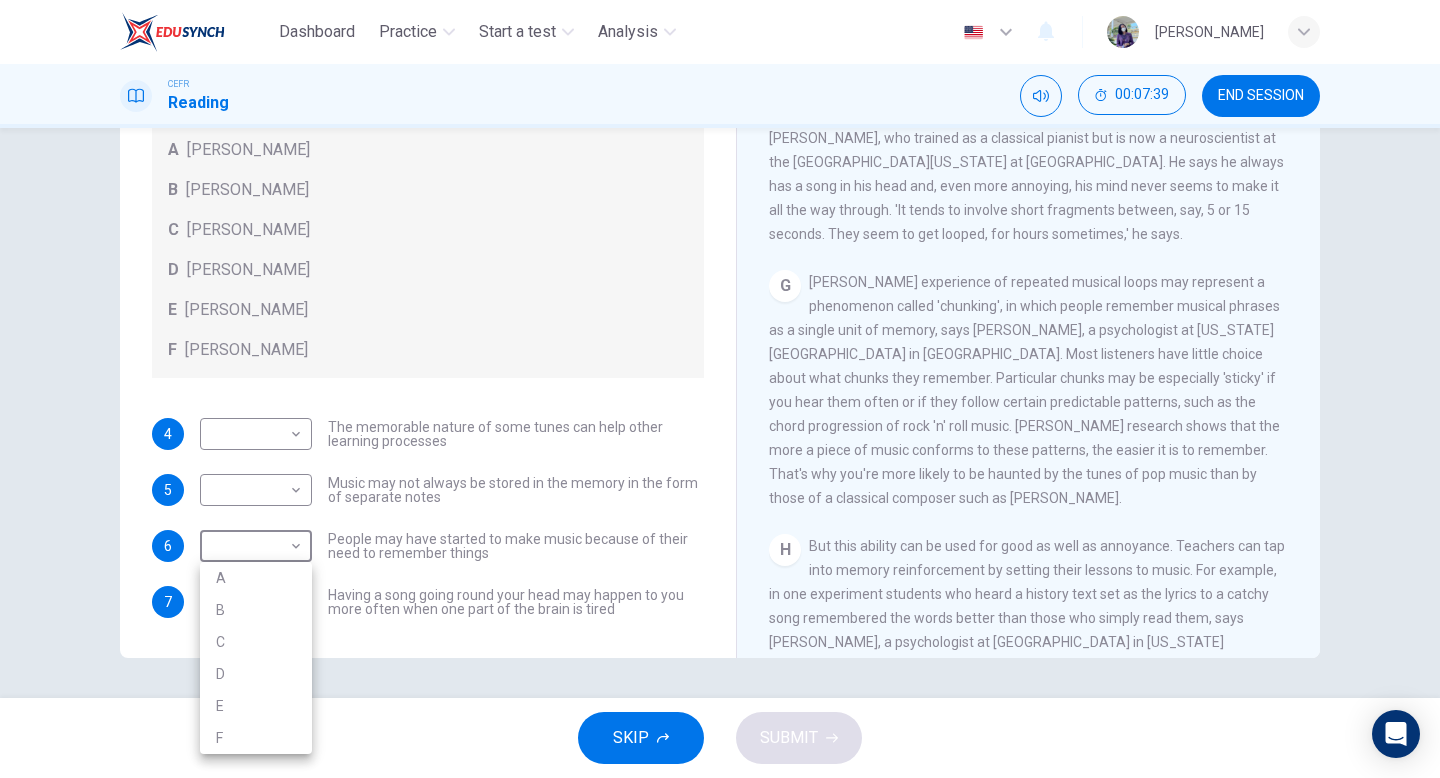 click on "C" at bounding box center [256, 642] 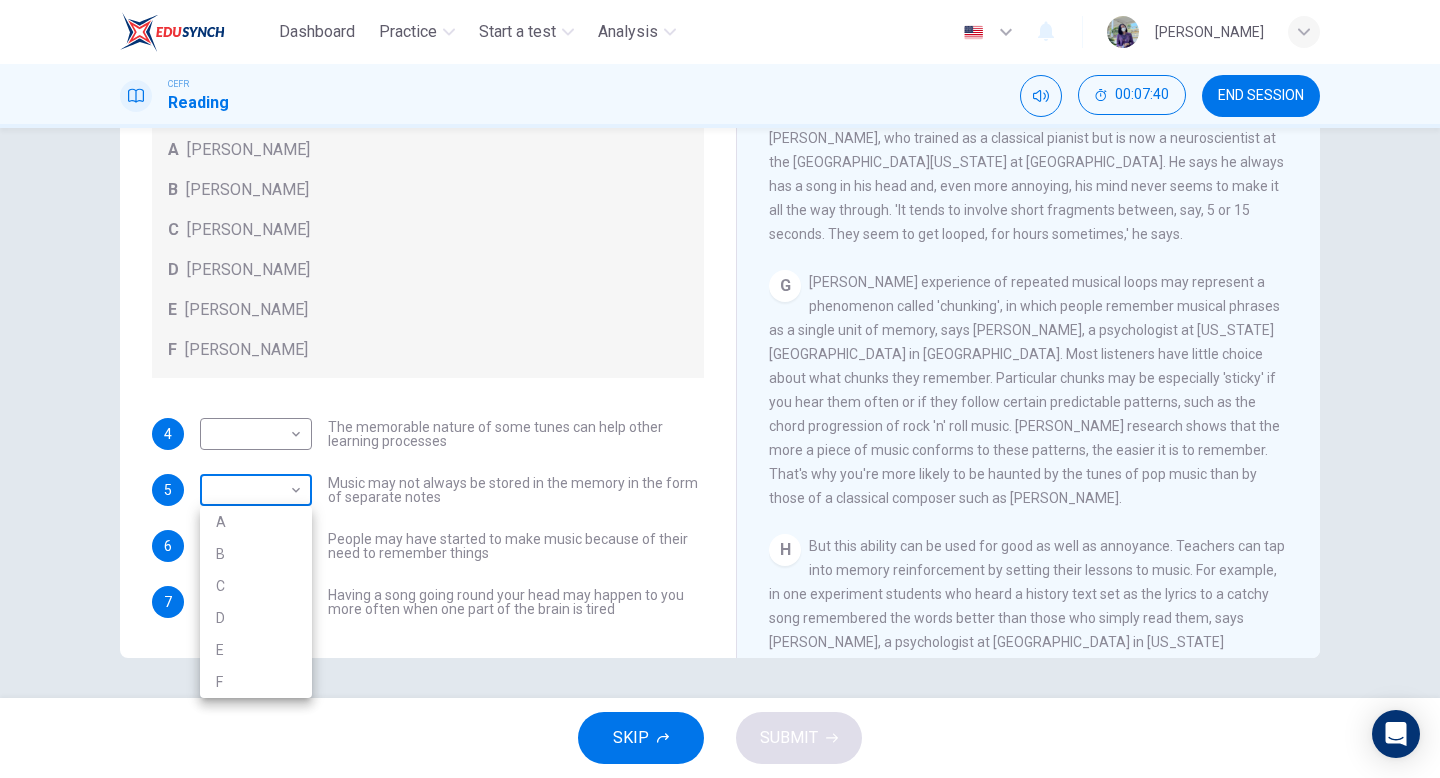click on "Dashboard Practice Start a test Analysis English en ​ [PERSON_NAME] Reading 00:07:40 END SESSION Questions 4 - 7 Look at the following theories and the list of people below.
Match each theory with the person it is credited to.
Write the correct letter  A-F  in the boxes below. A [PERSON_NAME] B [PERSON_NAME] C [PERSON_NAME] D [PERSON_NAME] E [PERSON_NAME] F [PERSON_NAME] 4 ​ ​ The memorable nature of some tunes can help other learning processes 5 ​ ​ Music may not always be stored in the memory in the form of separate notes 6 C C ​ People may have started to make music because of their need to remember things 7 ​ ​ Having a song going round your head may happen to you more often when one part of the brain is tired A Song on the Brain CLICK TO ZOOM Click to Zoom A B C D E F G H I SKIP SUBMIT EduSynch - Online Language Proficiency Testing
Dashboard Practice Start a test Analysis Notifications © Copyright  2025 A B C D E F" at bounding box center (720, 389) 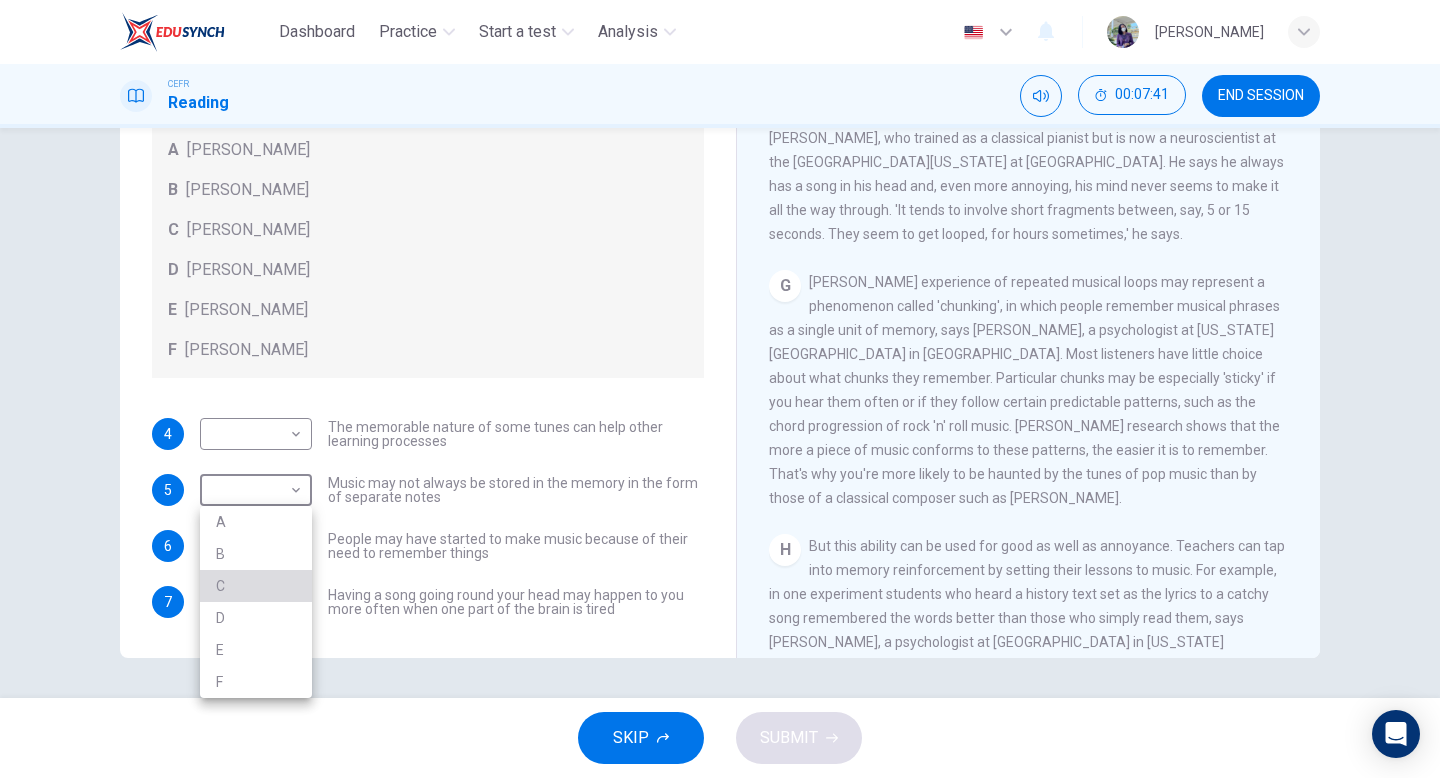 click on "C" at bounding box center (256, 586) 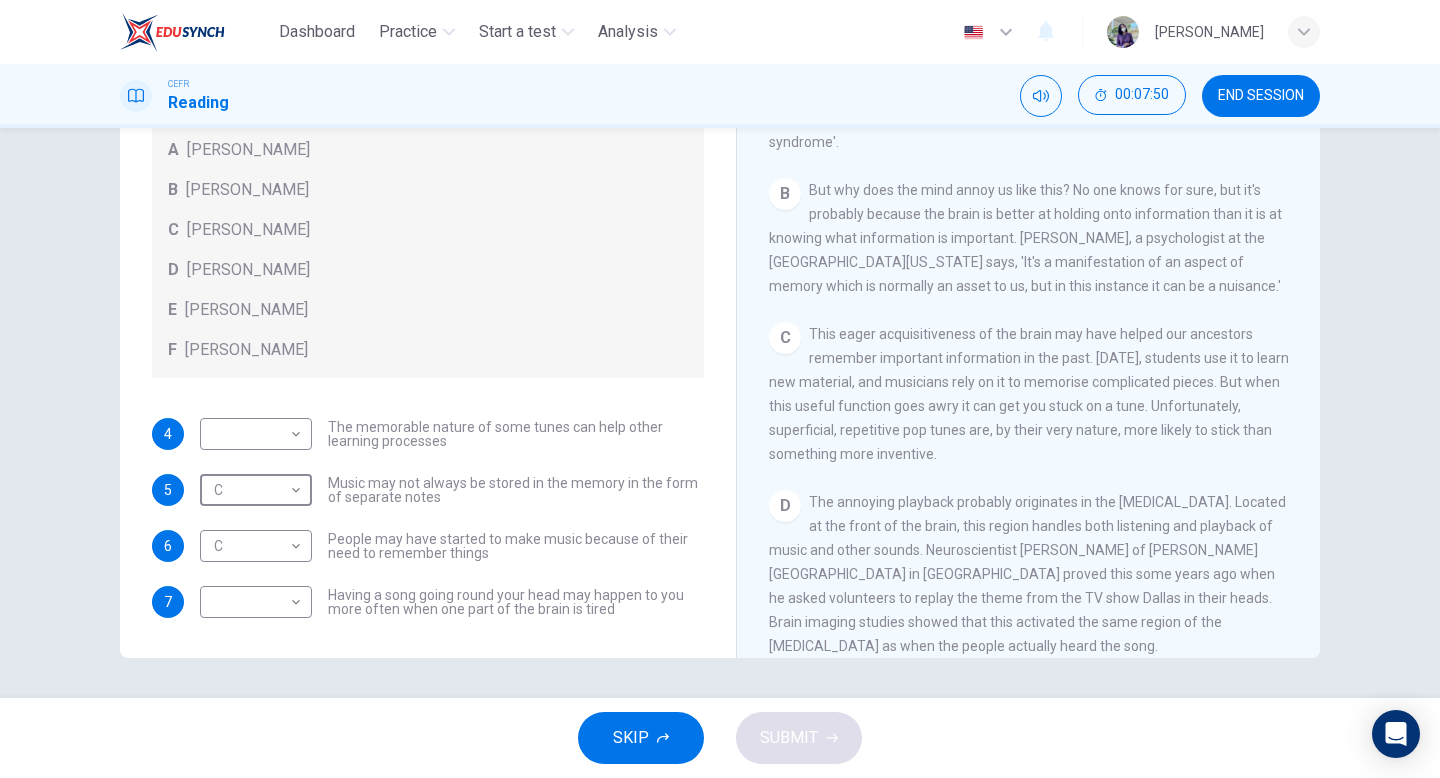scroll, scrollTop: 447, scrollLeft: 0, axis: vertical 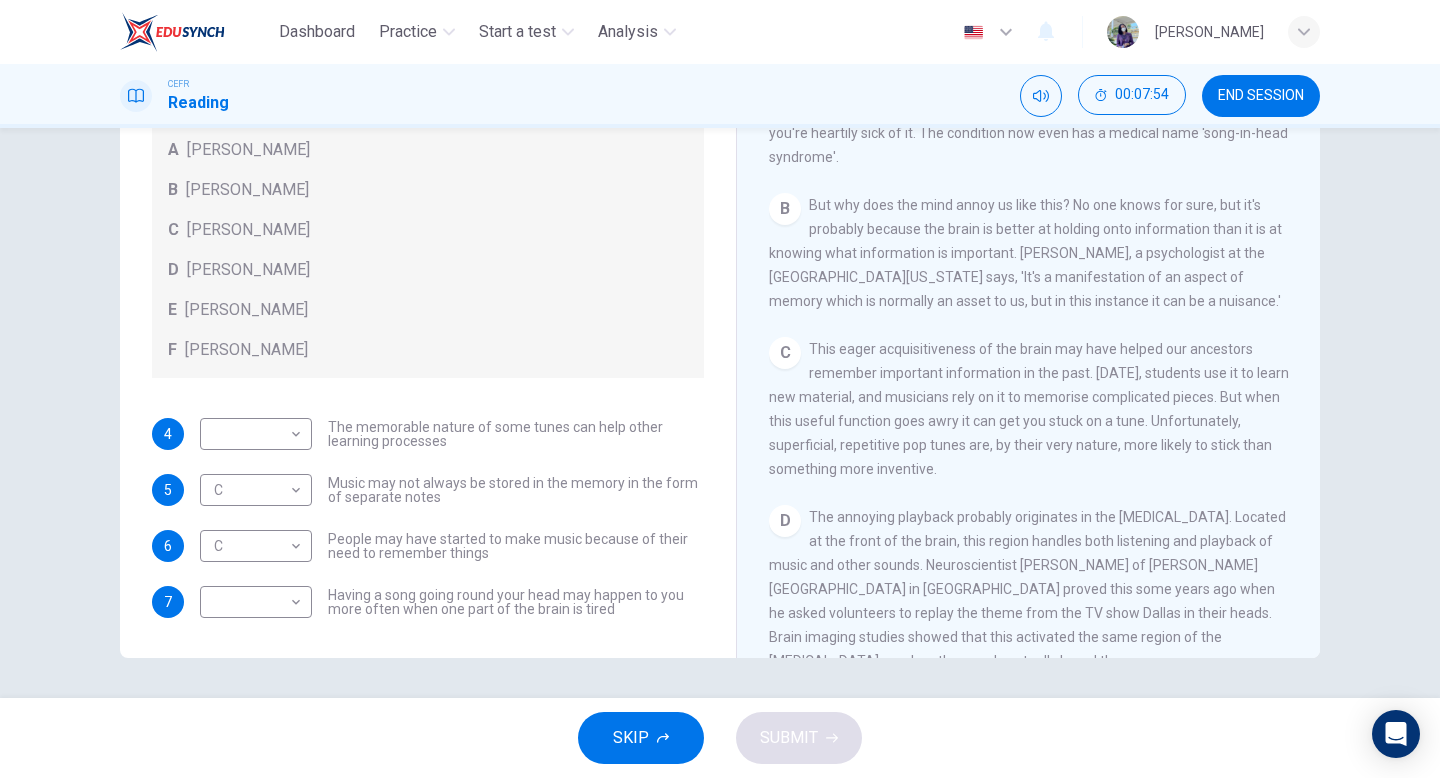 drag, startPoint x: 1006, startPoint y: 409, endPoint x: 1101, endPoint y: 417, distance: 95.33625 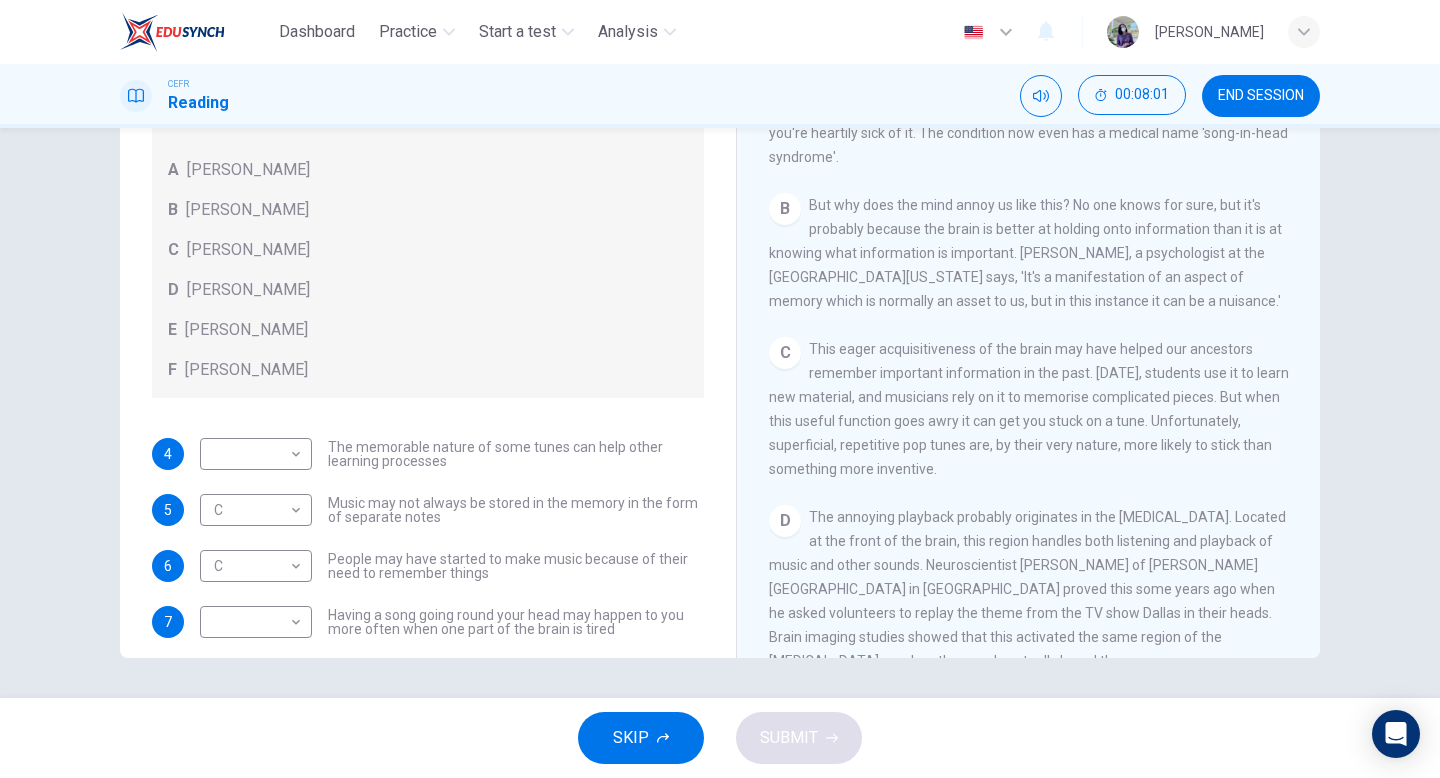 scroll, scrollTop: 91, scrollLeft: 0, axis: vertical 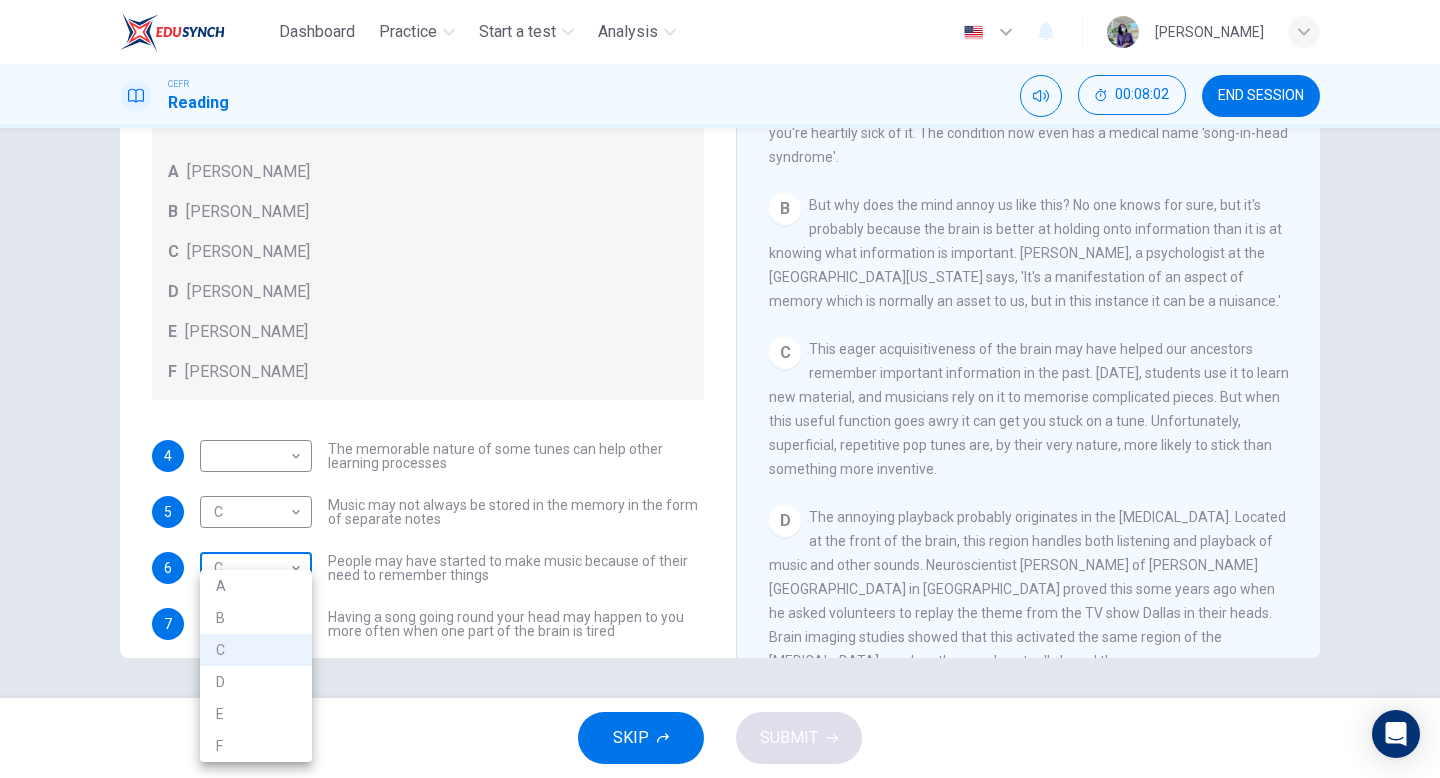 click on "Dashboard Practice Start a test Analysis English en ​ [PERSON_NAME] Reading 00:08:02 END SESSION Questions 4 - 7 Look at the following theories and the list of people below.
Match each theory with the person it is credited to.
Write the correct letter  A-F  in the boxes below. A [PERSON_NAME] B [PERSON_NAME] C [PERSON_NAME] D [PERSON_NAME] E [PERSON_NAME] F [PERSON_NAME] 4 ​ ​ The memorable nature of some tunes can help other learning processes 5 C C ​ Music may not always be stored in the memory in the form of separate notes 6 C C ​ People may have started to make music because of their need to remember things 7 ​ ​ Having a song going round your head may happen to you more often when one part of the brain is tired A Song on the Brain CLICK TO ZOOM Click to Zoom A B C D E F G H I SKIP SUBMIT EduSynch - Online Language Proficiency Testing
Dashboard Practice Start a test Analysis Notifications © Copyright  2025 A B C D E F" at bounding box center (720, 389) 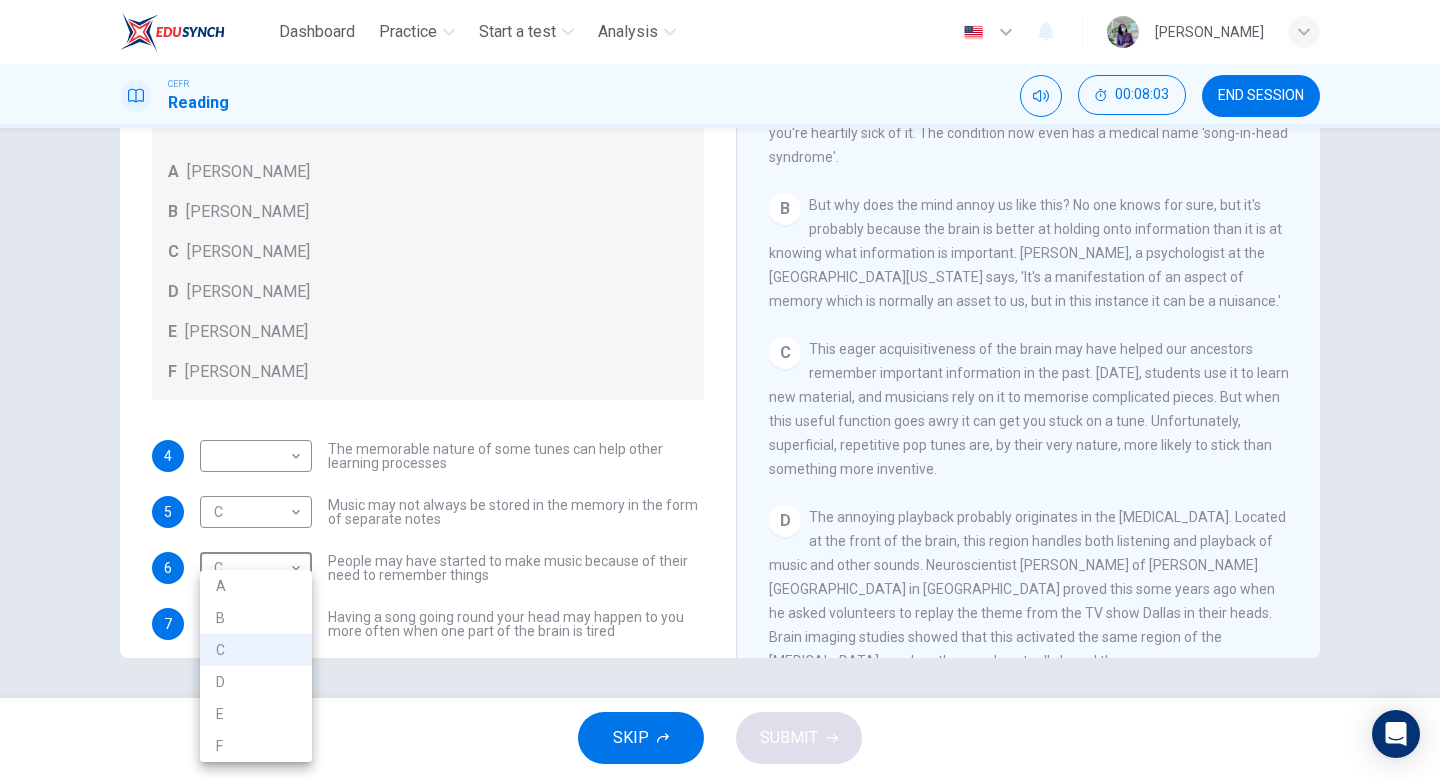 click on "A" at bounding box center [256, 586] 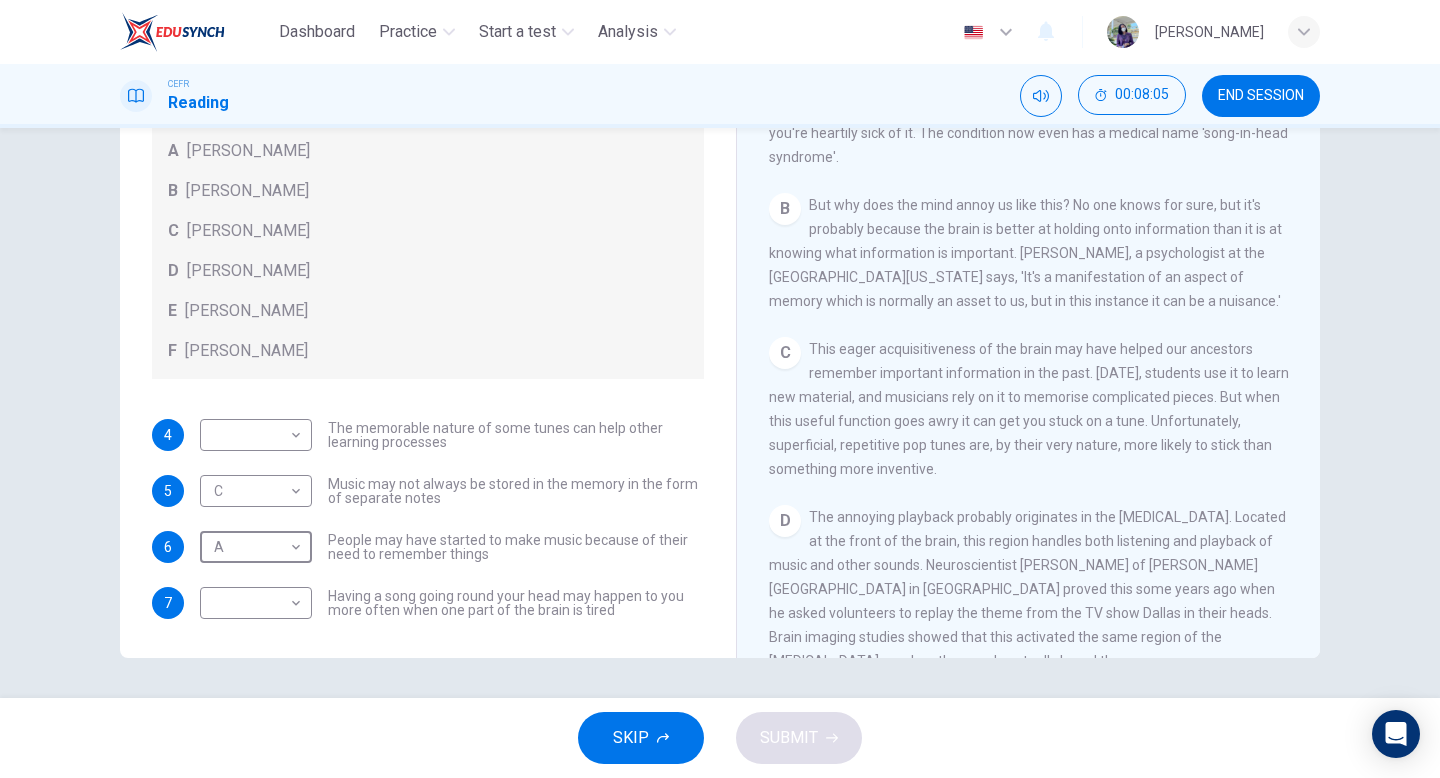 scroll, scrollTop: 113, scrollLeft: 0, axis: vertical 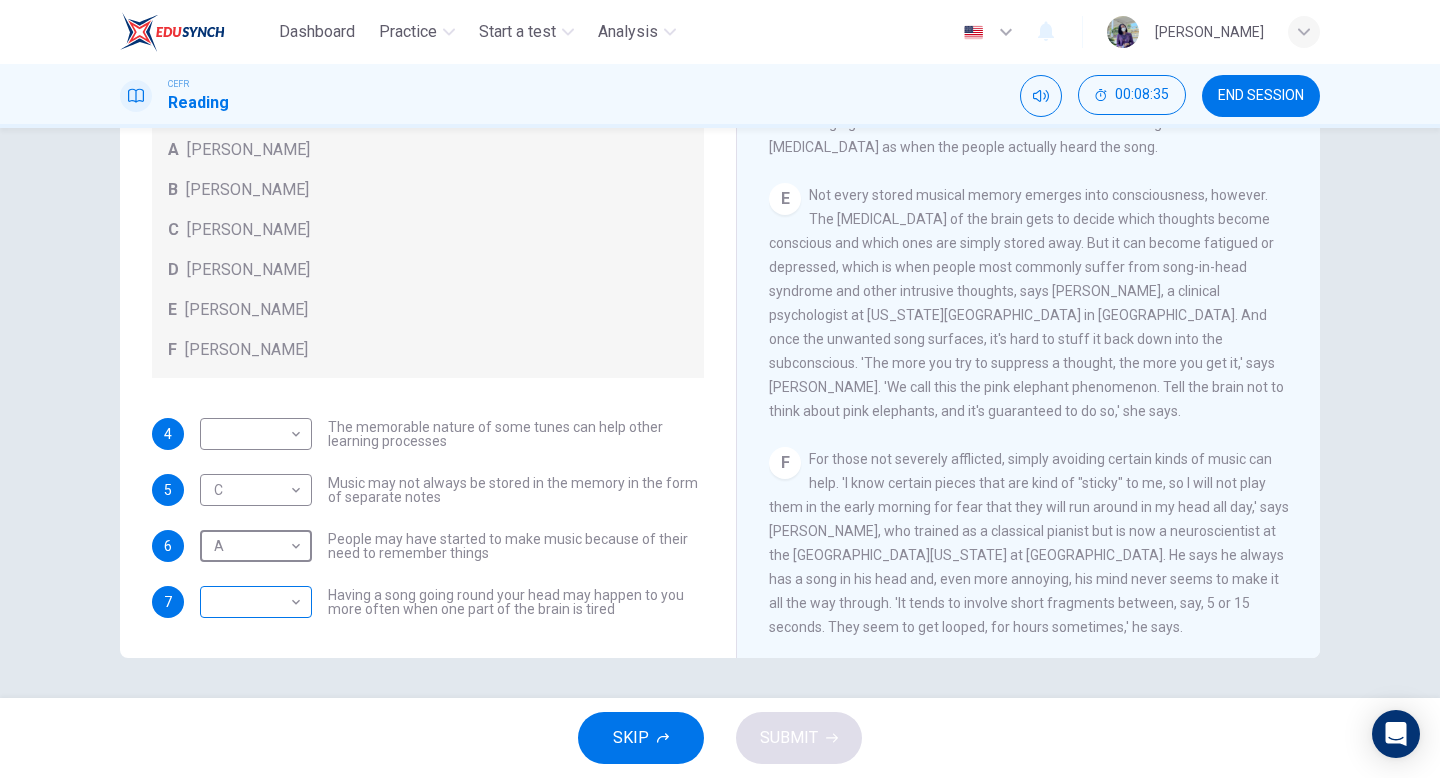 click on "Dashboard Practice Start a test Analysis English en ​ [PERSON_NAME] Reading 00:08:35 END SESSION Questions 4 - 7 Look at the following theories and the list of people below.
Match each theory with the person it is credited to.
Write the correct letter  A-F  in the boxes below. A [PERSON_NAME] B [PERSON_NAME] C [PERSON_NAME] D [PERSON_NAME] E [PERSON_NAME] F [PERSON_NAME] 4 ​ ​ The memorable nature of some tunes can help other learning processes 5 C C ​ Music may not always be stored in the memory in the form of separate notes 6 A A ​ People may have started to make music because of their need to remember things 7 ​ ​ Having a song going round your head may happen to you more often when one part of the brain is tired A Song on the Brain CLICK TO ZOOM Click to Zoom A B C D E F G H I SKIP SUBMIT EduSynch - Online Language Proficiency Testing
Dashboard Practice Start a test Analysis Notifications © Copyright  2025" at bounding box center [720, 389] 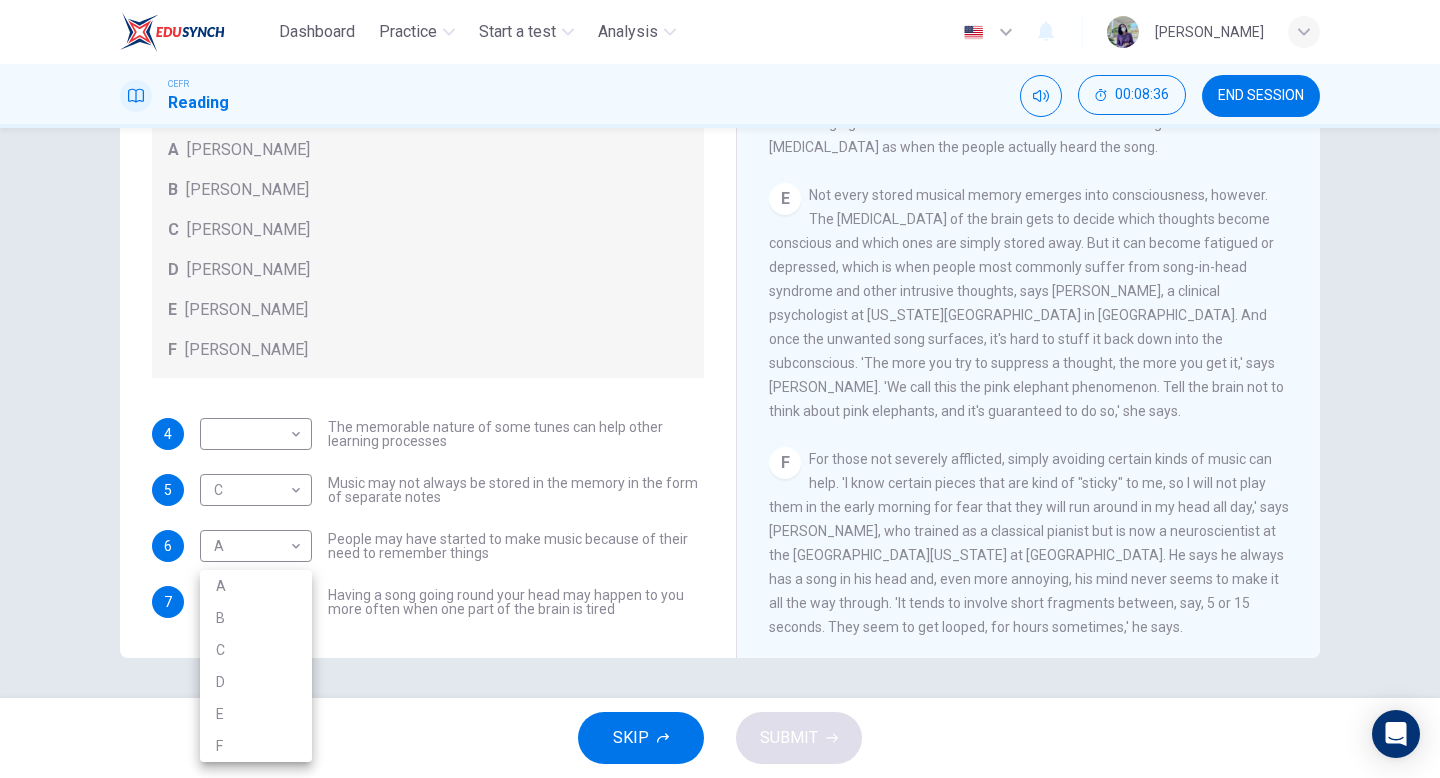 click on "B" at bounding box center [256, 618] 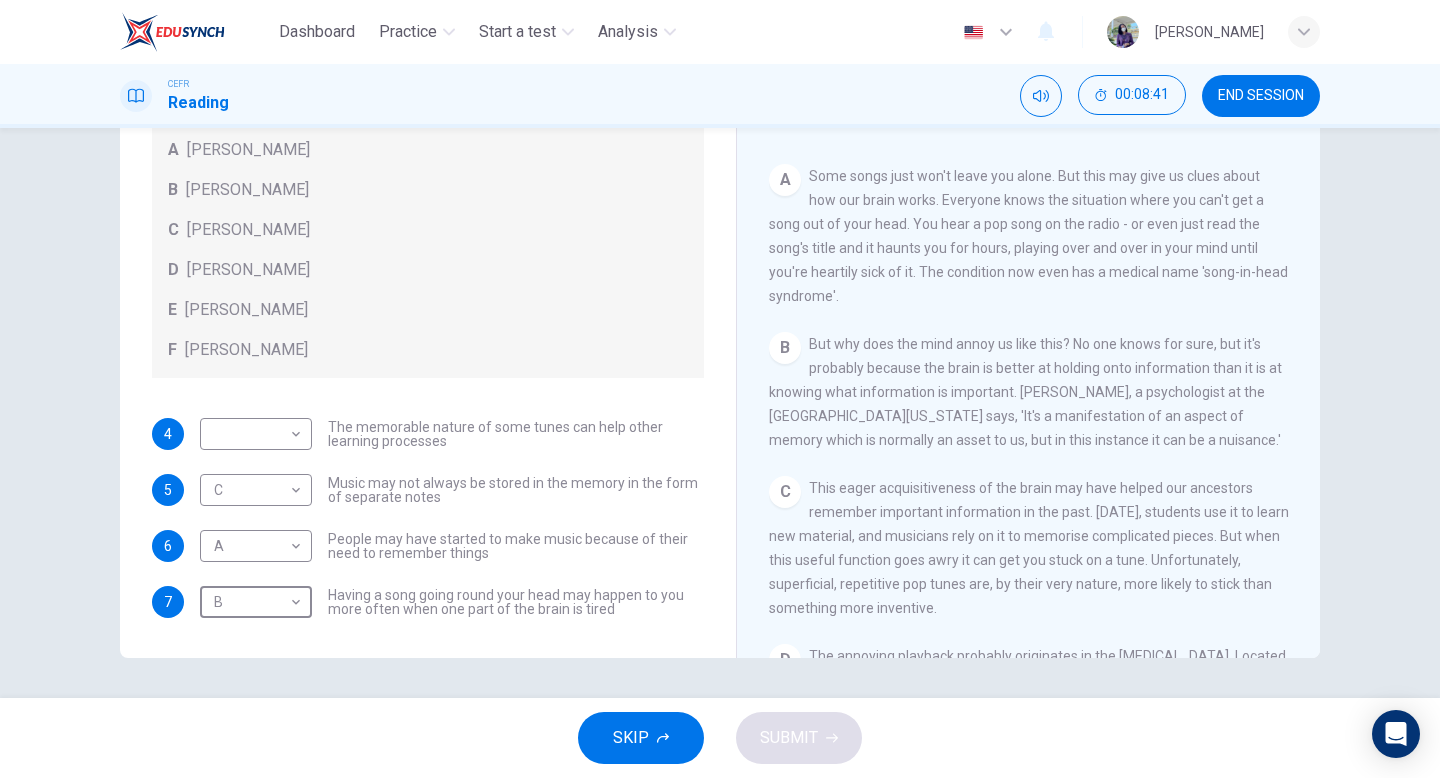 scroll, scrollTop: 310, scrollLeft: 0, axis: vertical 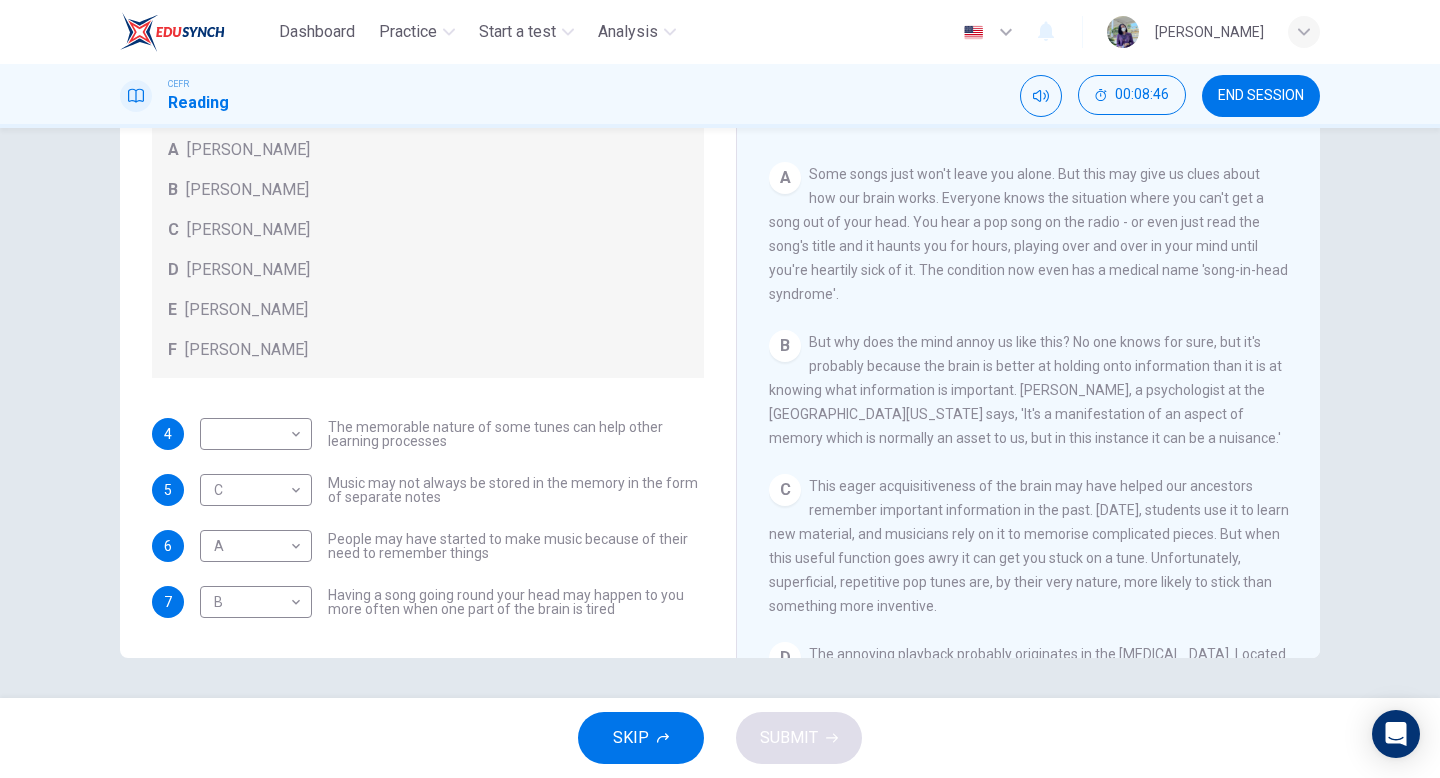 drag, startPoint x: 946, startPoint y: 430, endPoint x: 994, endPoint y: 433, distance: 48.09366 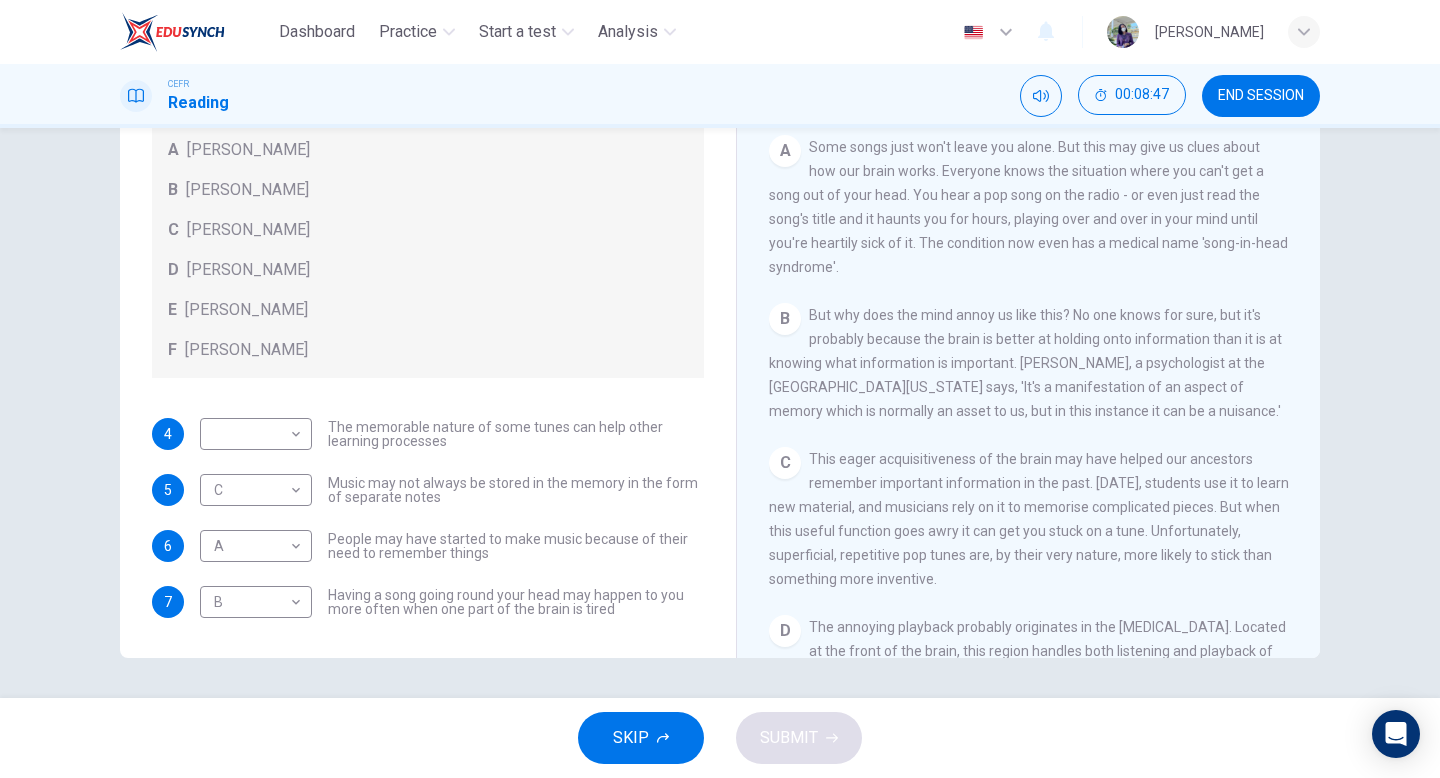 scroll, scrollTop: 344, scrollLeft: 0, axis: vertical 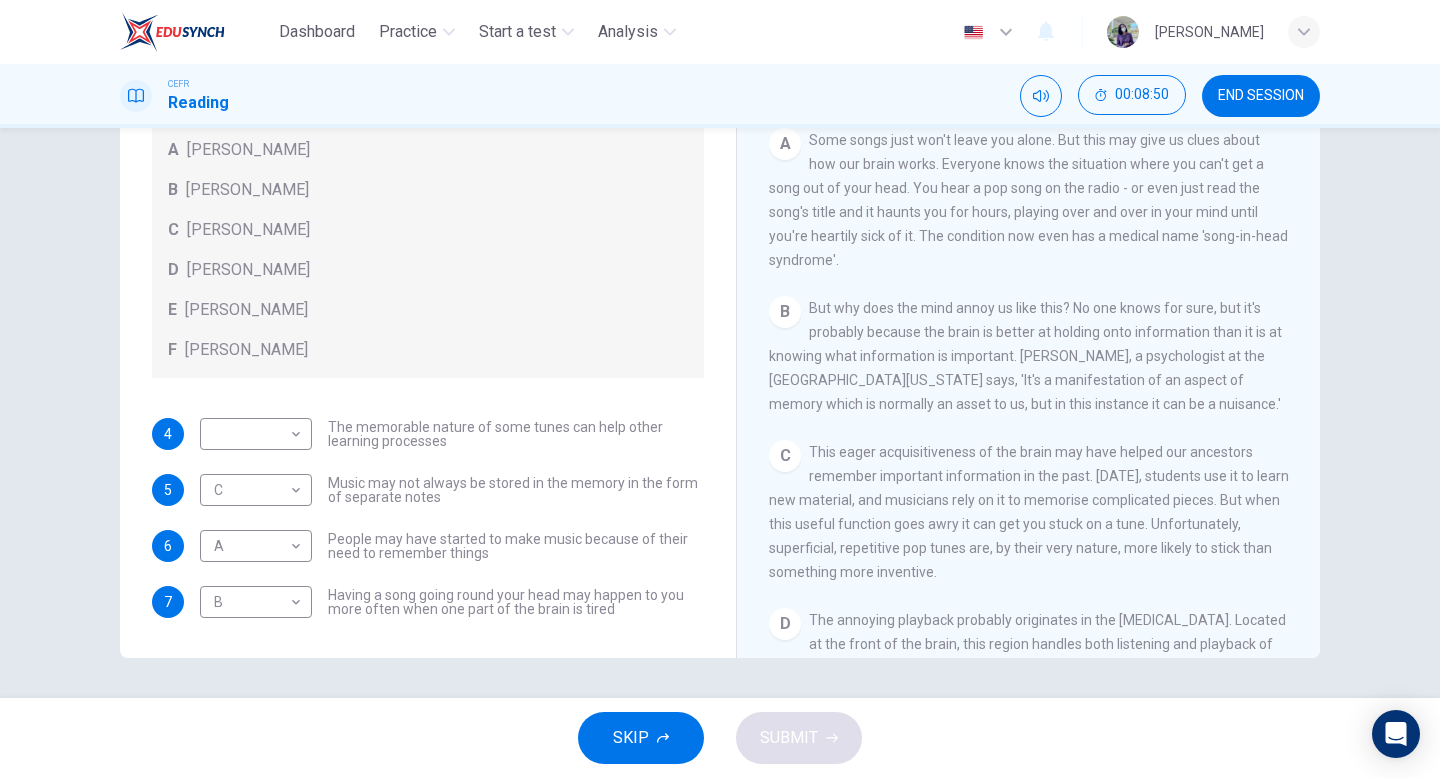 drag, startPoint x: 976, startPoint y: 519, endPoint x: 844, endPoint y: 542, distance: 133.9888 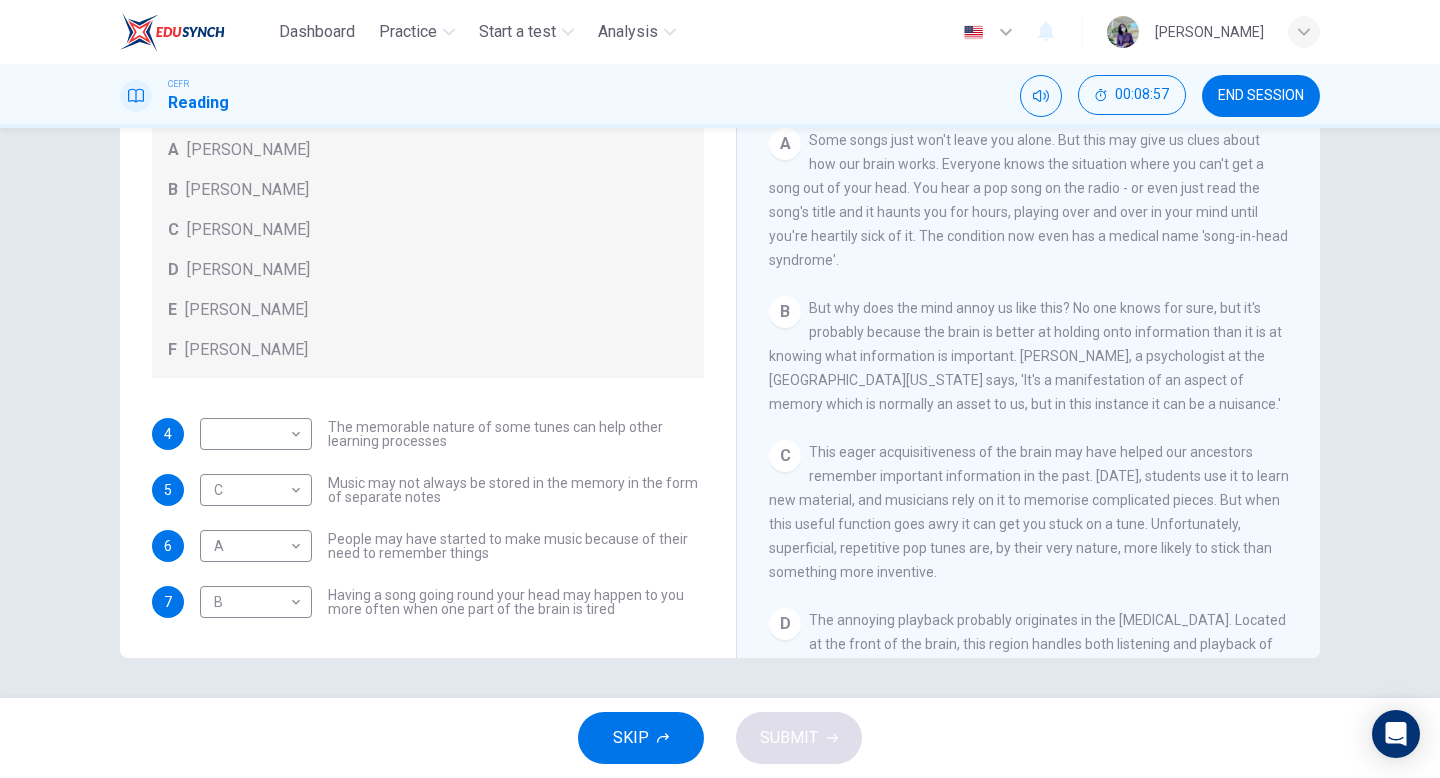 drag, startPoint x: 821, startPoint y: 442, endPoint x: 913, endPoint y: 492, distance: 104.70912 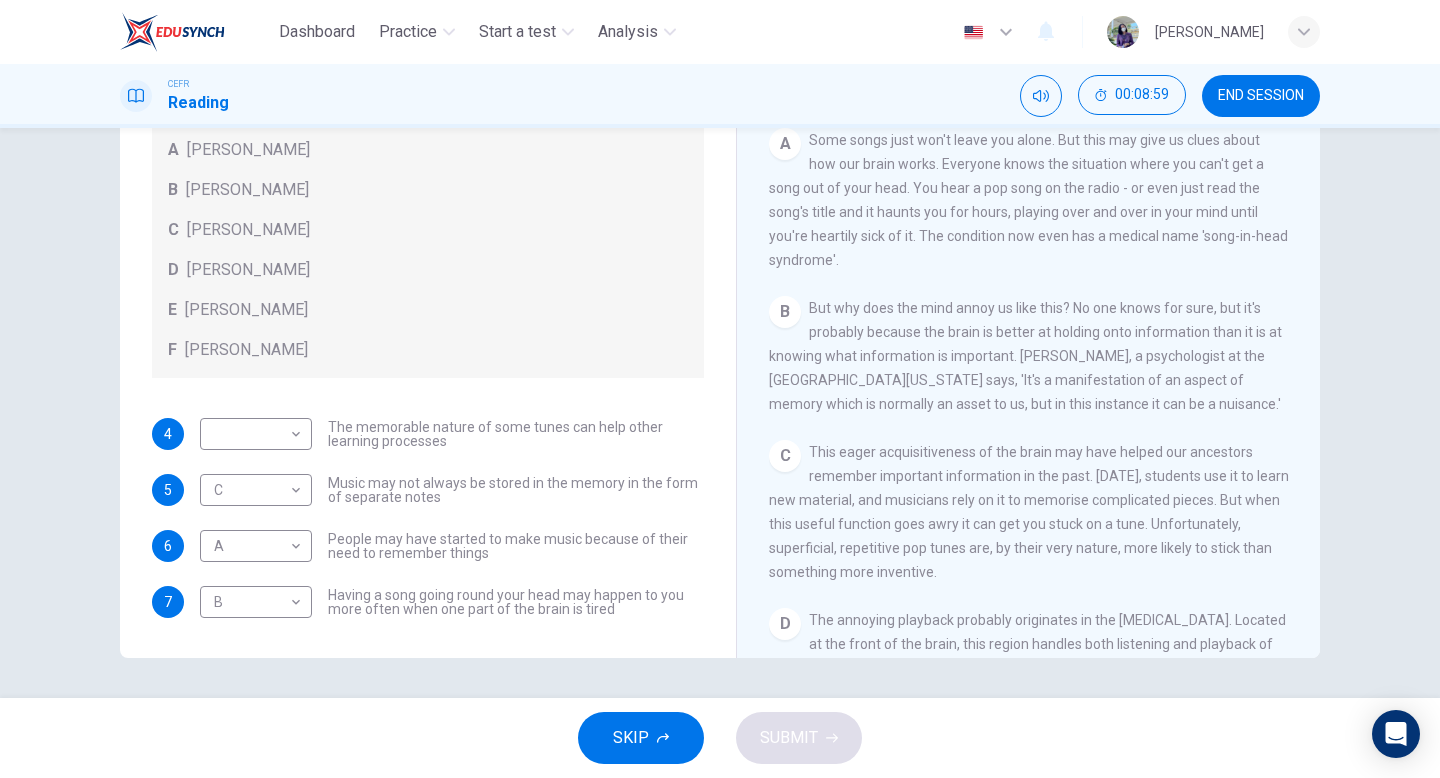 scroll, scrollTop: 334, scrollLeft: 0, axis: vertical 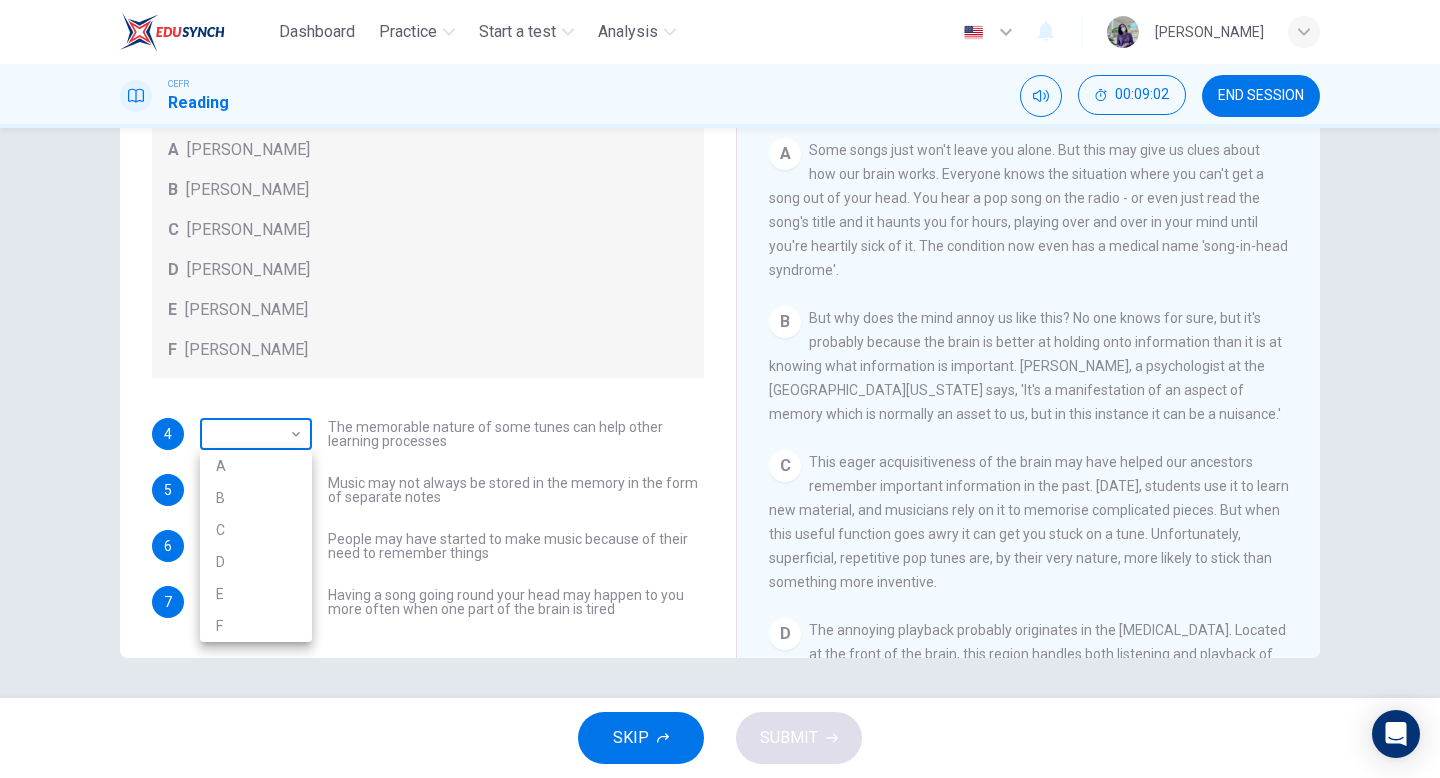 click on "Dashboard Practice Start a test Analysis English en ​ [PERSON_NAME] Reading 00:09:02 END SESSION Questions 4 - 7 Look at the following theories and the list of people below.
Match each theory with the person it is credited to.
Write the correct letter  A-F  in the boxes below. A [PERSON_NAME] B [PERSON_NAME] C [PERSON_NAME] D [PERSON_NAME] E [PERSON_NAME] F [PERSON_NAME] 4 ​ ​ The memorable nature of some tunes can help other learning processes 5 C C ​ Music may not always be stored in the memory in the form of separate notes 6 A A ​ People may have started to make music because of their need to remember things 7 B B ​ Having a song going round your head may happen to you more often when one part of the brain is tired A Song on the Brain CLICK TO ZOOM Click to Zoom A B C D E F G H I SKIP SUBMIT EduSynch - Online Language Proficiency Testing
Dashboard Practice Start a test Analysis Notifications © Copyright  2025 A B C D E F" at bounding box center [720, 389] 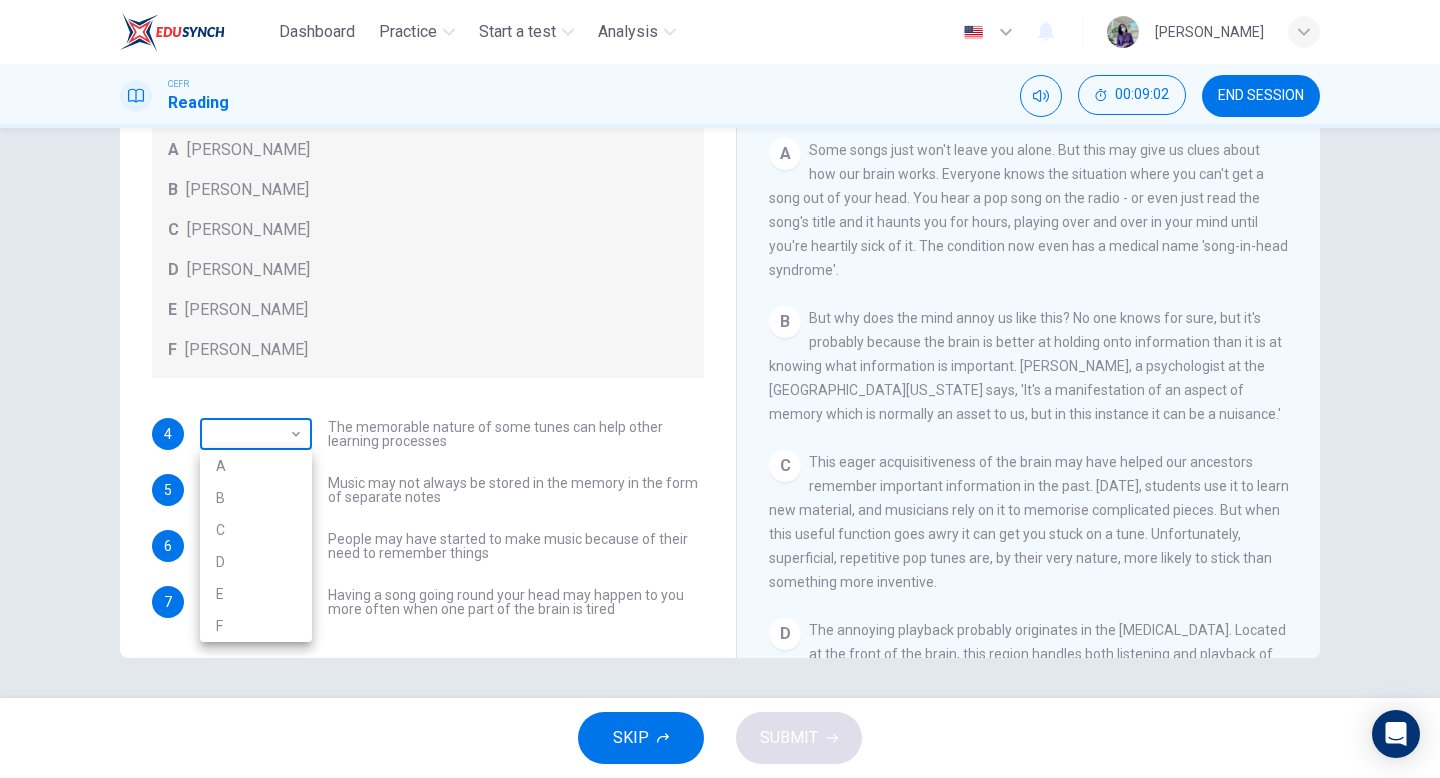 click at bounding box center (720, 389) 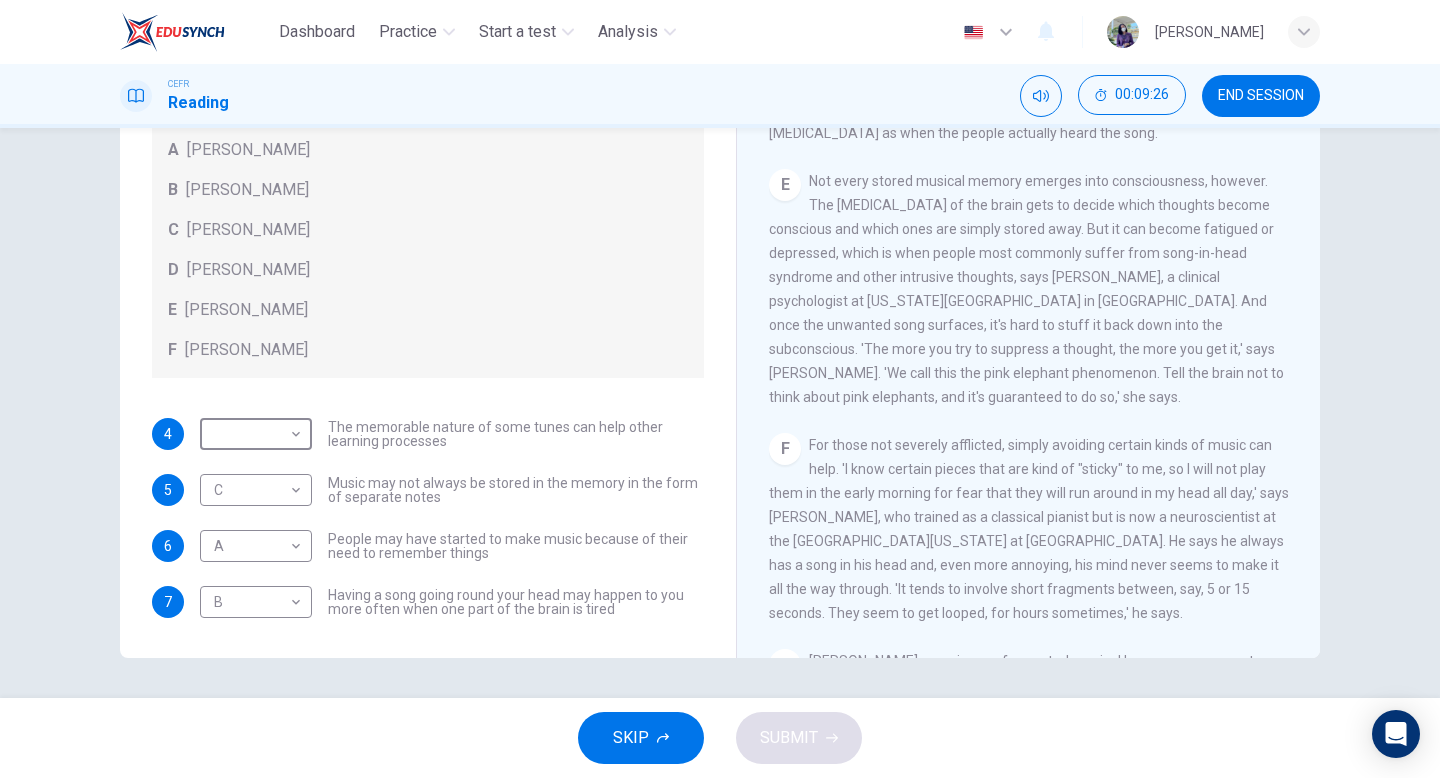 scroll, scrollTop: 981, scrollLeft: 0, axis: vertical 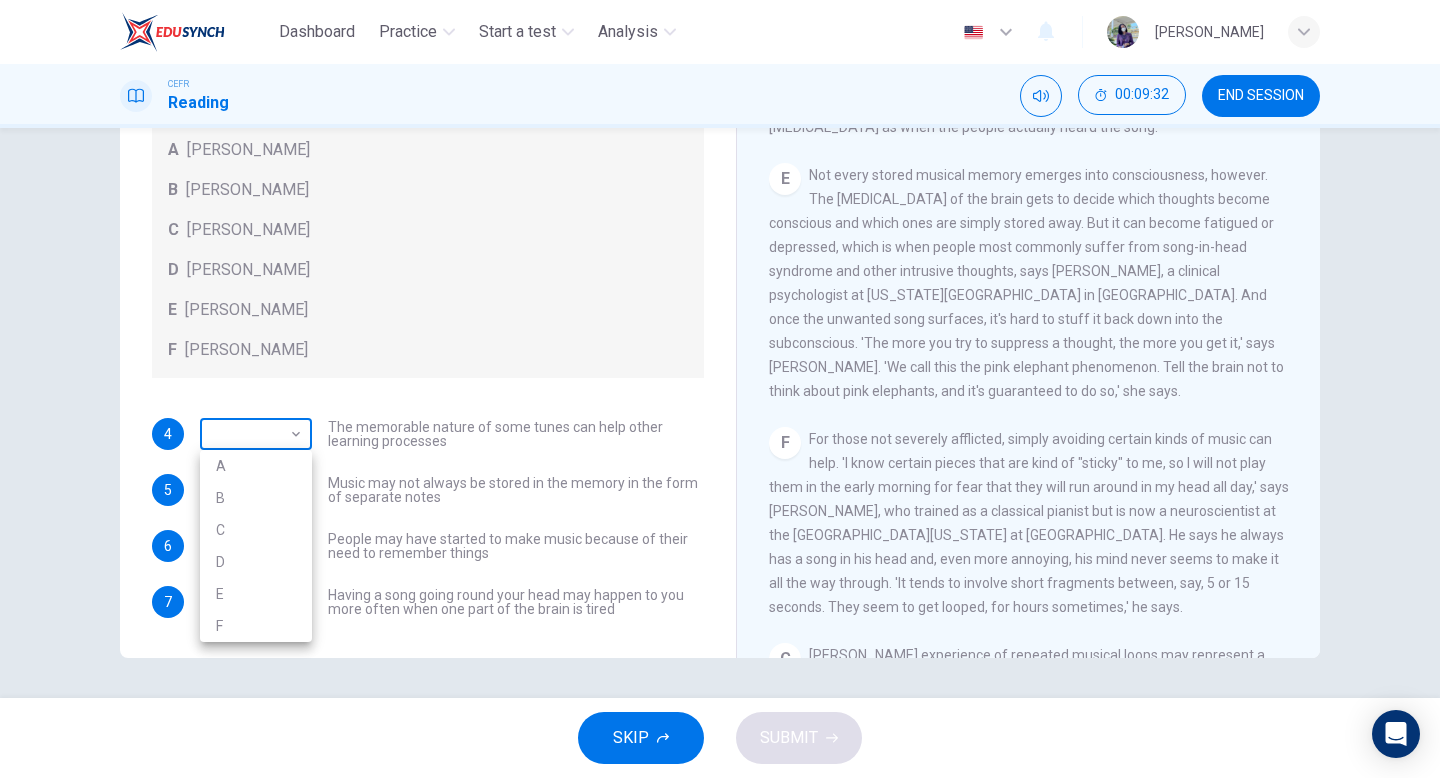 click on "Dashboard Practice Start a test Analysis English en ​ [PERSON_NAME] Reading 00:09:32 END SESSION Questions 4 - 7 Look at the following theories and the list of people below.
Match each theory with the person it is credited to.
Write the correct letter  A-F  in the boxes below. A [PERSON_NAME] B [PERSON_NAME] C [PERSON_NAME] D [PERSON_NAME] E [PERSON_NAME] F [PERSON_NAME] 4 ​ ​ The memorable nature of some tunes can help other learning processes 5 C C ​ Music may not always be stored in the memory in the form of separate notes 6 A A ​ People may have started to make music because of their need to remember things 7 B B ​ Having a song going round your head may happen to you more often when one part of the brain is tired A Song on the Brain CLICK TO ZOOM Click to Zoom A B C D E F G H I SKIP SUBMIT EduSynch - Online Language Proficiency Testing
Dashboard Practice Start a test Analysis Notifications © Copyright  2025 A B C D E F" at bounding box center [720, 389] 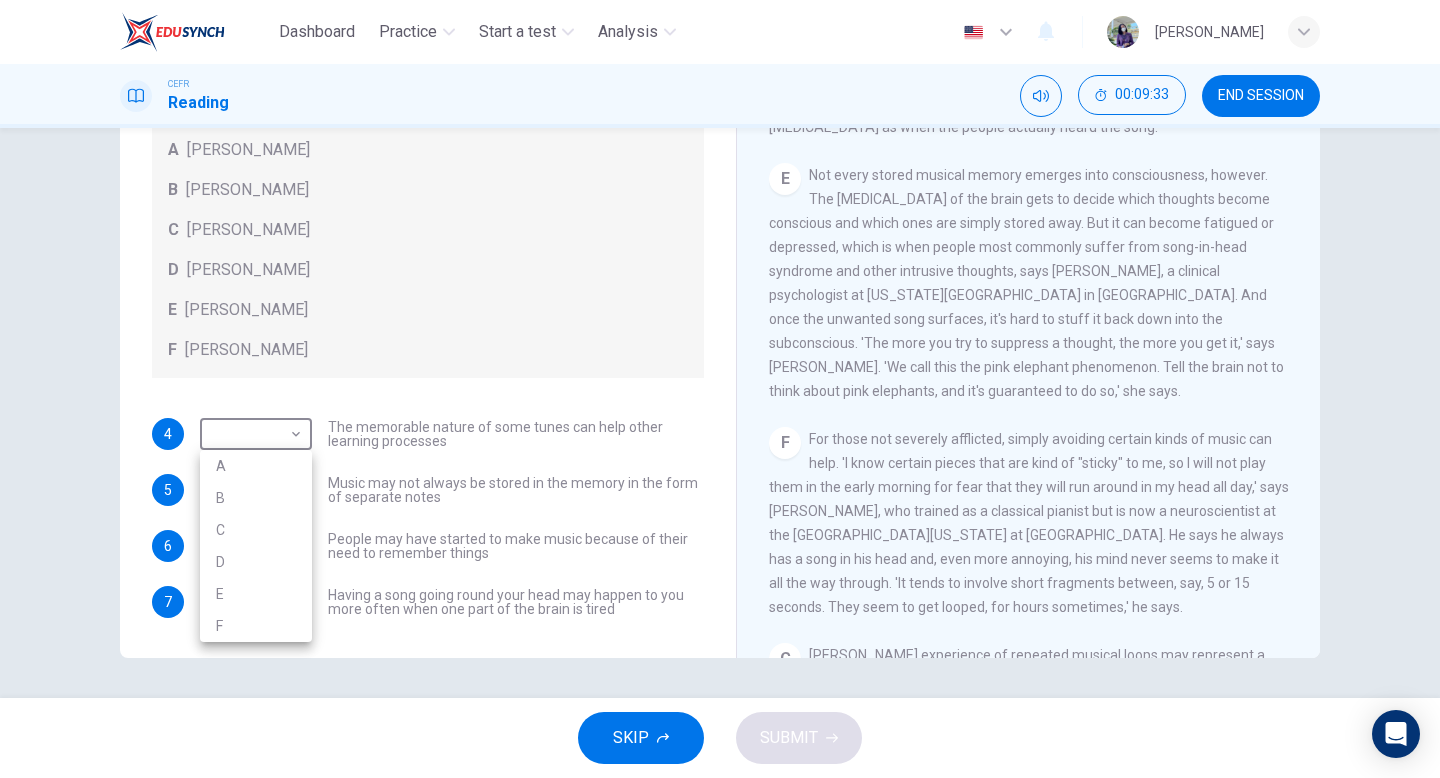 click on "C" at bounding box center (256, 530) 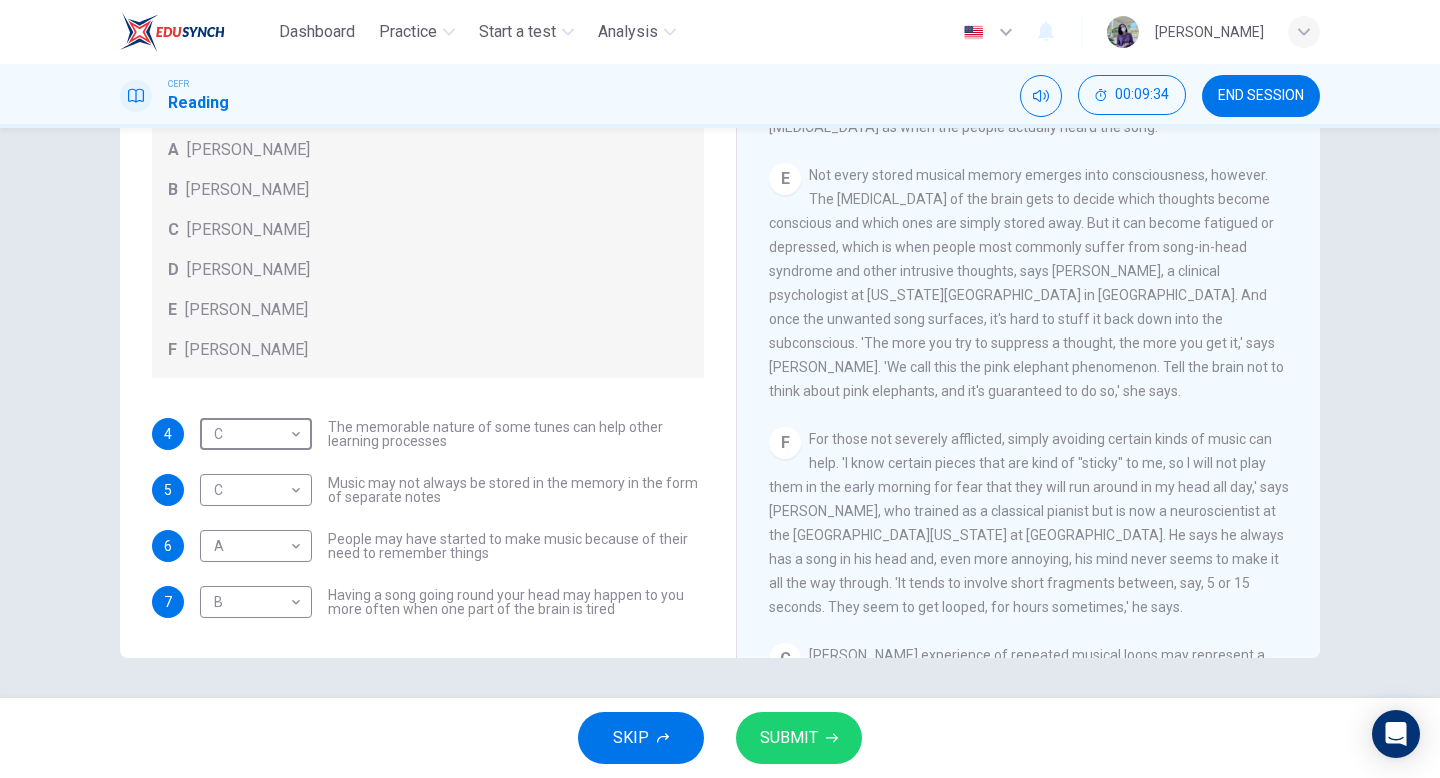 click on "SUBMIT" at bounding box center [789, 738] 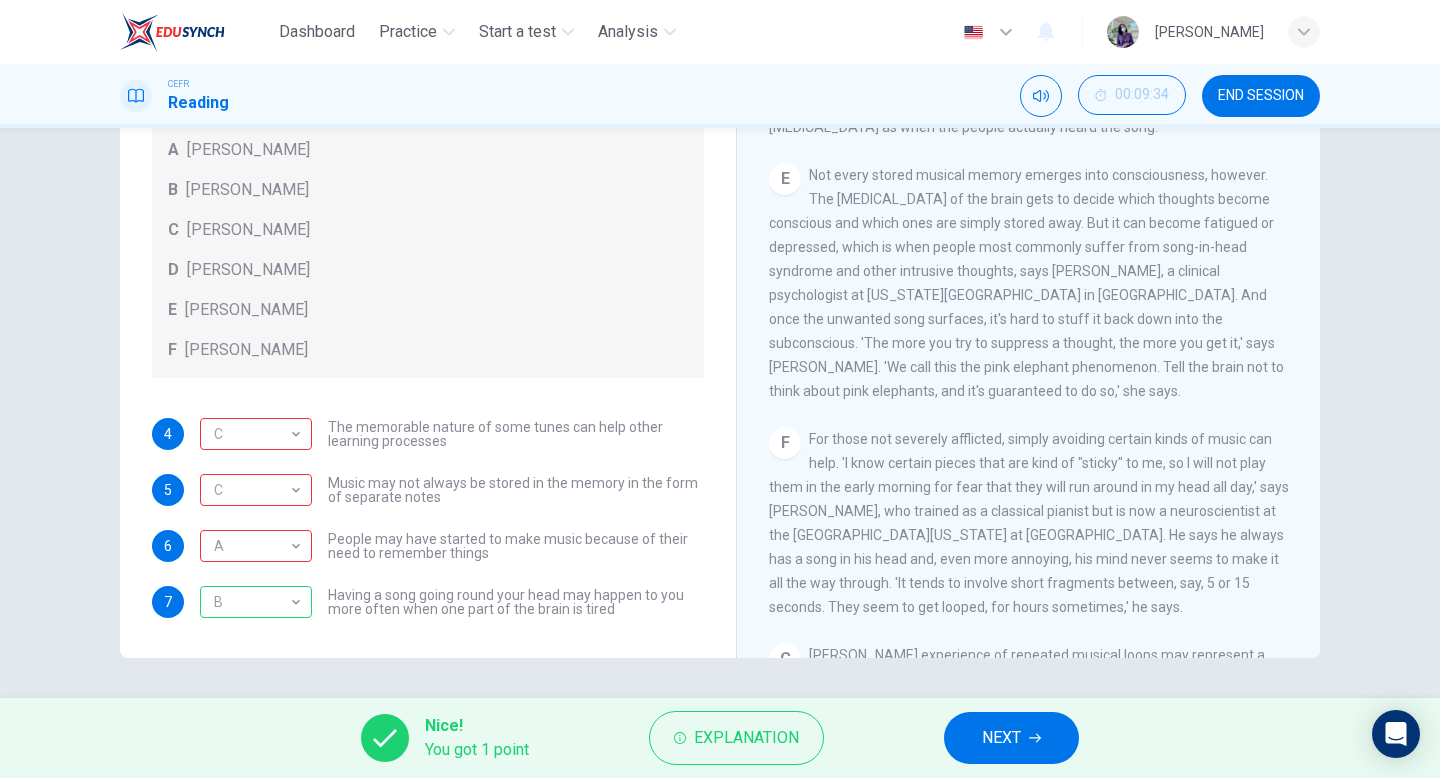 click on "NEXT" at bounding box center (1001, 738) 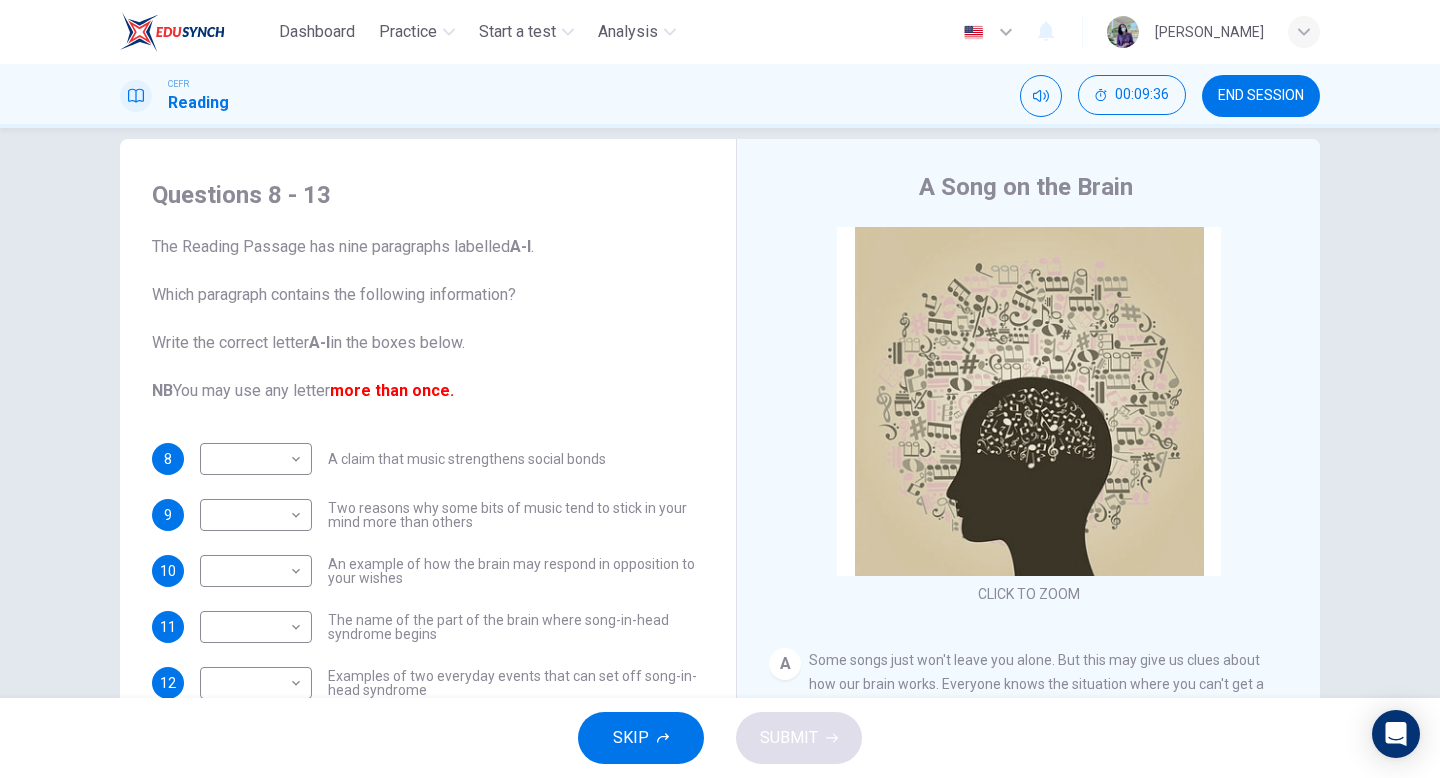 scroll, scrollTop: 0, scrollLeft: 0, axis: both 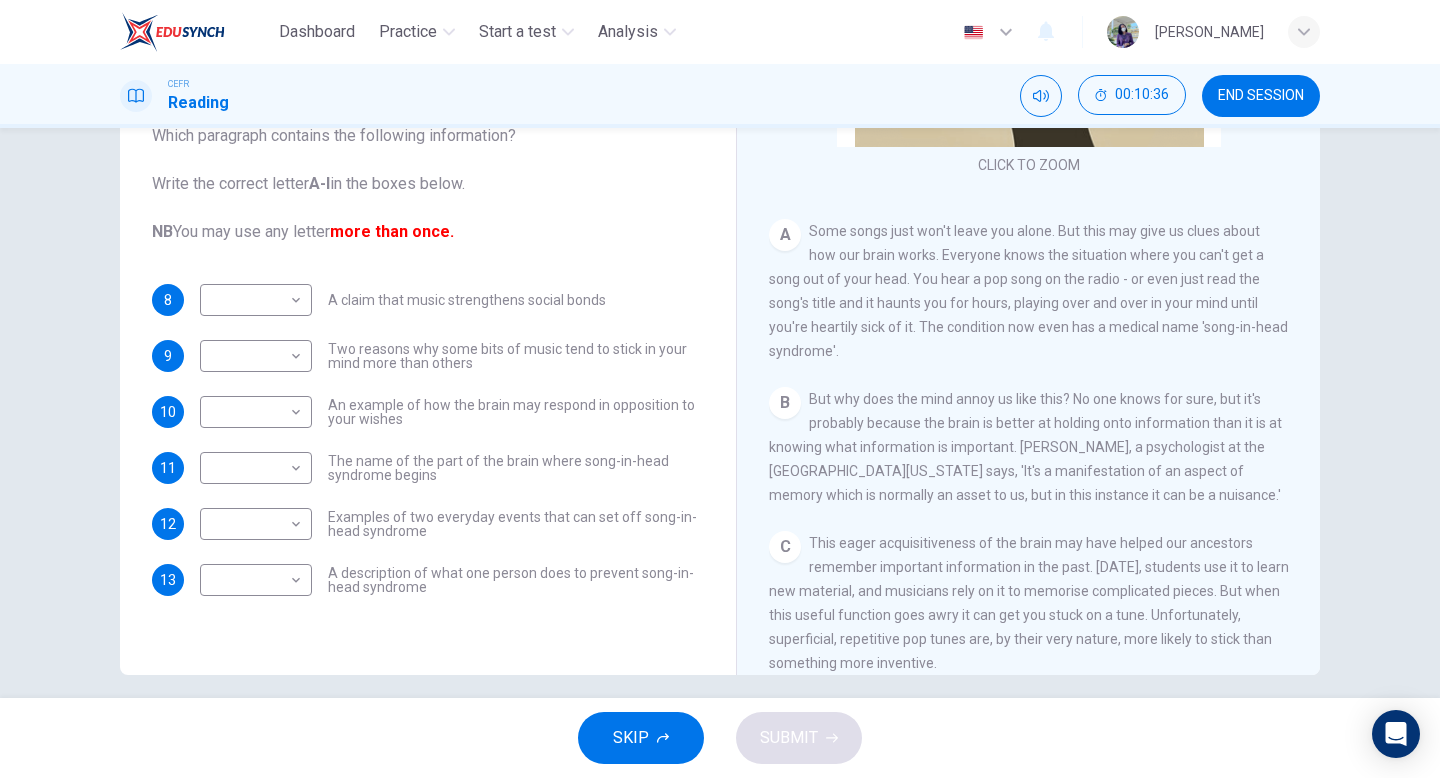 click on "Examples of two everyday events that can set off song-in-head syndrome" at bounding box center [516, 524] 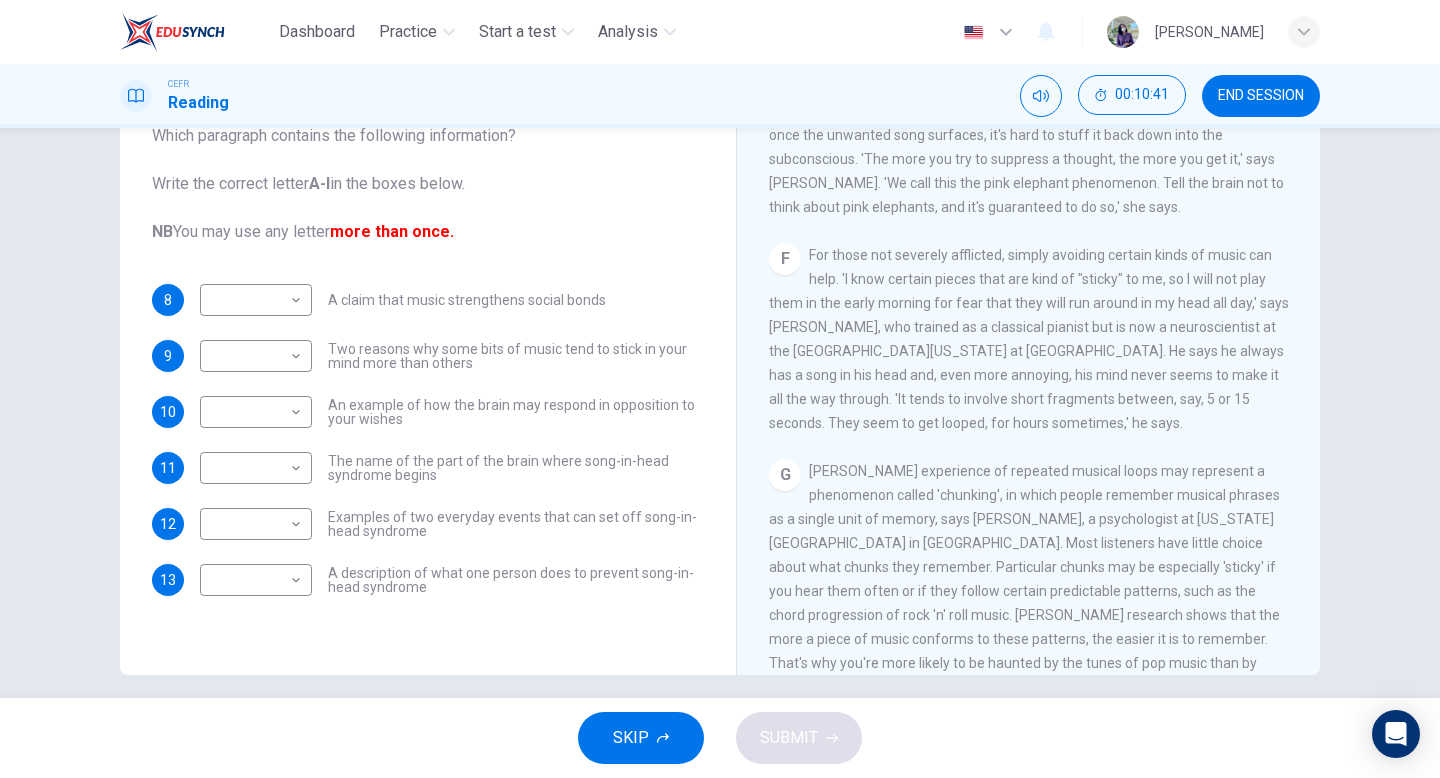 scroll, scrollTop: 1178, scrollLeft: 0, axis: vertical 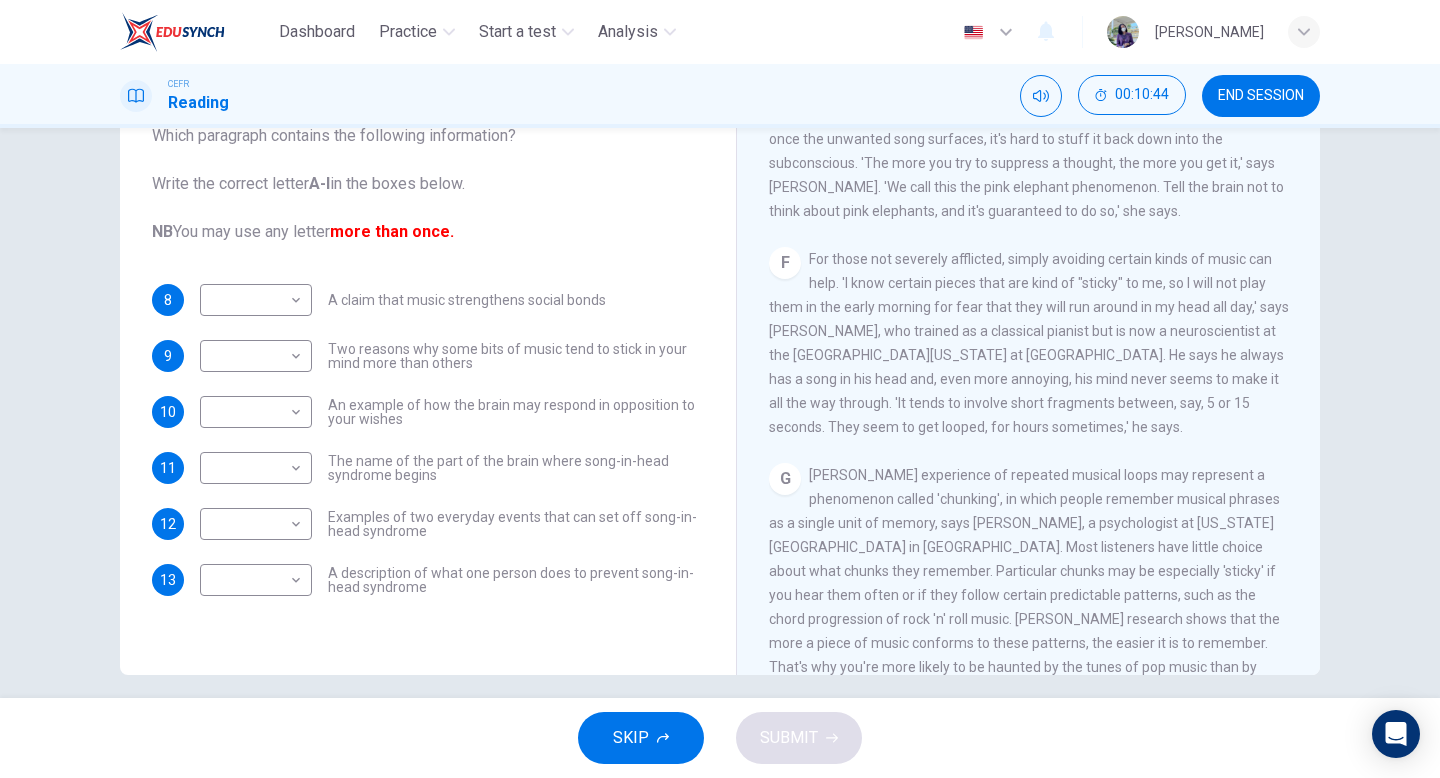 drag, startPoint x: 853, startPoint y: 395, endPoint x: 1037, endPoint y: 417, distance: 185.31055 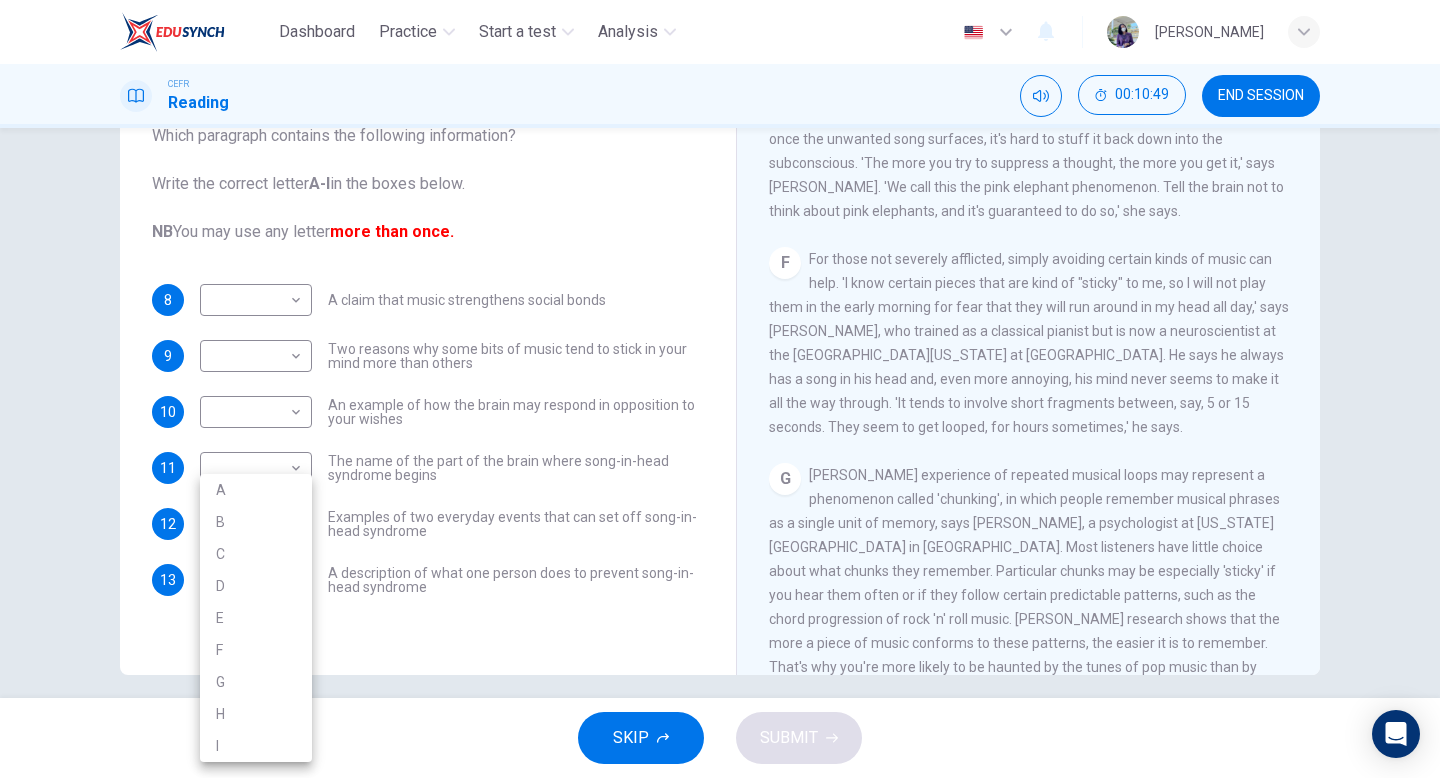 click on "Dashboard Practice Start a test Analysis English en ​ [PERSON_NAME] Reading 00:10:49 END SESSION Questions 8 - 13 The Reading Passage has nine paragraphs labelled  A-l .
Which paragraph contains the following information?
Write the correct letter  A-l  in the boxes below.
NB  You may use any letter  more than once. 8 ​ ​ A claim that music strengthens social bonds 9 ​ ​ Two reasons why some bits of music tend to stick in your mind more than others 10 ​ ​ An example of how the brain may respond in opposition to your wishes 11 ​ ​ The name of the part of the brain where song-in-head syndrome begins 12 ​ ​ Examples of two everyday events that can set off song-in-head syndrome 13 ​ ​ A description of what one person does to prevent song-in-head syndrome A Song on the Brain CLICK TO ZOOM Click to Zoom A B C D E F G H I SKIP SUBMIT EduSynch - Online Language Proficiency Testing
Dashboard Practice Start a test Analysis Notifications © Copyright  2025 A B C D E F G H I" at bounding box center (720, 389) 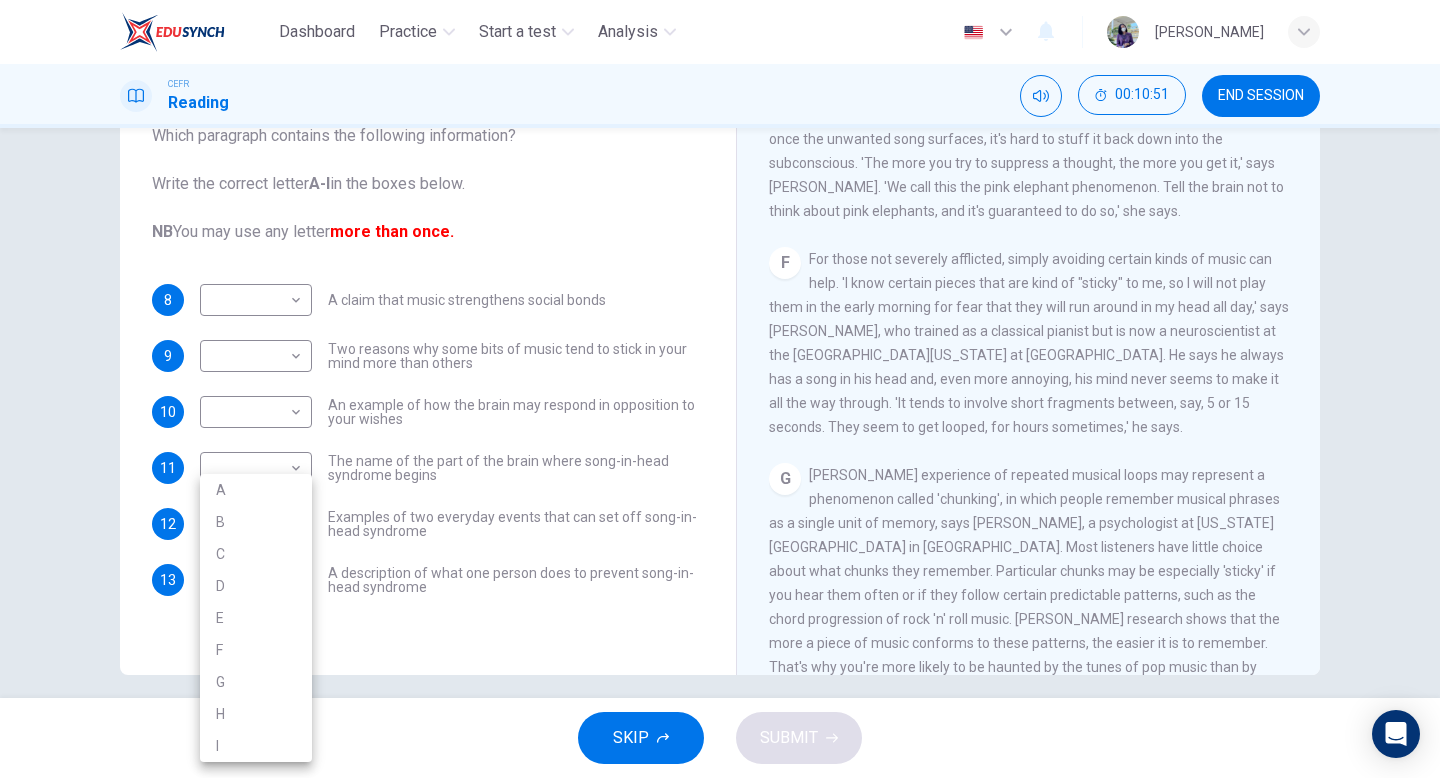 click at bounding box center [720, 389] 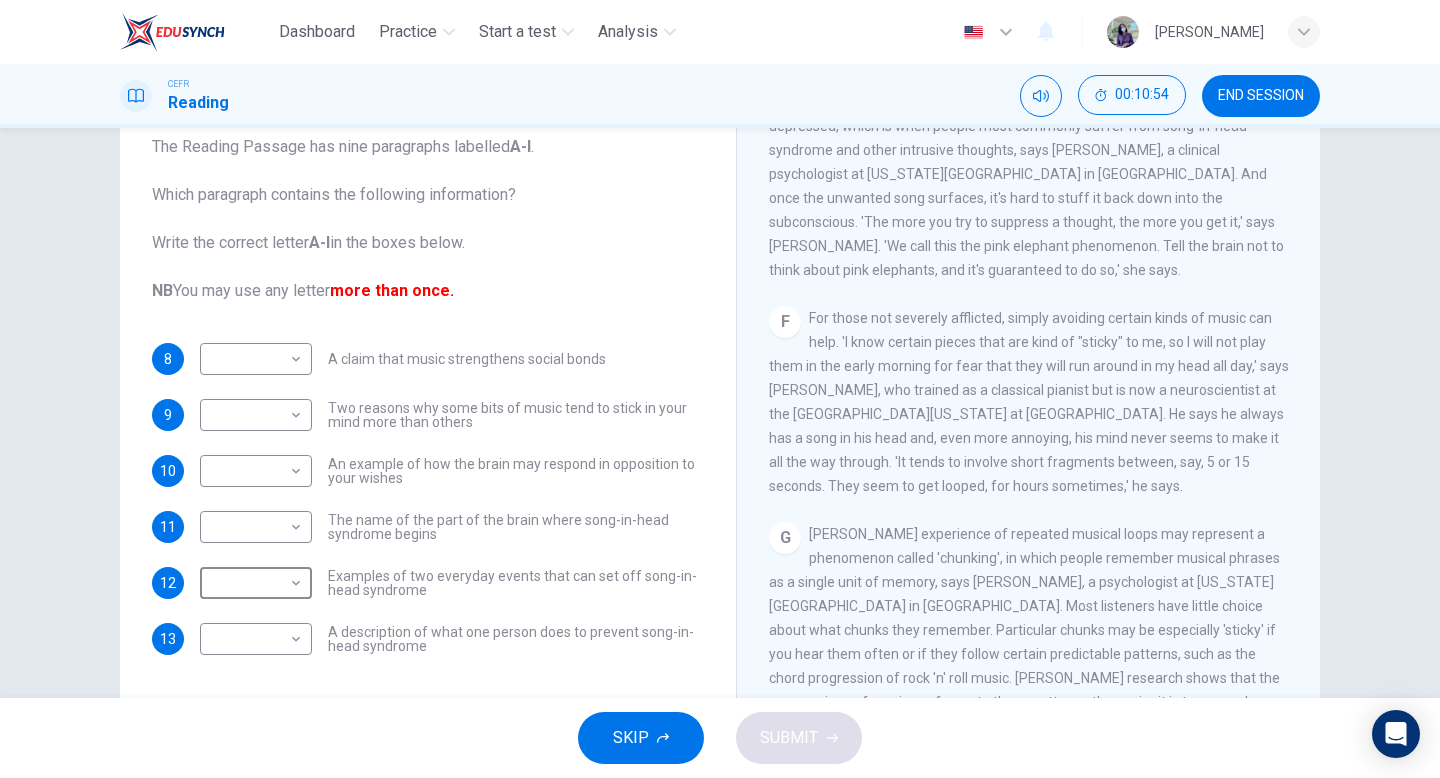 scroll, scrollTop: 205, scrollLeft: 0, axis: vertical 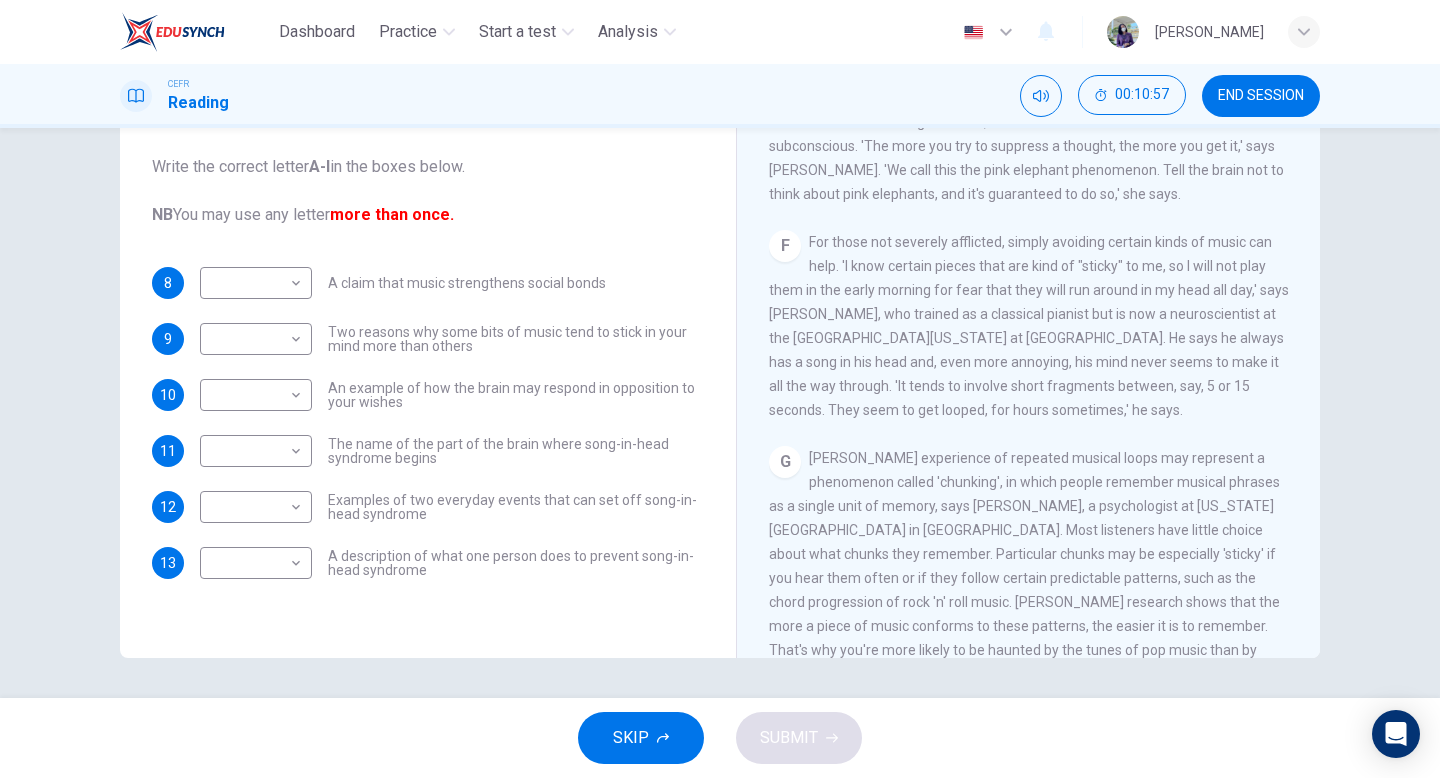 drag, startPoint x: 825, startPoint y: 264, endPoint x: 951, endPoint y: 351, distance: 153.1176 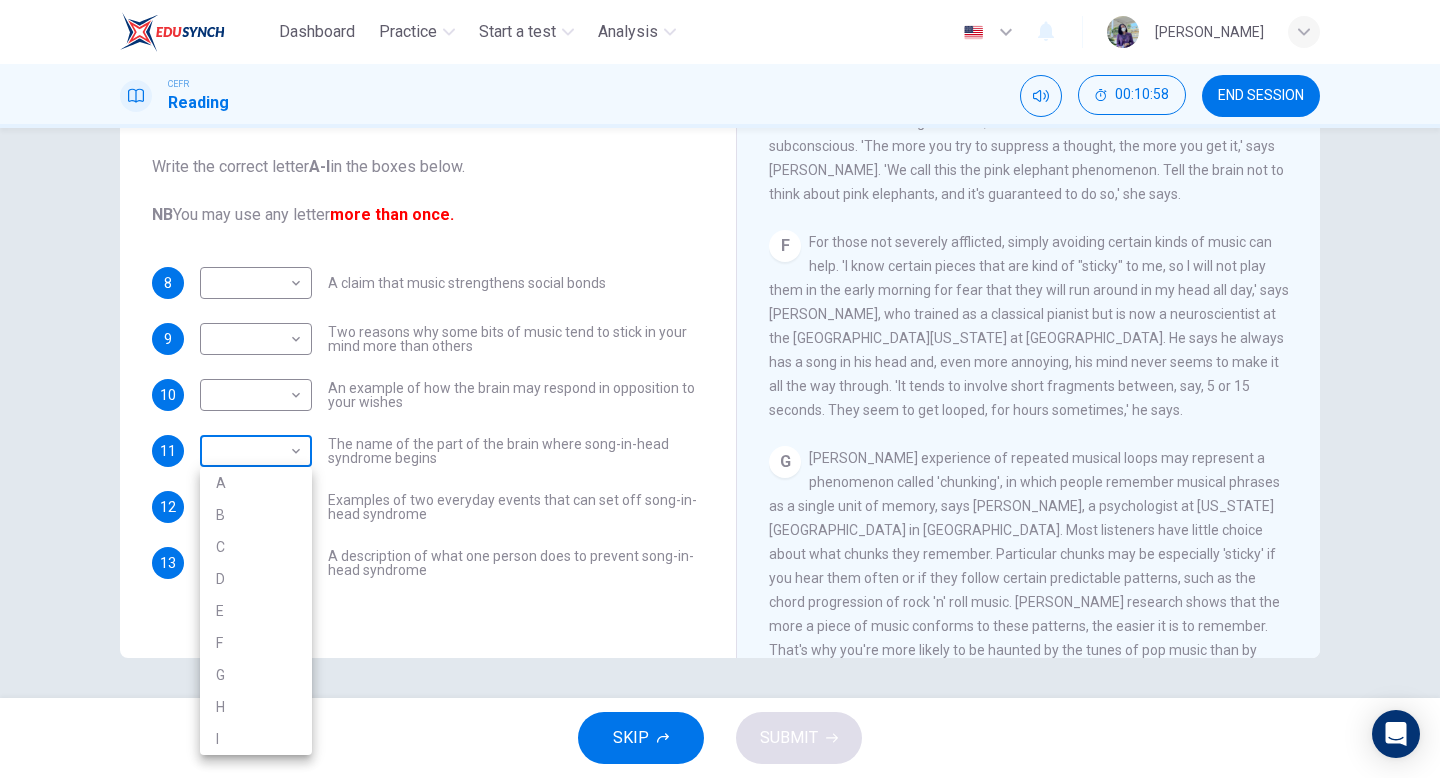 click on "Dashboard Practice Start a test Analysis English en ​ [PERSON_NAME] Reading 00:10:58 END SESSION Questions 8 - 13 The Reading Passage has nine paragraphs labelled  A-l .
Which paragraph contains the following information?
Write the correct letter  A-l  in the boxes below.
NB  You may use any letter  more than once. 8 ​ ​ A claim that music strengthens social bonds 9 ​ ​ Two reasons why some bits of music tend to stick in your mind more than others 10 ​ ​ An example of how the brain may respond in opposition to your wishes 11 ​ ​ The name of the part of the brain where song-in-head syndrome begins 12 ​ ​ Examples of two everyday events that can set off song-in-head syndrome 13 ​ ​ A description of what one person does to prevent song-in-head syndrome A Song on the Brain CLICK TO ZOOM Click to Zoom A B C D E F G H I SKIP SUBMIT EduSynch - Online Language Proficiency Testing
Dashboard Practice Start a test Analysis Notifications © Copyright  2025 A B C D E F G H I" at bounding box center [720, 389] 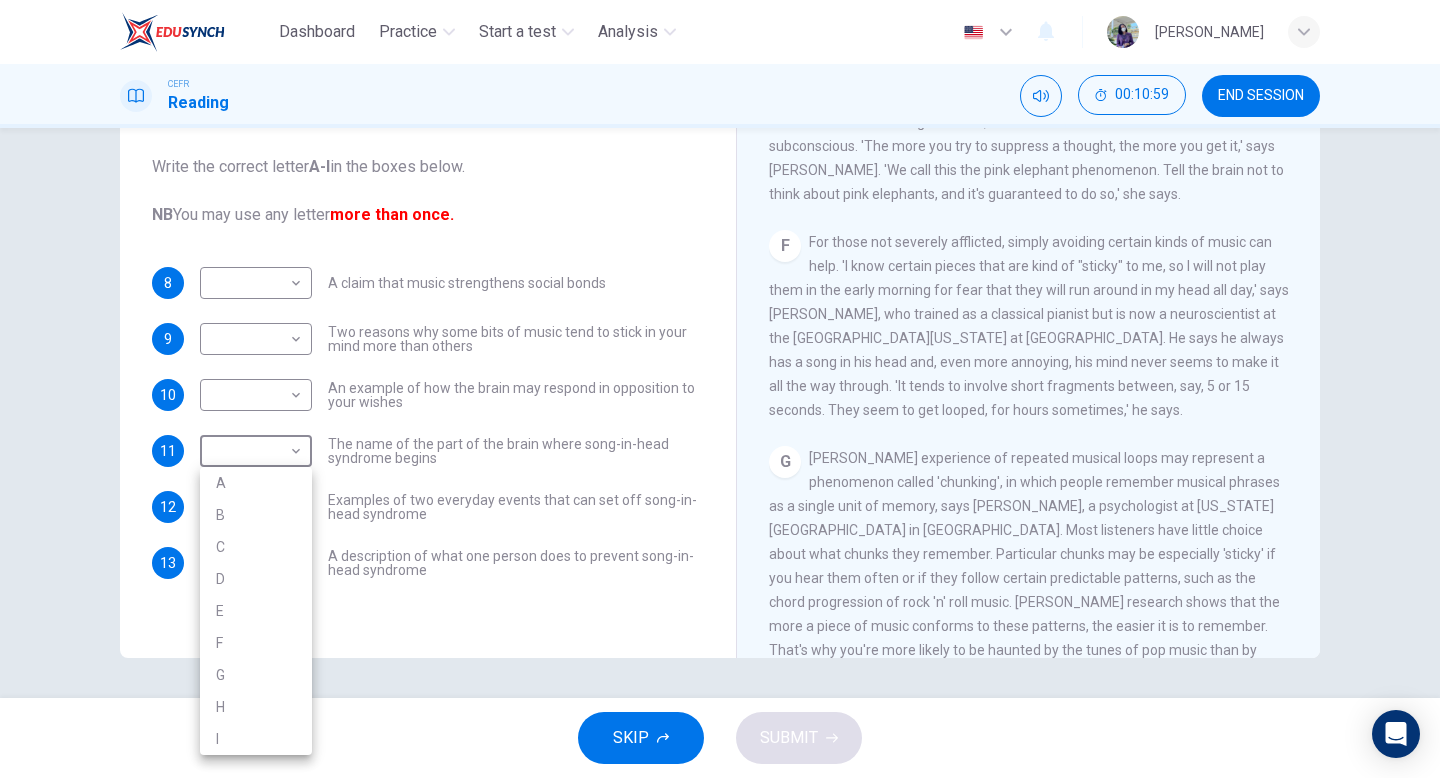 click on "F" at bounding box center [256, 643] 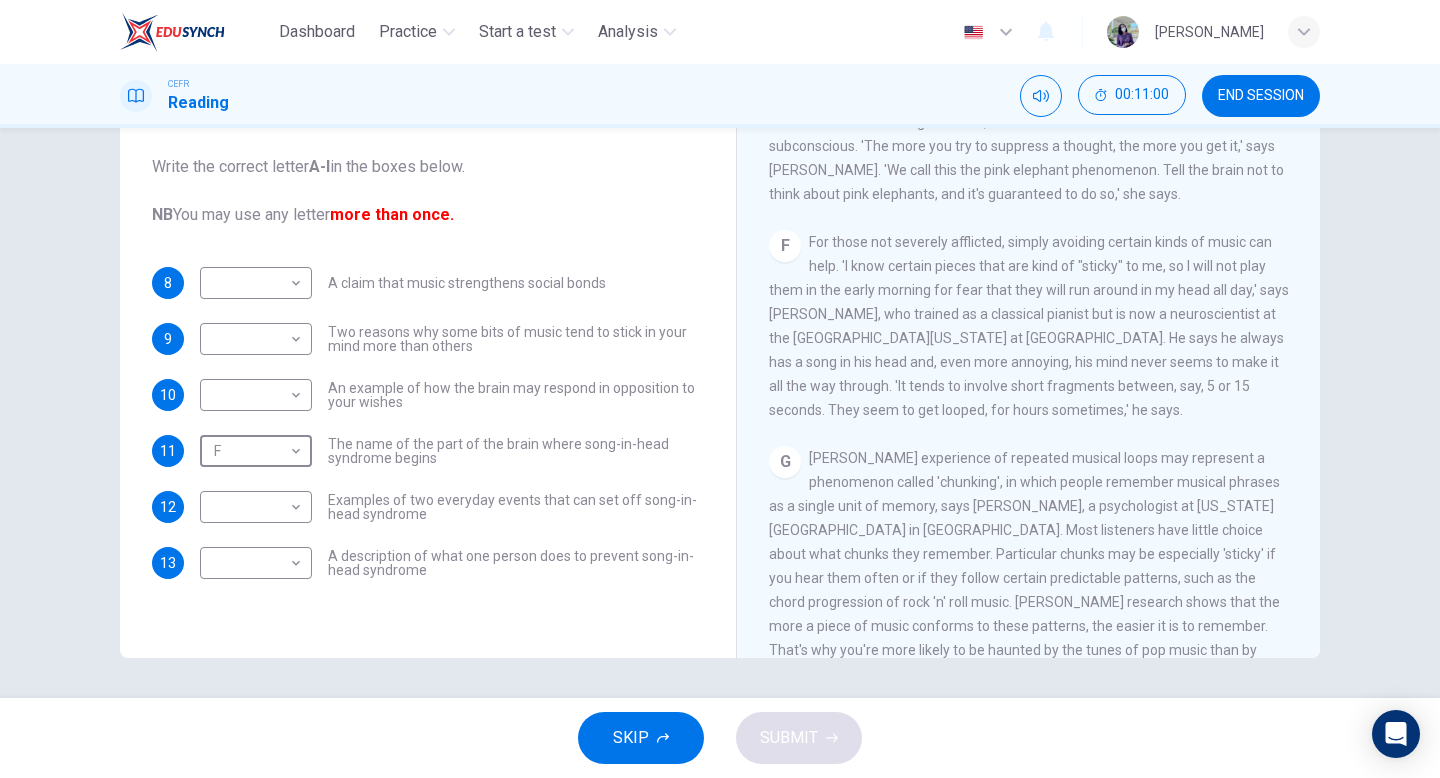 click on "8 ​ ​ A claim that music strengthens social bonds 9 ​ ​ Two reasons why some bits of music tend to stick in your mind more than others 10 ​ ​ An example of how the brain may respond in opposition to your wishes 11 F F ​ The name of the part of the brain where song-in-head syndrome begins 12 ​ ​ Examples of two everyday events that can set off song-in-head syndrome 13 ​ ​ A description of what one person does to prevent song-in-head syndrome" at bounding box center [428, 423] 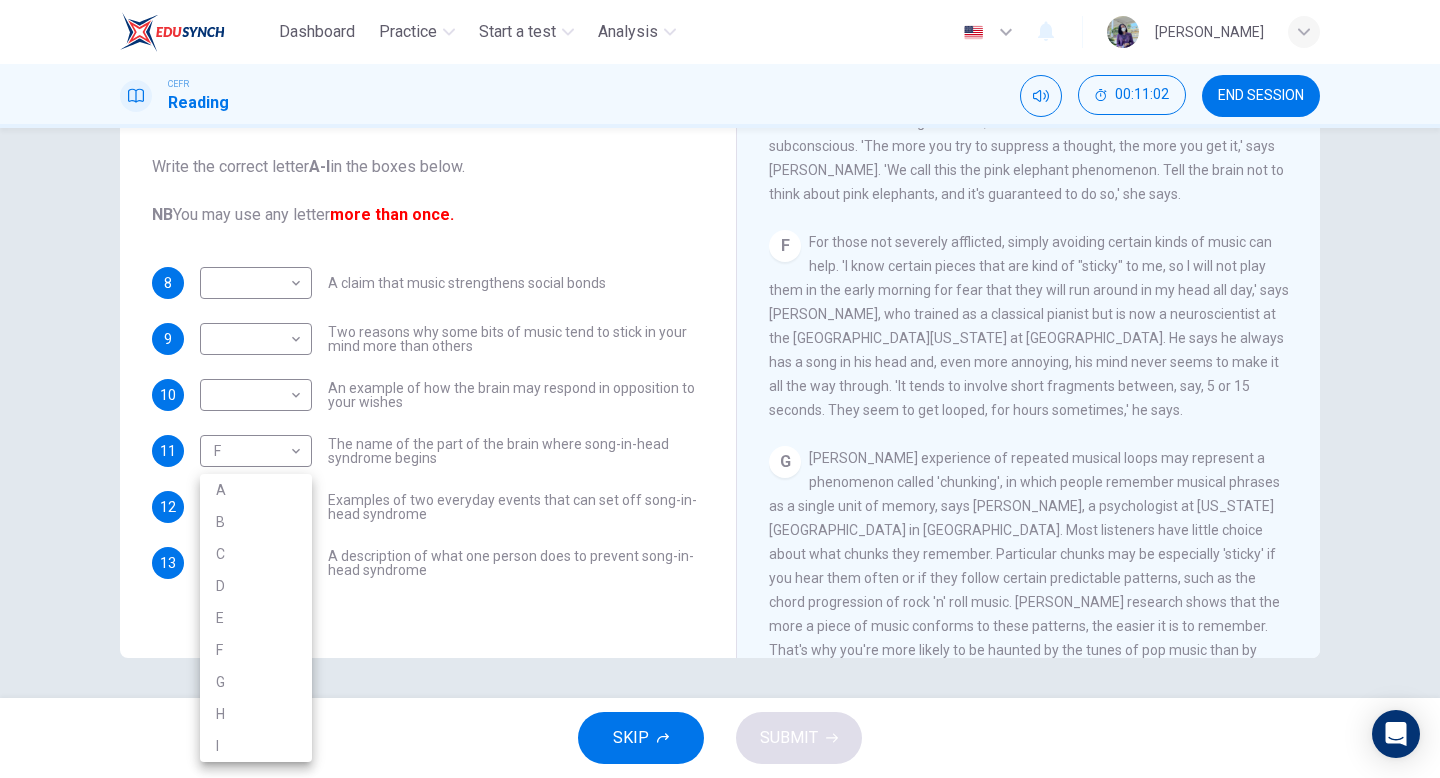 click on "Dashboard Practice Start a test Analysis English en ​ [PERSON_NAME] Reading 00:11:02 END SESSION Questions 8 - 13 The Reading Passage has nine paragraphs labelled  A-l .
Which paragraph contains the following information?
Write the correct letter  A-l  in the boxes below.
NB  You may use any letter  more than once. 8 ​ ​ A claim that music strengthens social bonds 9 ​ ​ Two reasons why some bits of music tend to stick in your mind more than others 10 ​ ​ An example of how the brain may respond in opposition to your wishes 11 F F ​ The name of the part of the brain where song-in-head syndrome begins 12 ​ ​ Examples of two everyday events that can set off song-in-head syndrome 13 ​ ​ A description of what one person does to prevent song-in-head syndrome A Song on the Brain CLICK TO ZOOM Click to Zoom A B C D E F G H I SKIP SUBMIT EduSynch - Online Language Proficiency Testing
Dashboard Practice Start a test Analysis Notifications © Copyright  2025 A B C D E F G H I" at bounding box center [720, 389] 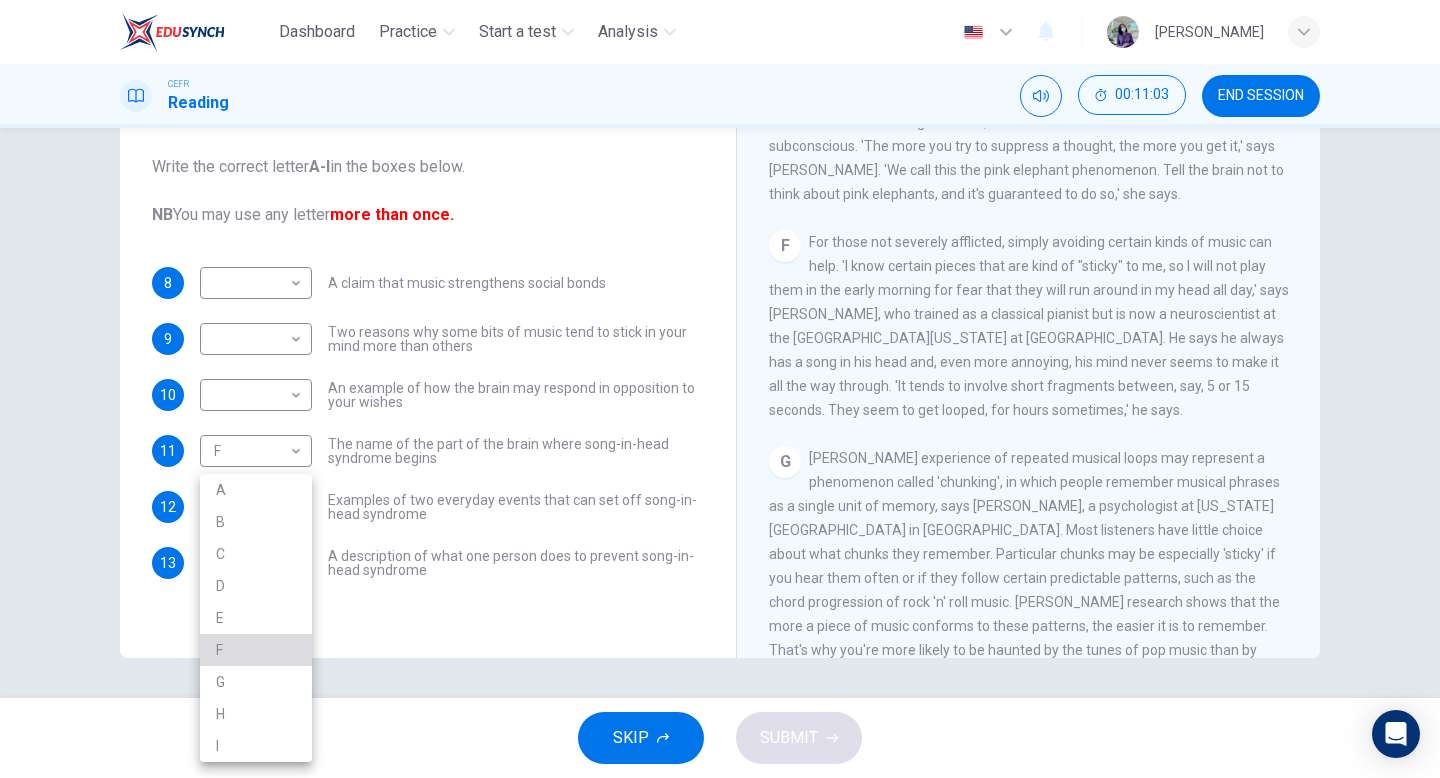 click on "F" at bounding box center [256, 650] 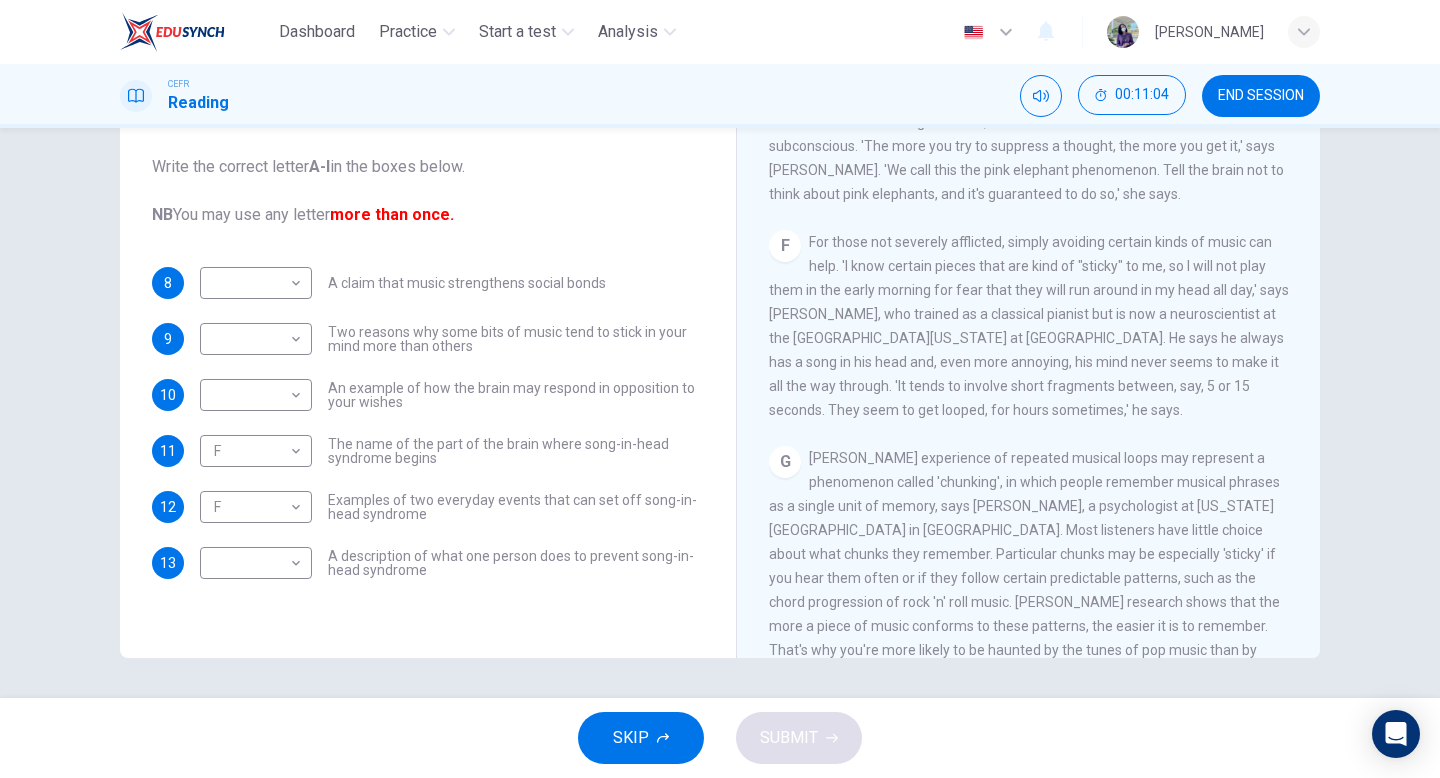 click on "A description of what one person does to prevent song-in-head syndrome" at bounding box center (516, 563) 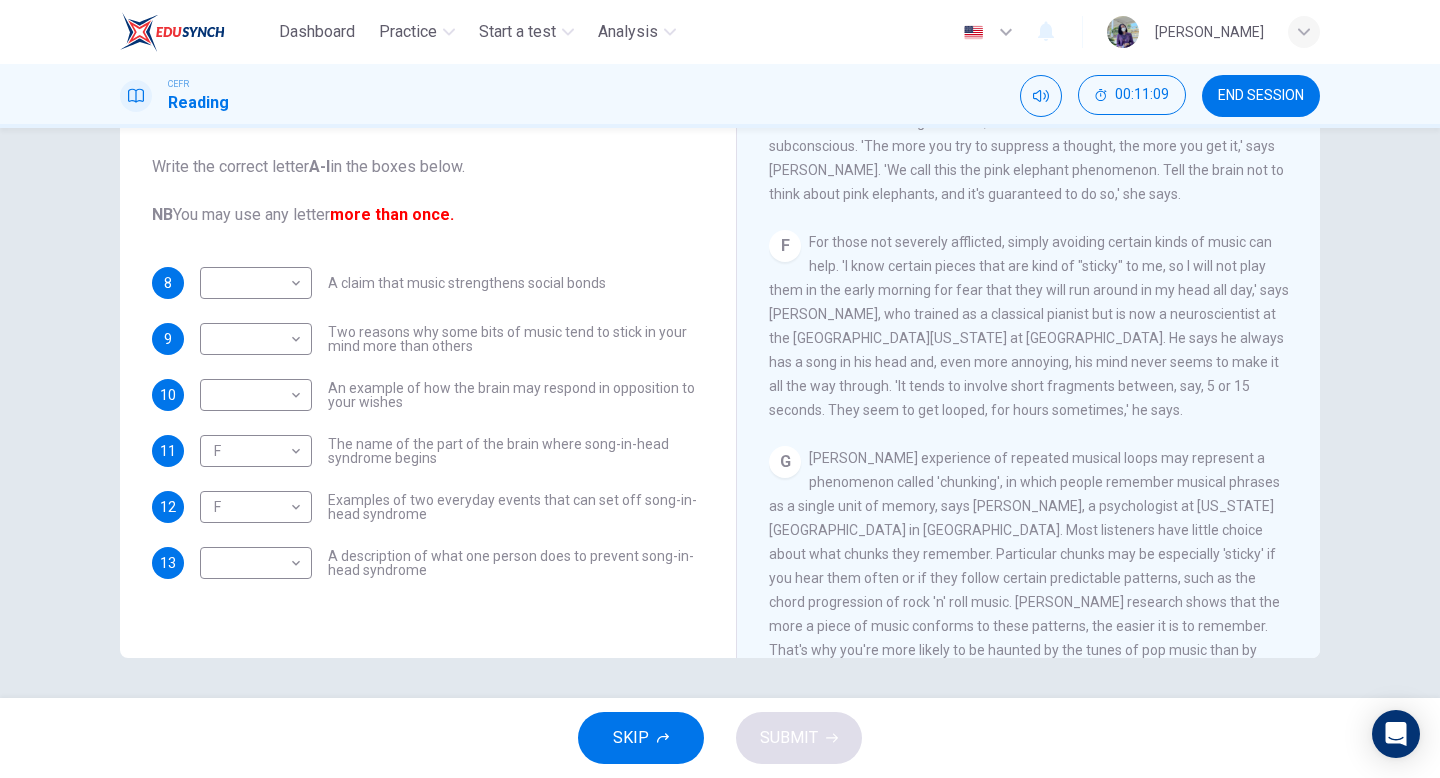 click on "[PERSON_NAME] experience of repeated musical loops may represent a phenomenon called 'chunking', in which people remember musical phrases as a single unit of memory, says [PERSON_NAME], a psychologist at [US_STATE][GEOGRAPHIC_DATA] in [GEOGRAPHIC_DATA]. Most listeners have little choice about what chunks they remember. Particular chunks may be especially 'sticky' if you hear them often or if they follow certain predictable patterns, such as the chord progression of rock 'n' roll music. [PERSON_NAME] research shows that the more a piece of music conforms to these patterns, the easier it is to remember. That's why you're more likely to be haunted by the tunes of pop music than by those of a classical composer such as [PERSON_NAME]." at bounding box center [1024, 566] 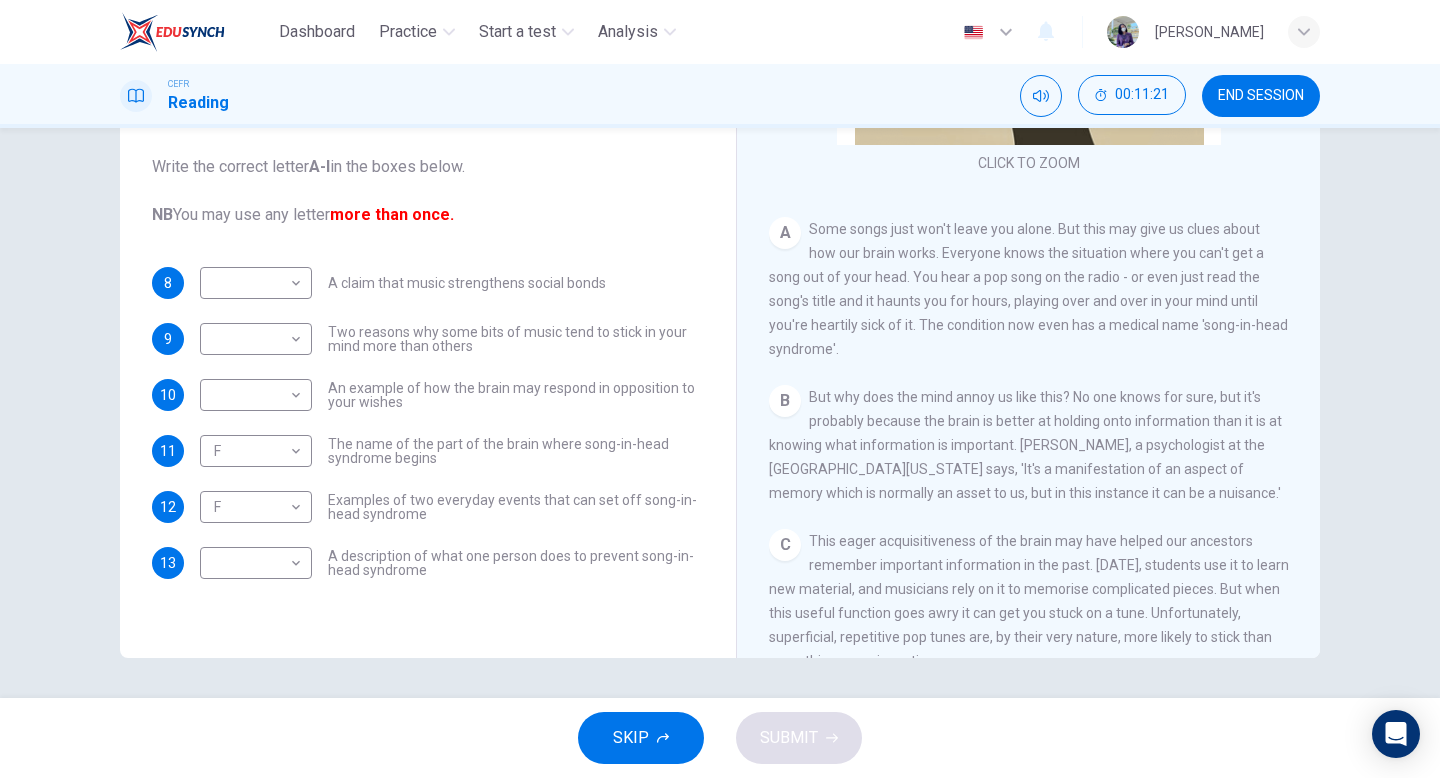 scroll, scrollTop: 261, scrollLeft: 0, axis: vertical 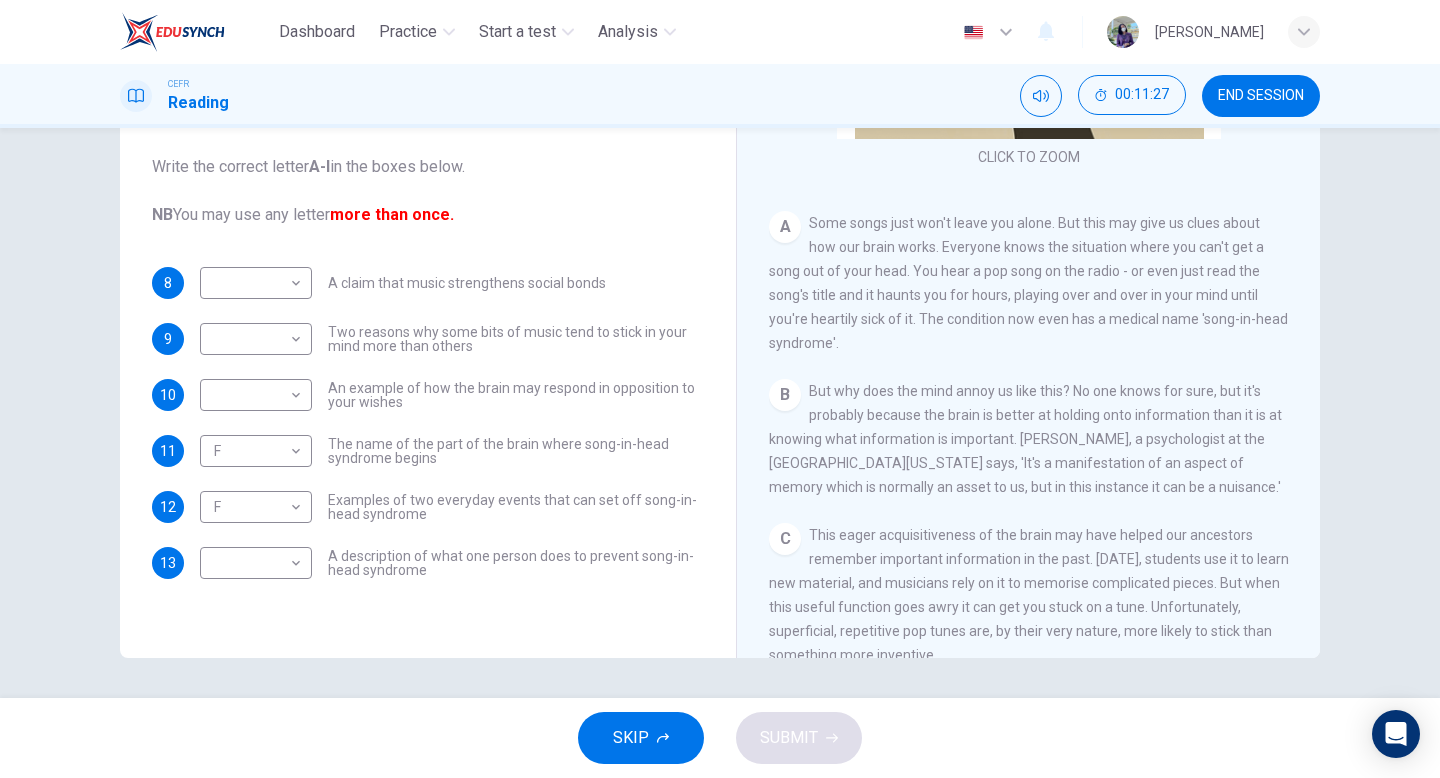 click on "An example of how the brain may respond in opposition to your wishes" at bounding box center [516, 395] 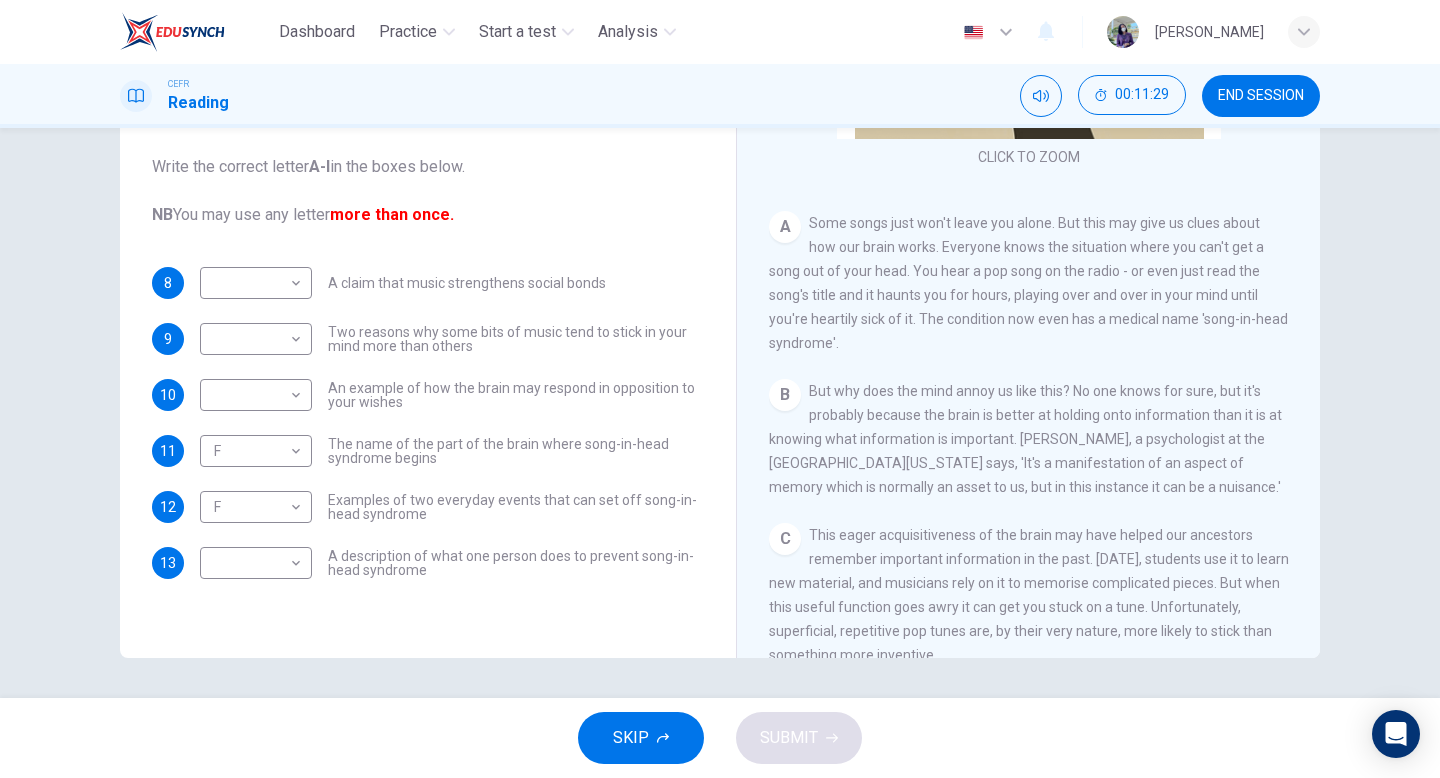 drag, startPoint x: 326, startPoint y: 392, endPoint x: 391, endPoint y: 405, distance: 66.287254 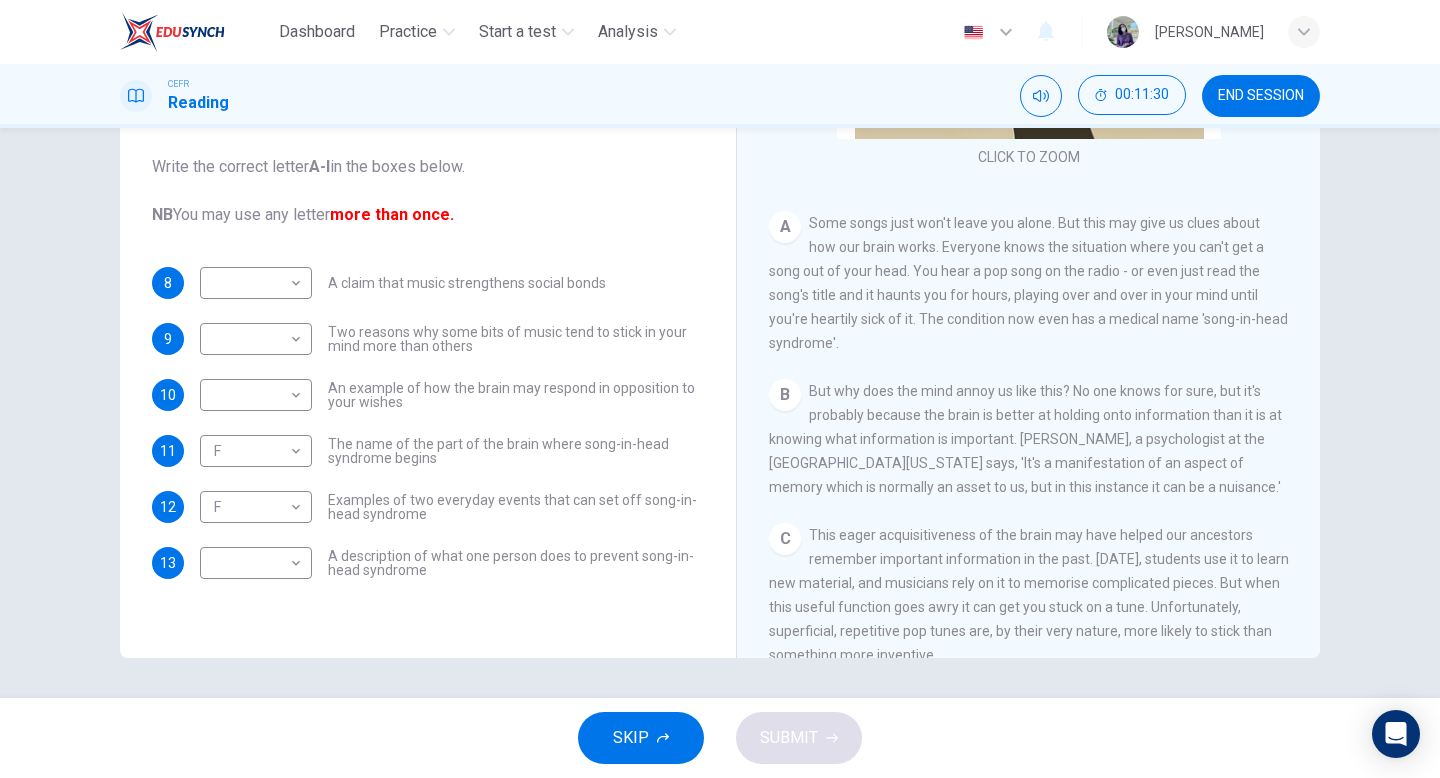 drag, startPoint x: 403, startPoint y: 405, endPoint x: 329, endPoint y: 365, distance: 84.118965 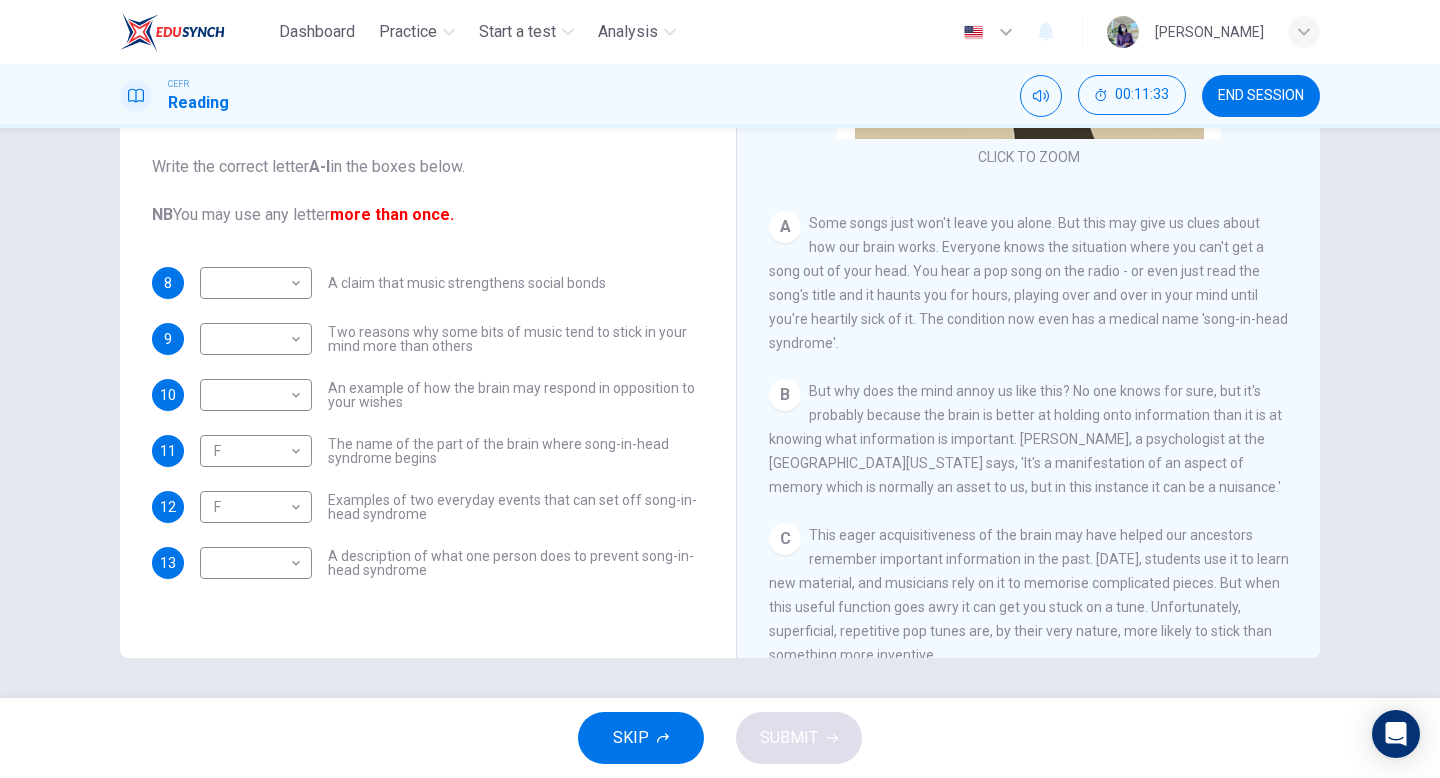 drag, startPoint x: 452, startPoint y: 584, endPoint x: 331, endPoint y: 560, distance: 123.35721 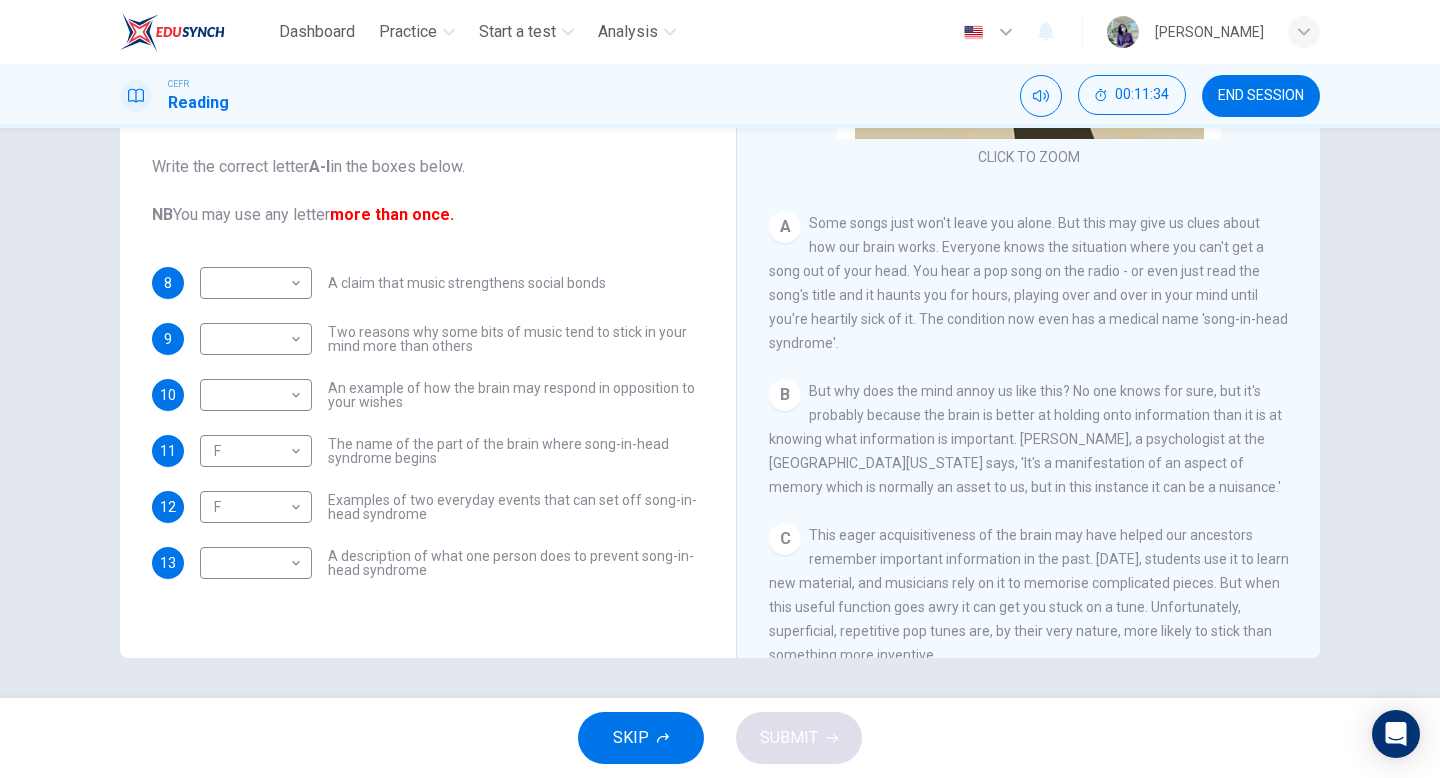 drag, startPoint x: 329, startPoint y: 560, endPoint x: 572, endPoint y: 601, distance: 246.43457 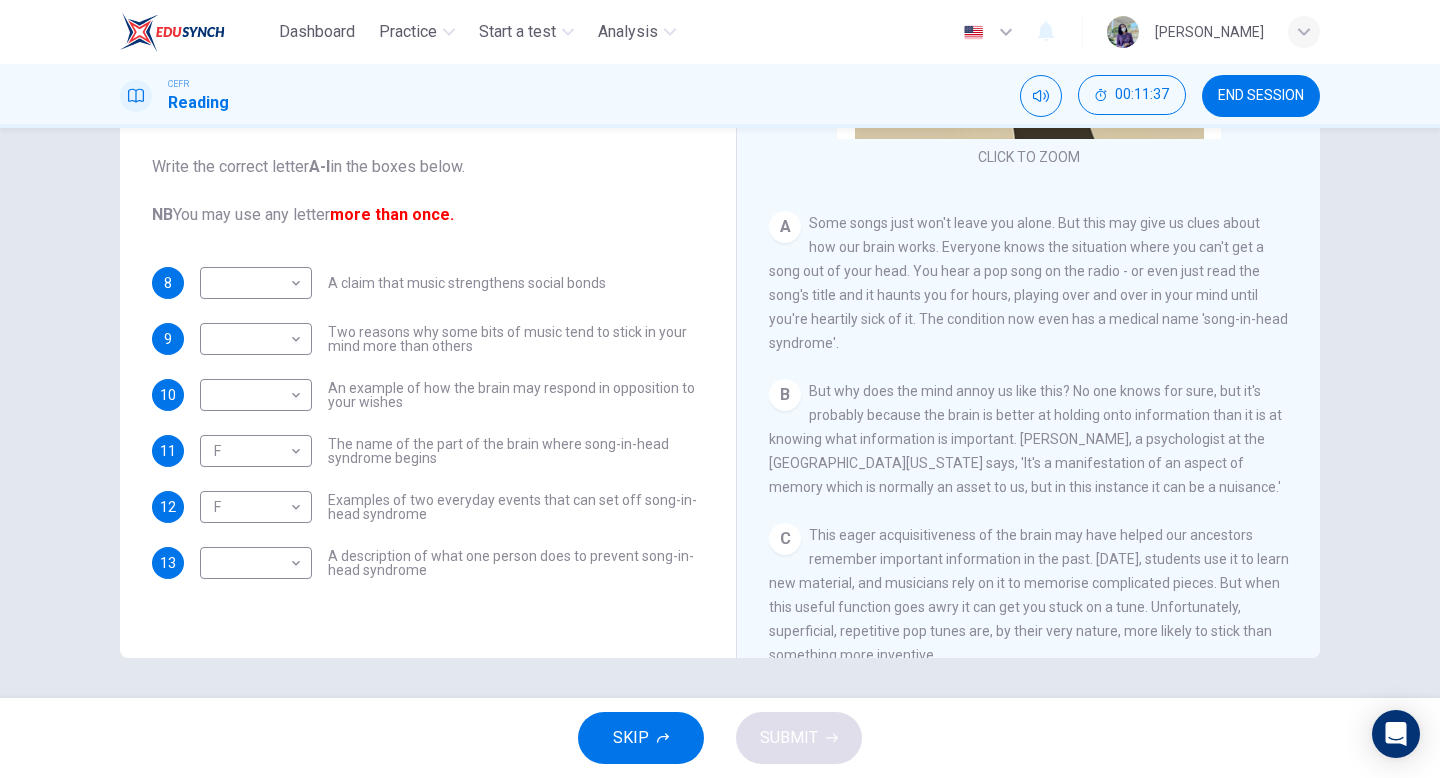 scroll, scrollTop: 275, scrollLeft: 0, axis: vertical 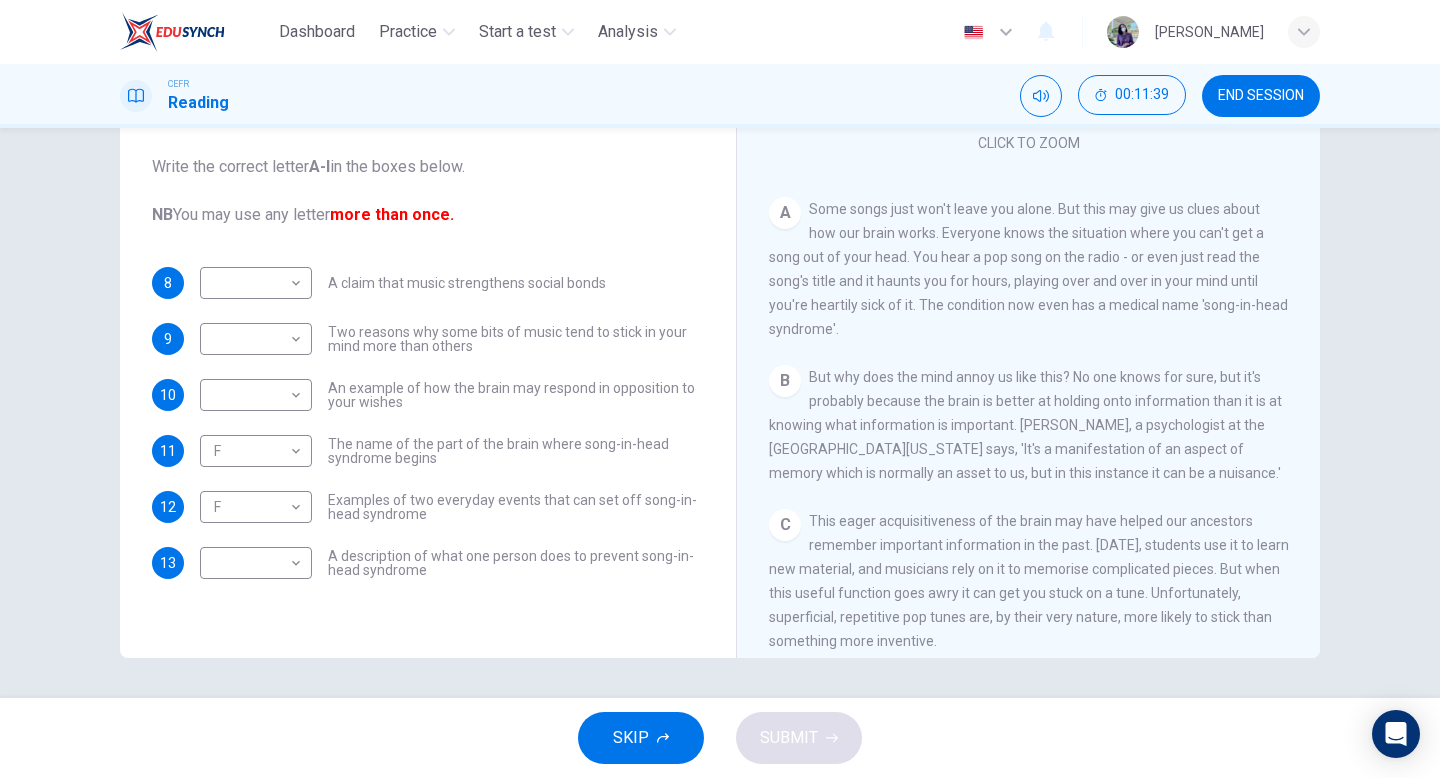 click on "Some songs just won't leave you alone. But this may give us clues about how our brain works. Everyone knows the situation where you can't get a song out of your head. You hear a pop song on the radio - or even just read the song's title and it haunts you for hours, playing over and over in your mind until you're heartily sick of it. The condition now even has a medical name 'song-in-head syndrome'." at bounding box center (1028, 269) 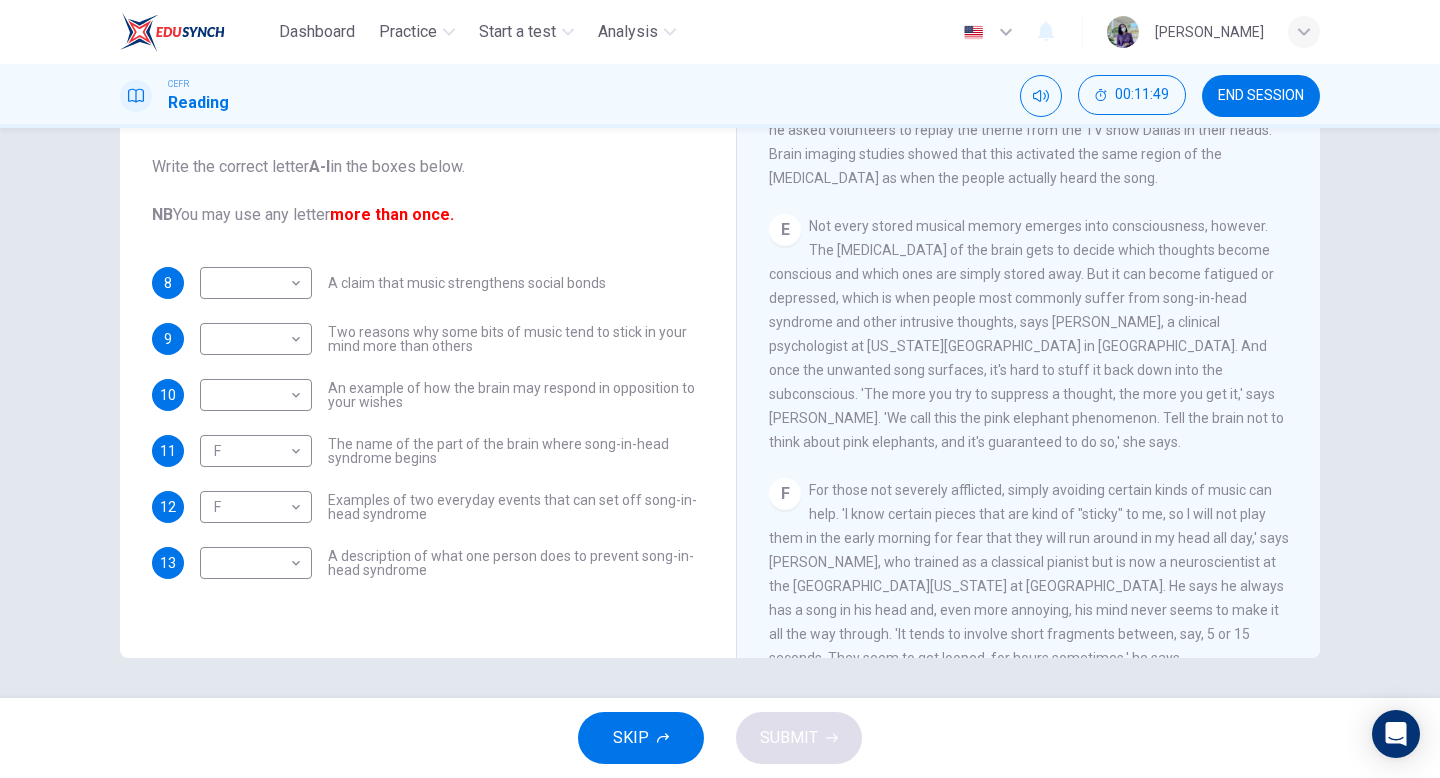 scroll, scrollTop: 1555, scrollLeft: 0, axis: vertical 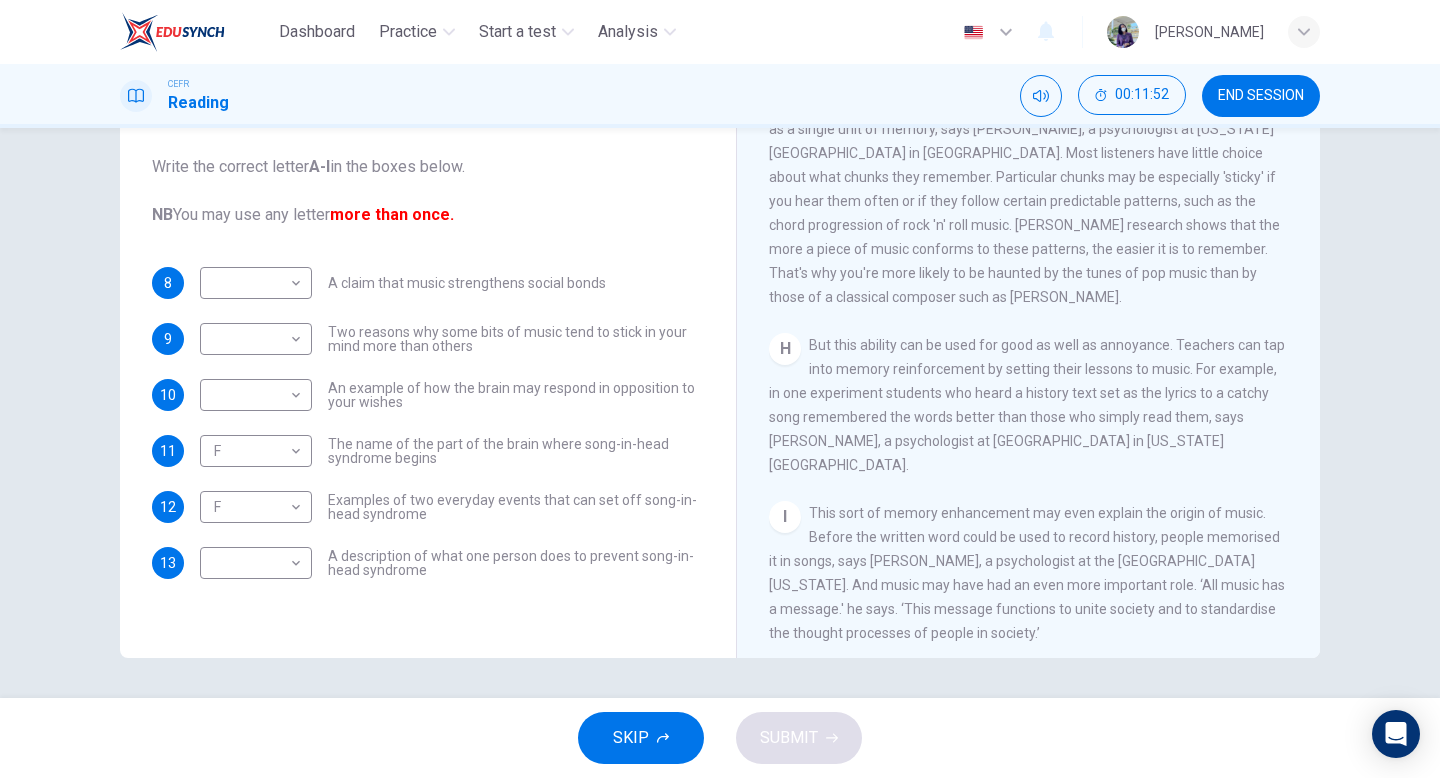 drag, startPoint x: 809, startPoint y: 487, endPoint x: 921, endPoint y: 617, distance: 171.59254 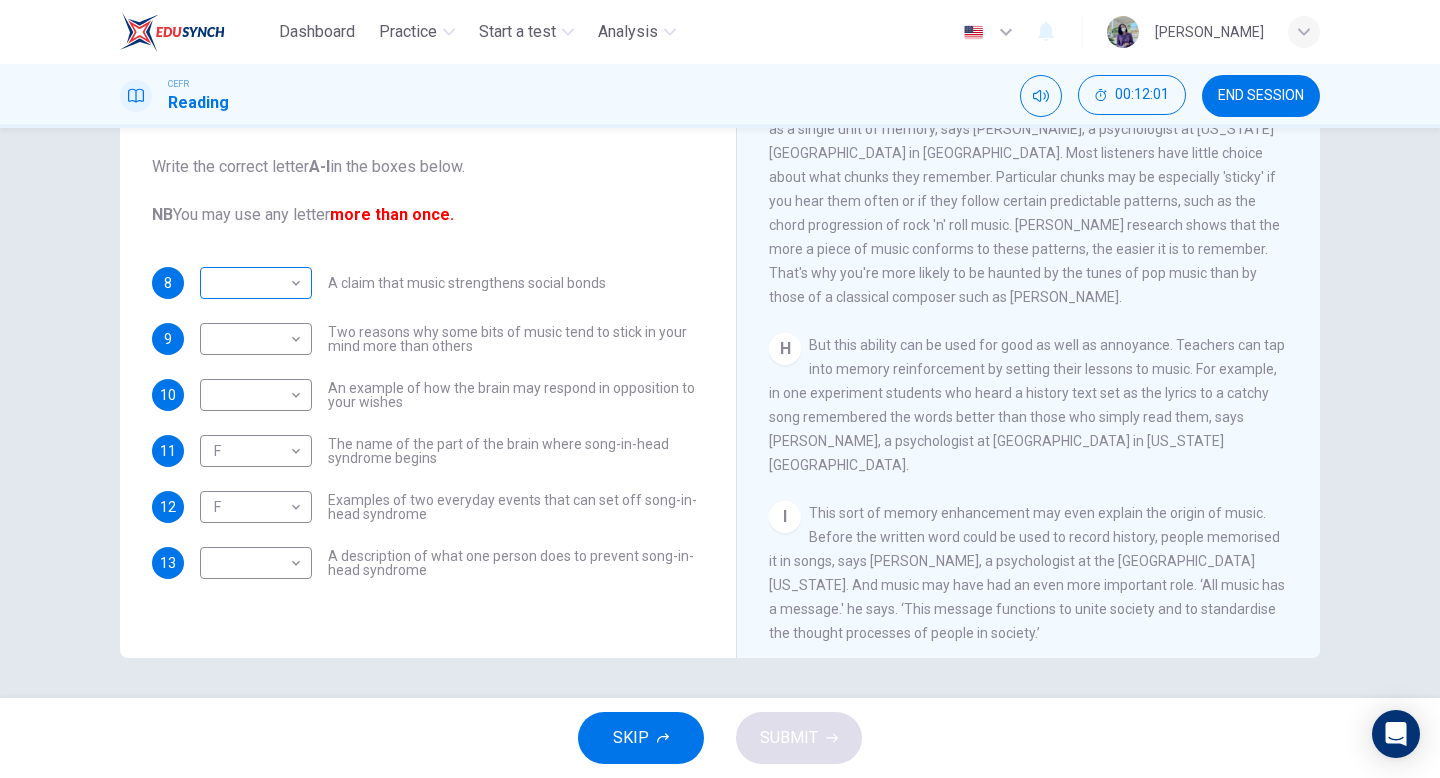 click on "Dashboard Practice Start a test Analysis English en ​ [PERSON_NAME] Reading 00:12:01 END SESSION Questions 8 - 13 The Reading Passage has nine paragraphs labelled  A-l .
Which paragraph contains the following information?
Write the correct letter  A-l  in the boxes below.
NB  You may use any letter  more than once. 8 ​ ​ A claim that music strengthens social bonds 9 ​ ​ Two reasons why some bits of music tend to stick in your mind more than others 10 ​ ​ An example of how the brain may respond in opposition to your wishes 11 F F ​ The name of the part of the brain where song-in-head syndrome begins 12 F F ​ Examples of two everyday events that can set off song-in-head syndrome 13 ​ ​ A description of what one person does to prevent song-in-head syndrome A Song on the Brain CLICK TO ZOOM Click to Zoom A B C D E F G H I SKIP SUBMIT EduSynch - Online Language Proficiency Testing
Dashboard Practice Start a test Analysis Notifications © Copyright  2025" at bounding box center (720, 389) 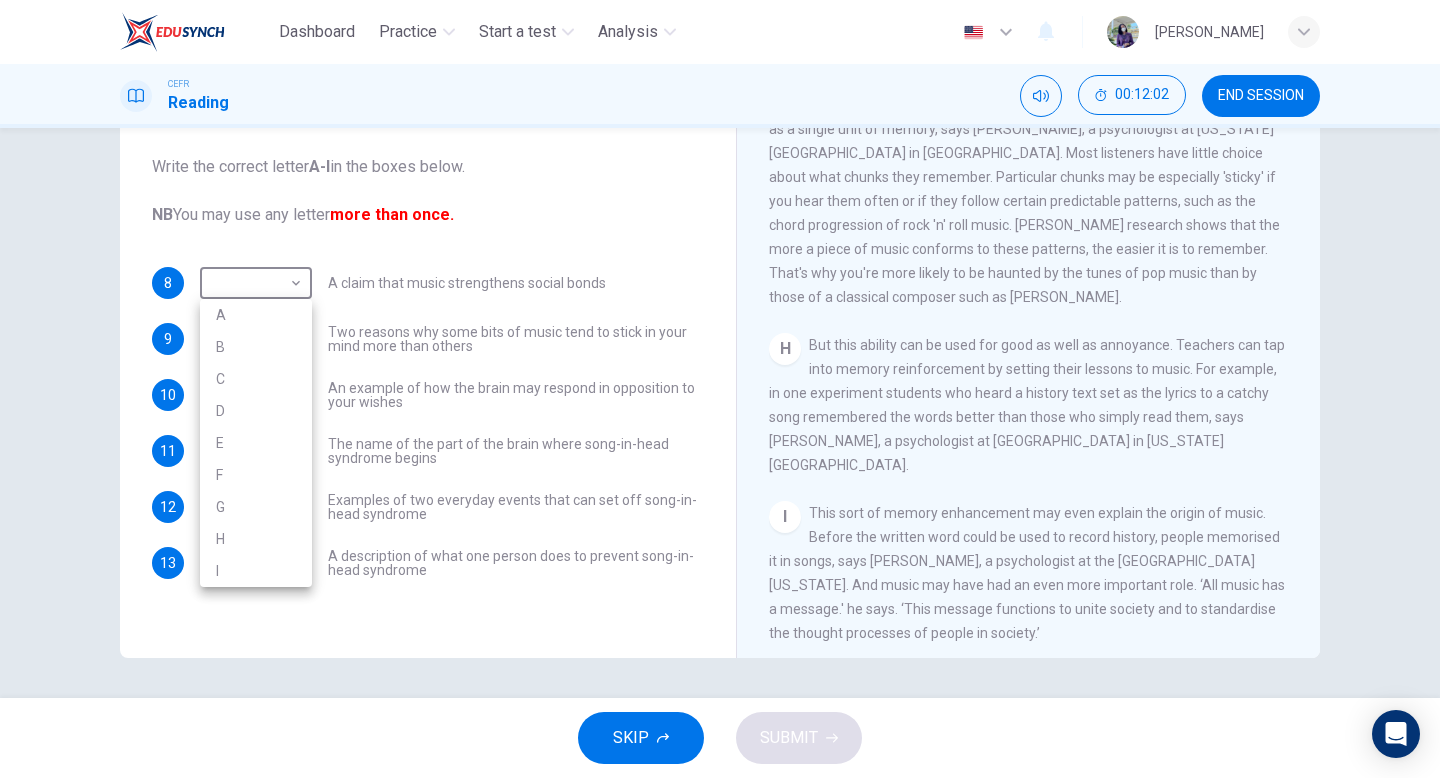 click on "I" at bounding box center (256, 571) 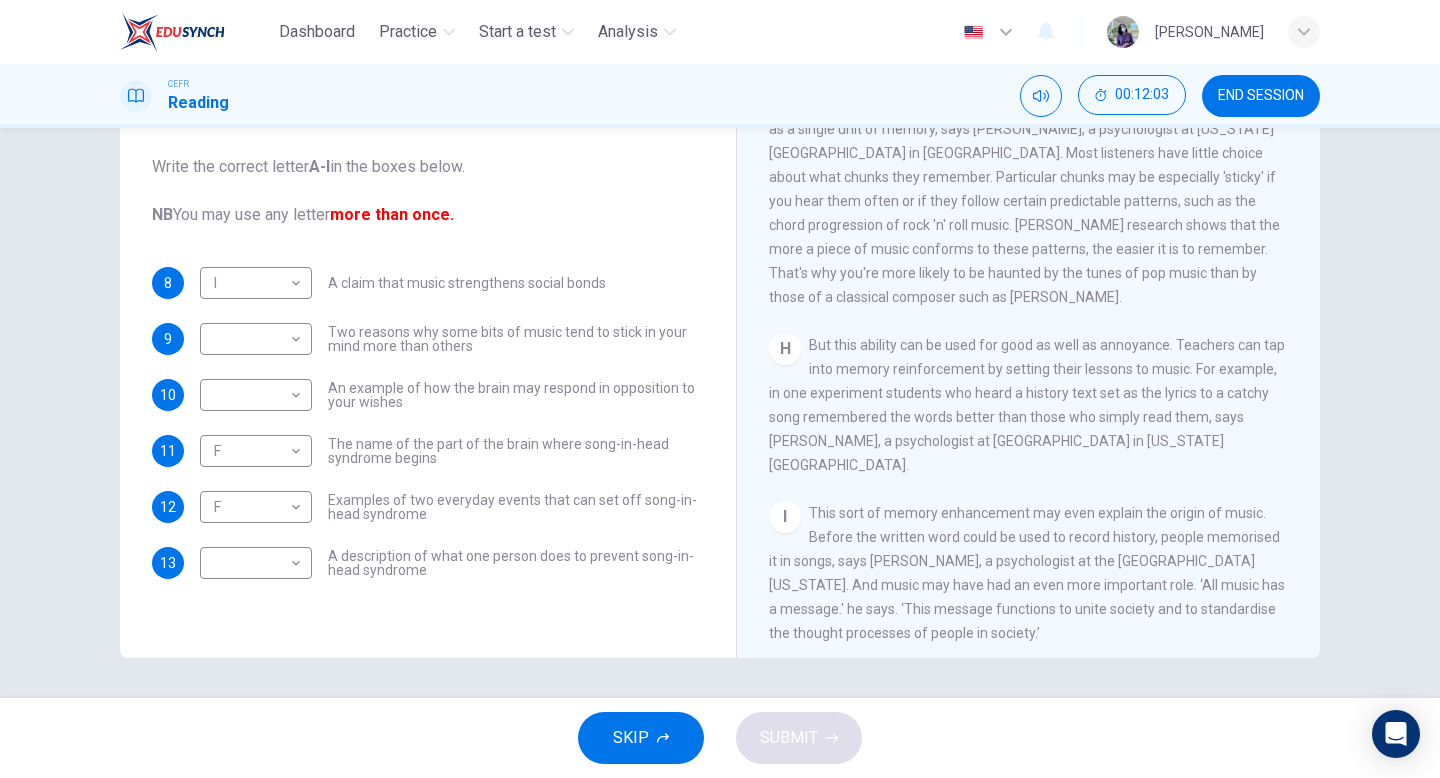 click on "8 I I ​ A claim that music strengthens social bonds 9 ​ ​ Two reasons why some bits of music tend to stick in your mind more than others 10 ​ ​ An example of how the brain may respond in opposition to your wishes 11 F F ​ The name of the part of the brain where song-in-head syndrome begins 12 F F ​ Examples of two everyday events that can set off song-in-head syndrome 13 ​ ​ A description of what one person does to prevent song-in-head syndrome" at bounding box center (428, 423) 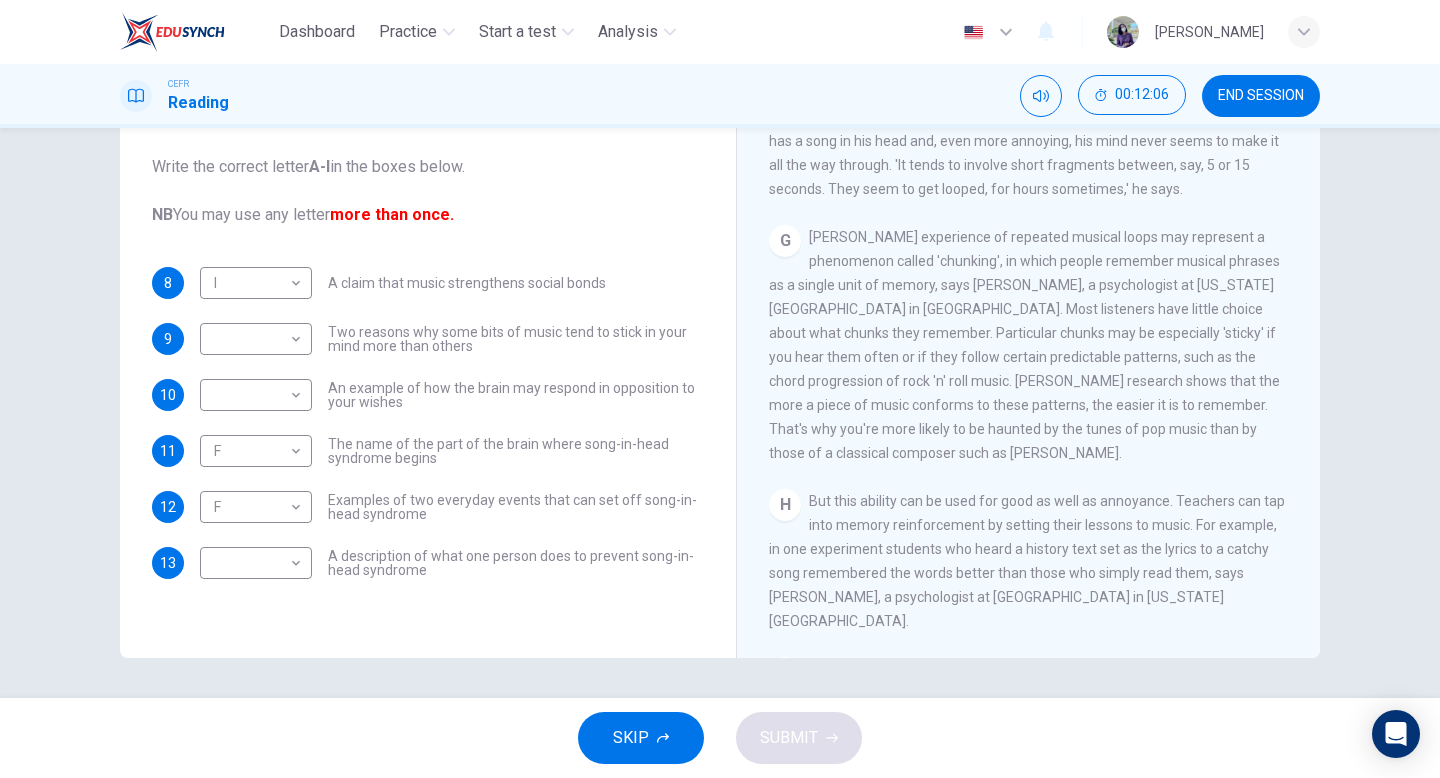 scroll, scrollTop: 1394, scrollLeft: 0, axis: vertical 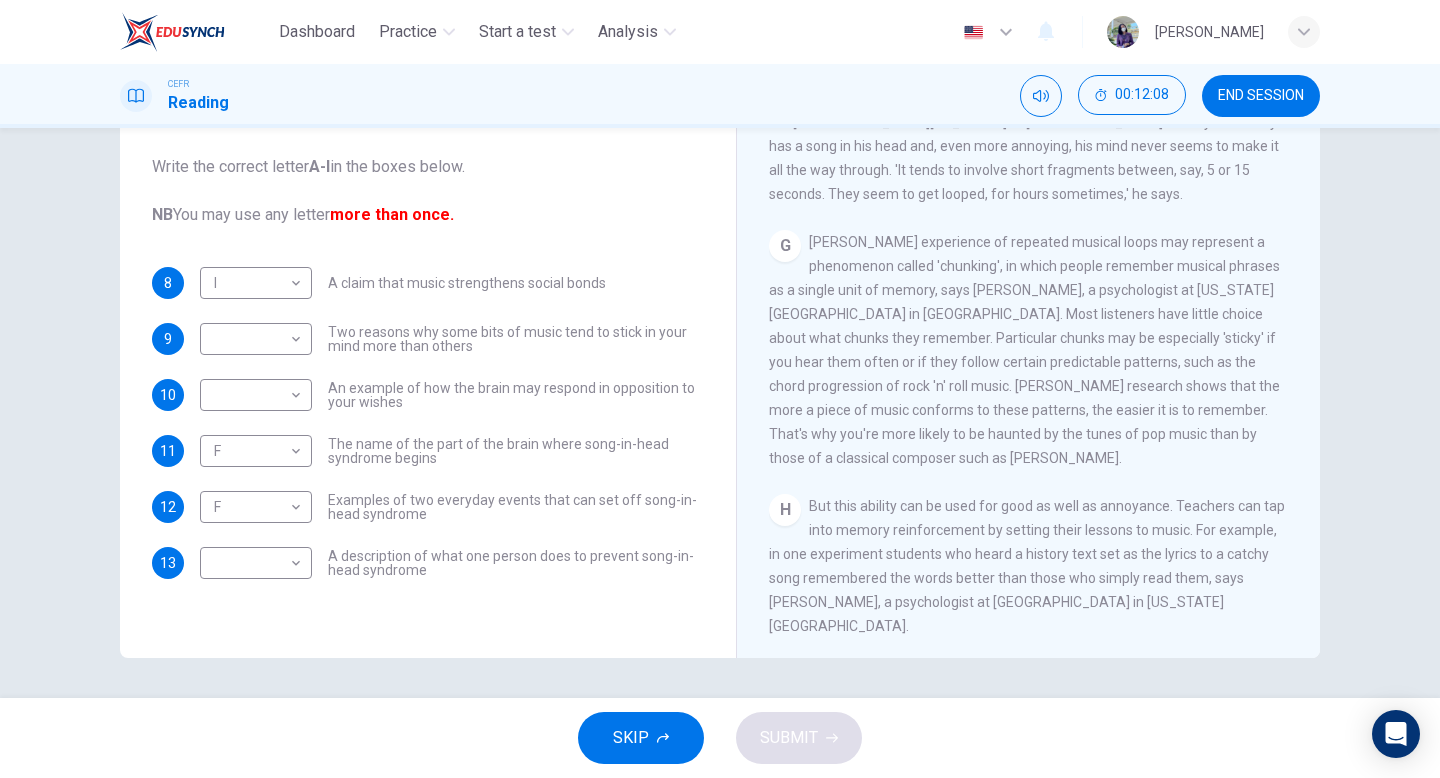 drag, startPoint x: 332, startPoint y: 323, endPoint x: 483, endPoint y: 352, distance: 153.75955 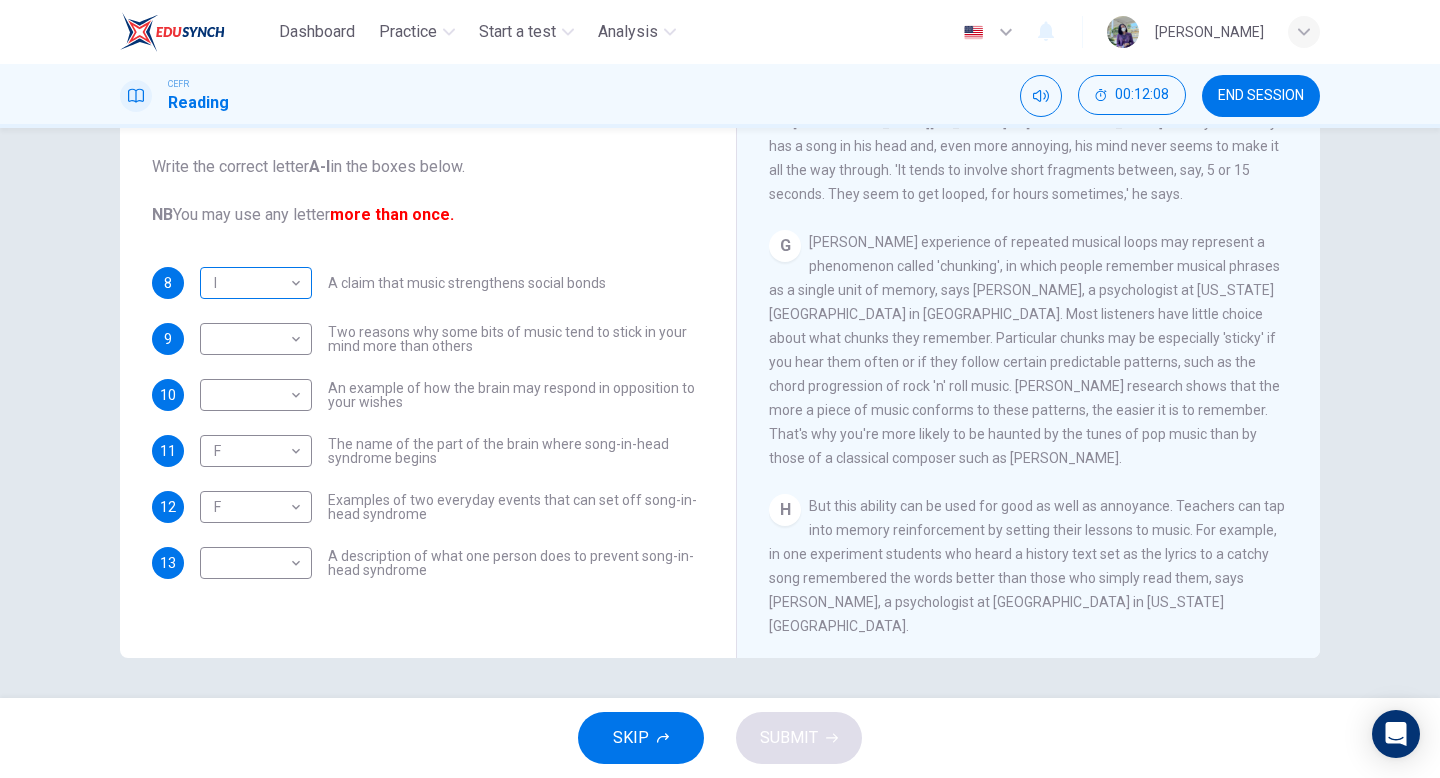drag, startPoint x: 483, startPoint y: 352, endPoint x: 297, endPoint y: 285, distance: 197.69926 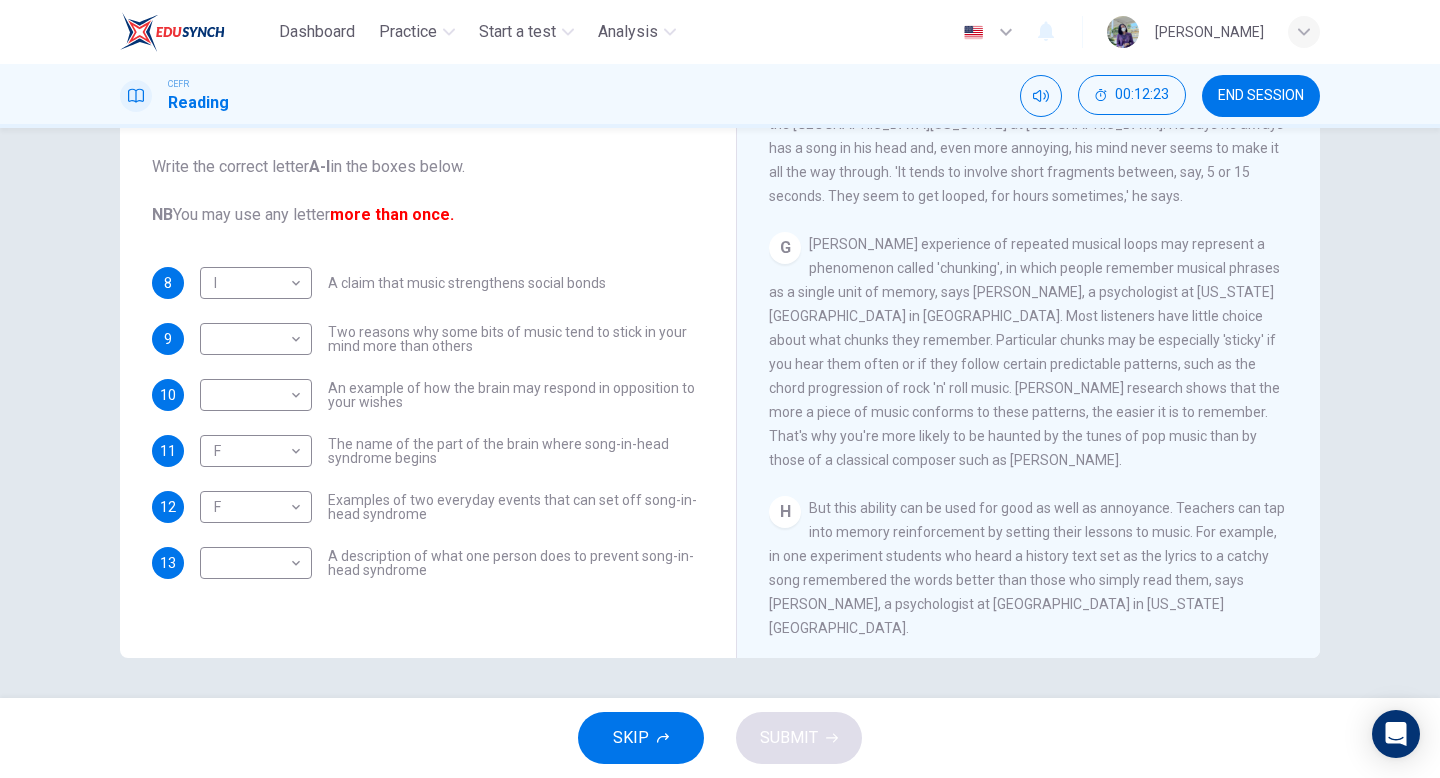 scroll, scrollTop: 1386, scrollLeft: 0, axis: vertical 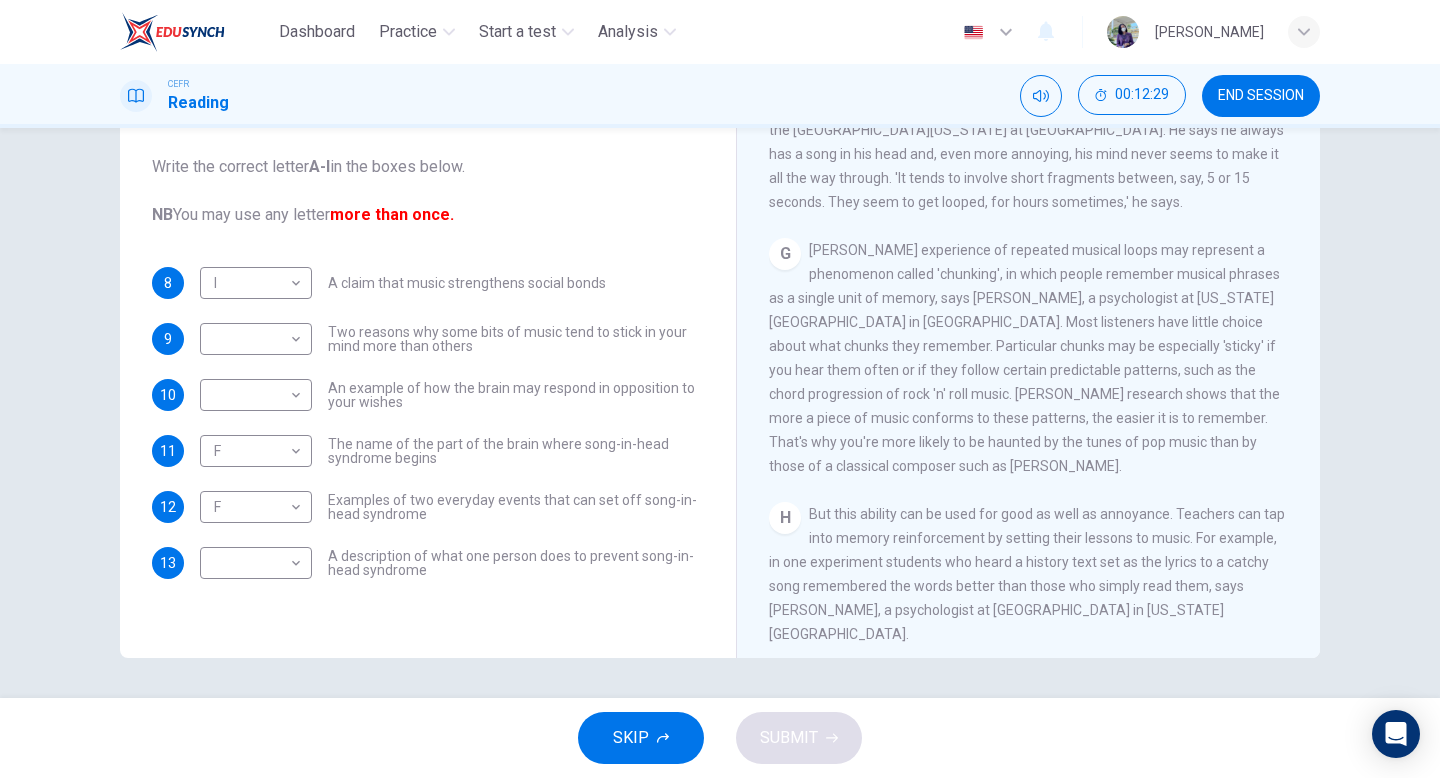 drag, startPoint x: 965, startPoint y: 352, endPoint x: 1093, endPoint y: 374, distance: 129.87686 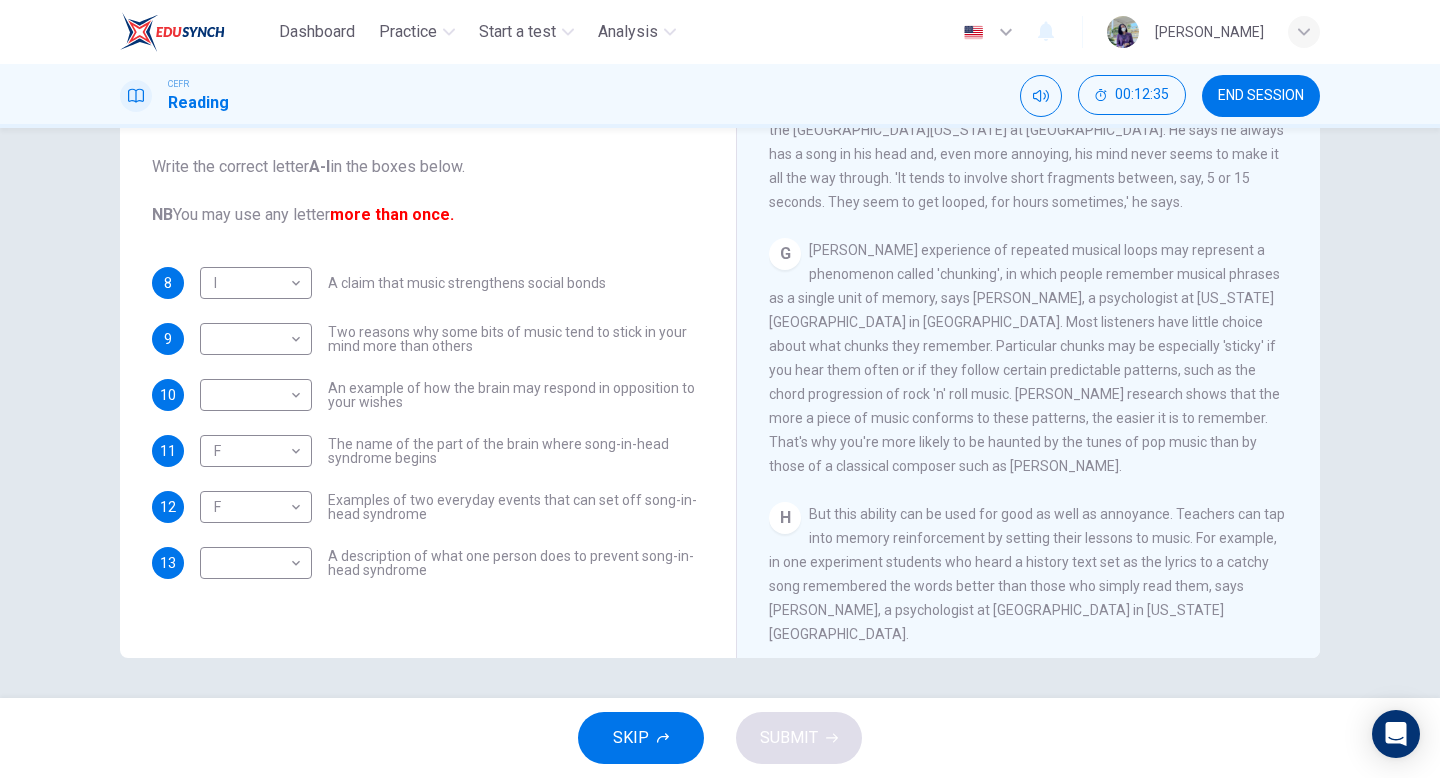 drag, startPoint x: 994, startPoint y: 438, endPoint x: 1324, endPoint y: 520, distance: 340.03528 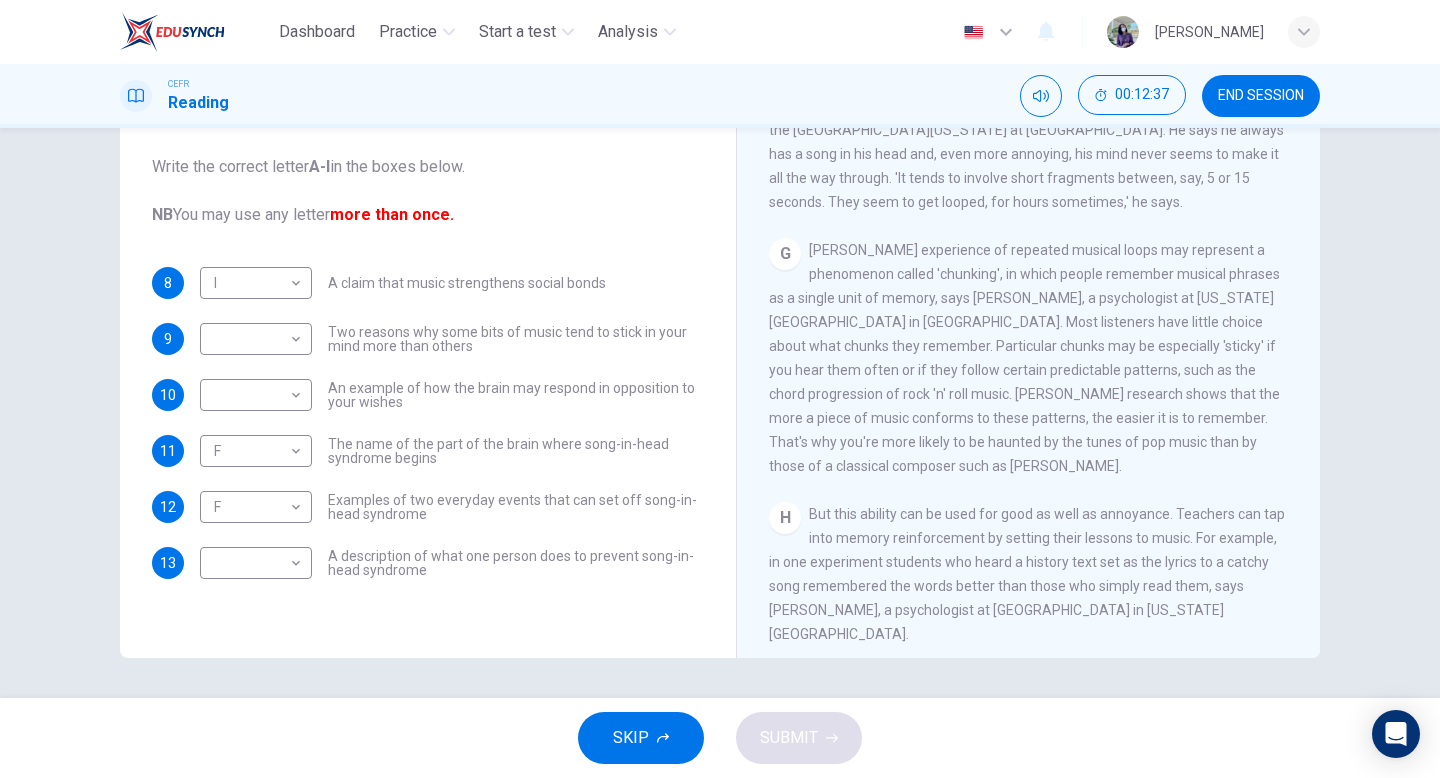 drag, startPoint x: 1293, startPoint y: 474, endPoint x: 873, endPoint y: 374, distance: 431.74066 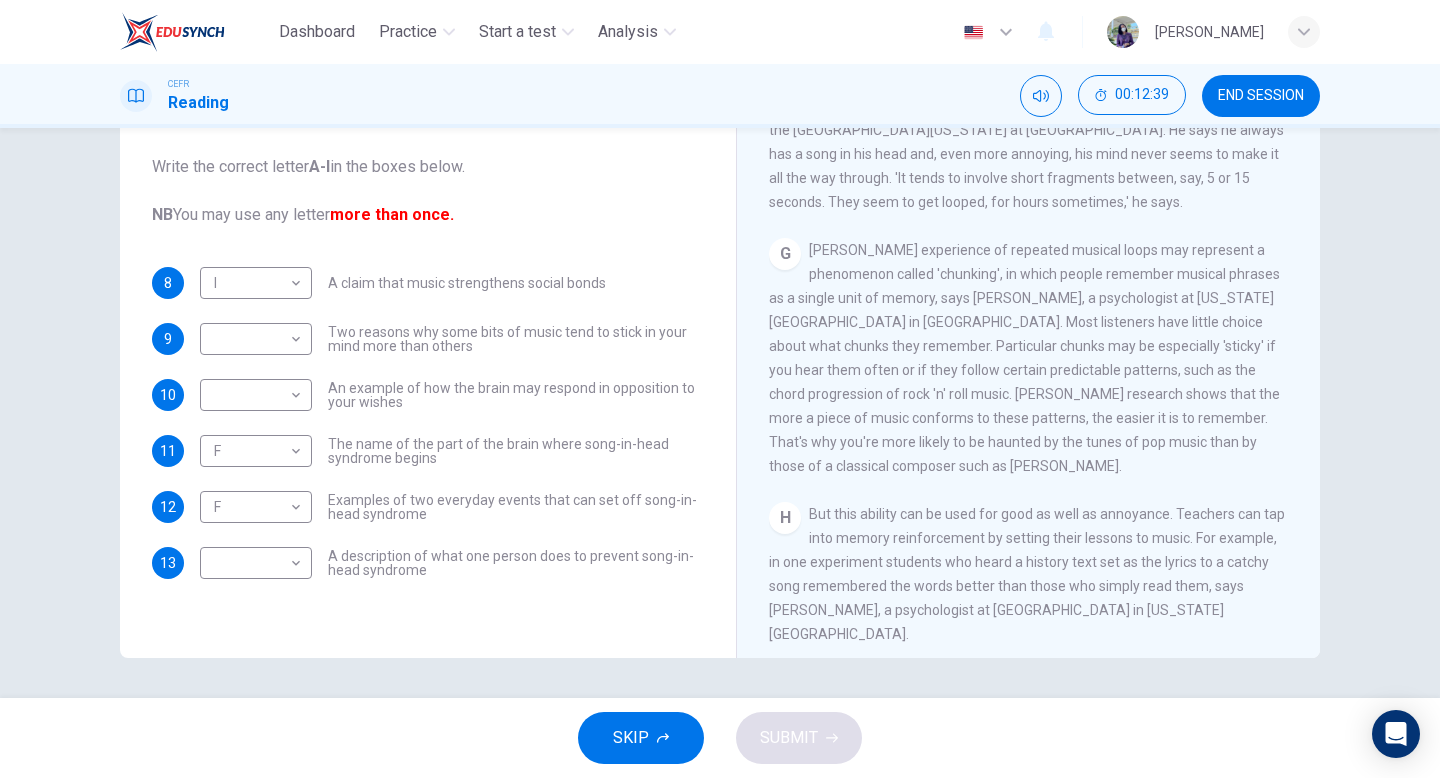 drag, startPoint x: 768, startPoint y: 429, endPoint x: 1396, endPoint y: 622, distance: 656.9878 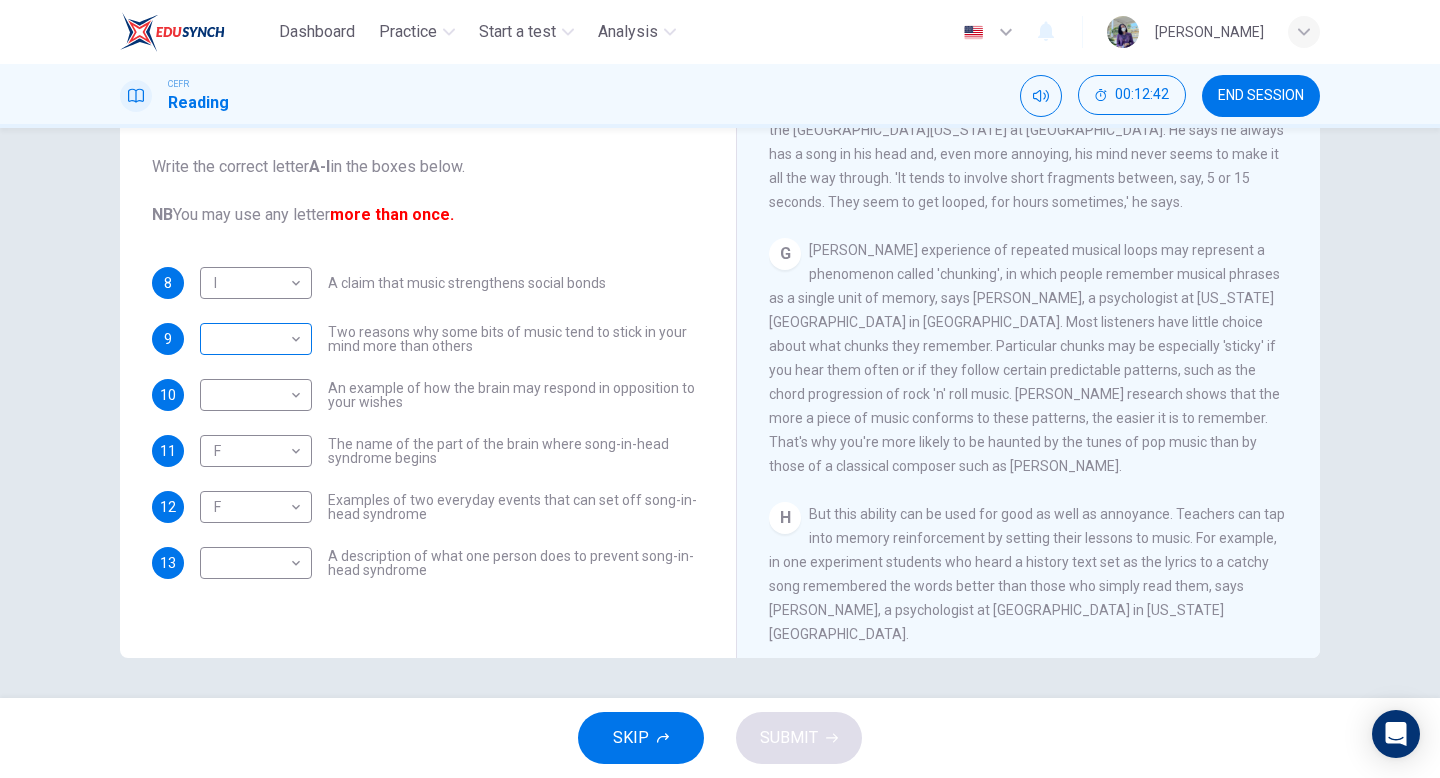 click on "Dashboard Practice Start a test Analysis English en ​ [PERSON_NAME] Reading 00:12:42 END SESSION Questions 8 - 13 The Reading Passage has nine paragraphs labelled  A-l .
Which paragraph contains the following information?
Write the correct letter  A-l  in the boxes below.
NB  You may use any letter  more than once. 8 I I ​ A claim that music strengthens social bonds 9 ​ ​ Two reasons why some bits of music tend to stick in your mind more than others 10 ​ ​ An example of how the brain may respond in opposition to your wishes 11 F F ​ The name of the part of the brain where song-in-head syndrome begins 12 F F ​ Examples of two everyday events that can set off song-in-head syndrome 13 ​ ​ A description of what one person does to prevent song-in-head syndrome A Song on the Brain CLICK TO ZOOM Click to Zoom A B C D E F G H I SKIP SUBMIT EduSynch - Online Language Proficiency Testing
Dashboard Practice Start a test Analysis Notifications © Copyright  2025" at bounding box center [720, 389] 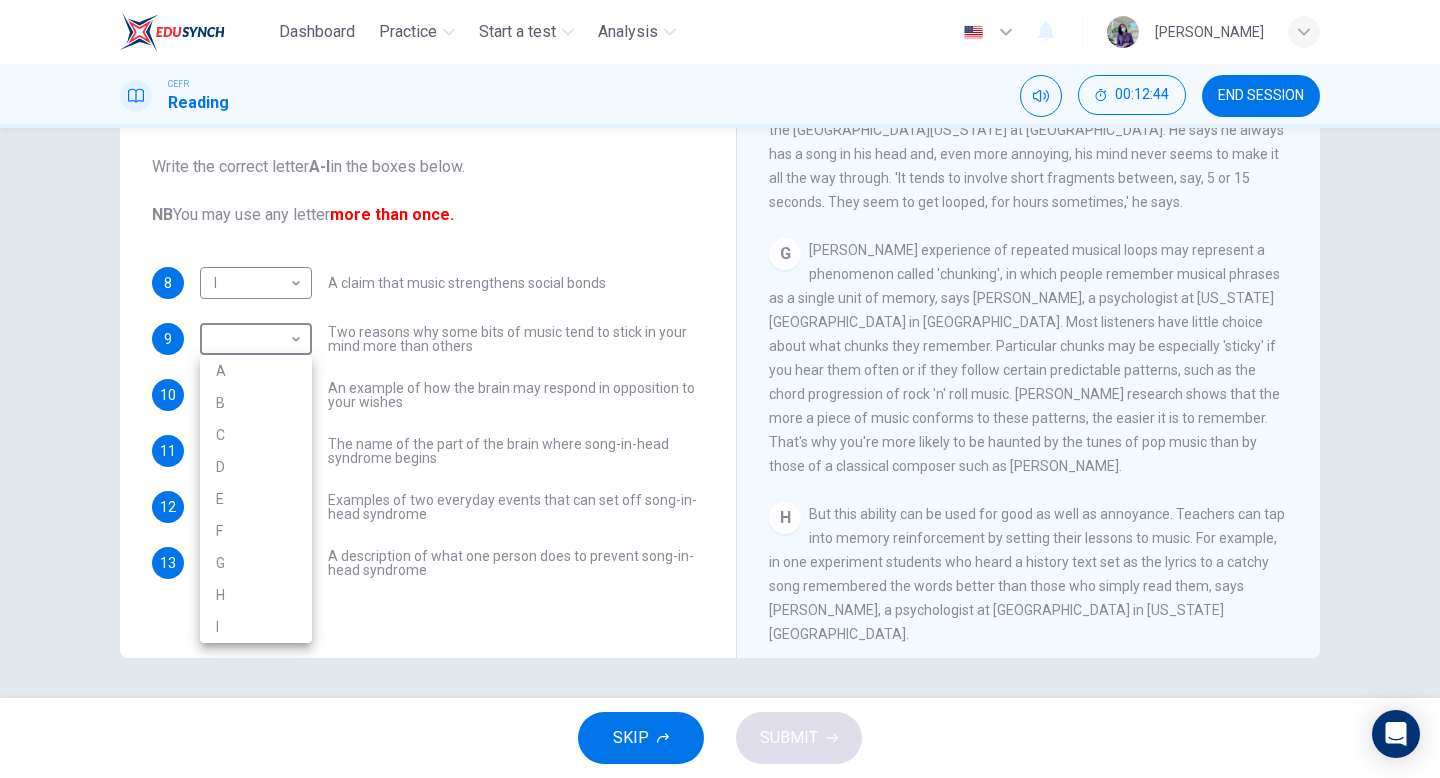 click on "G" at bounding box center [256, 563] 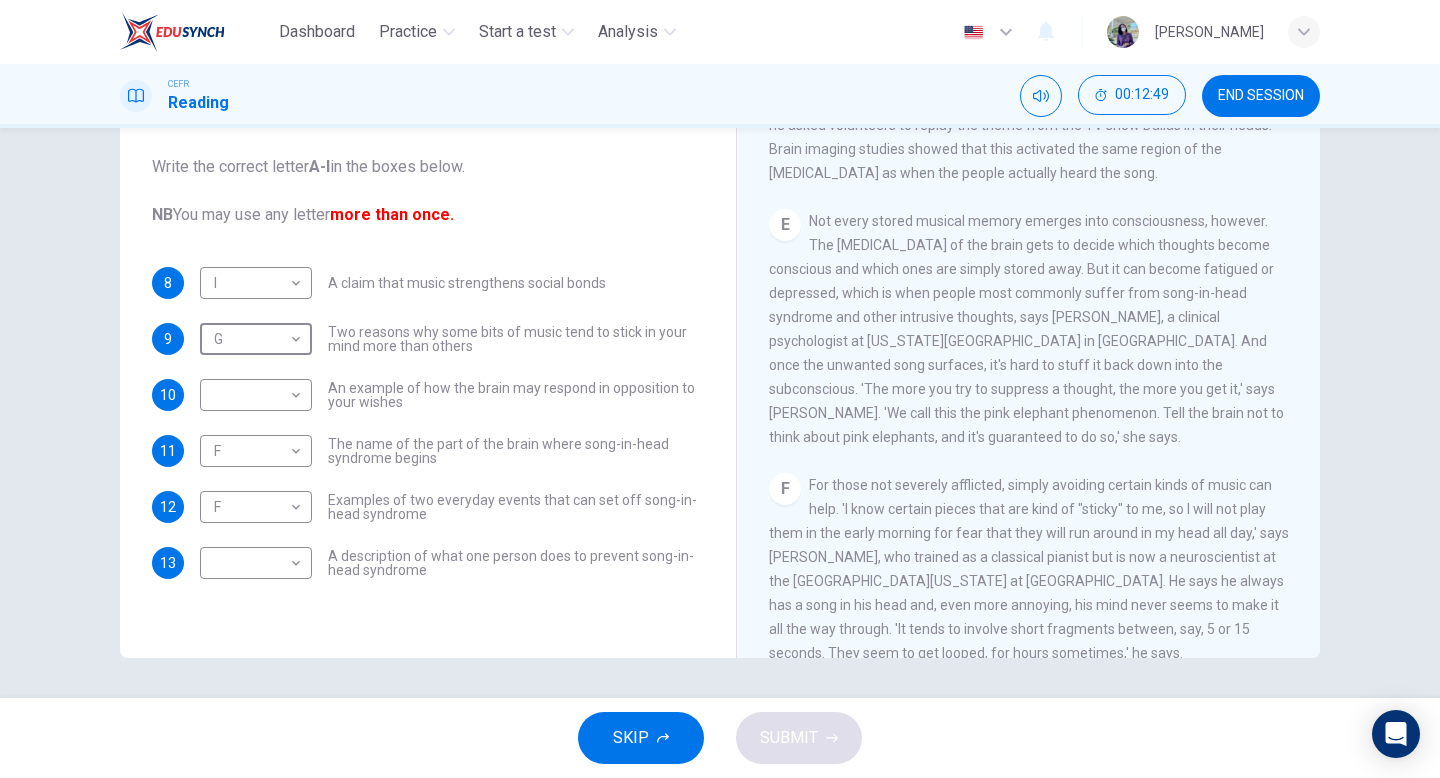 scroll, scrollTop: 925, scrollLeft: 0, axis: vertical 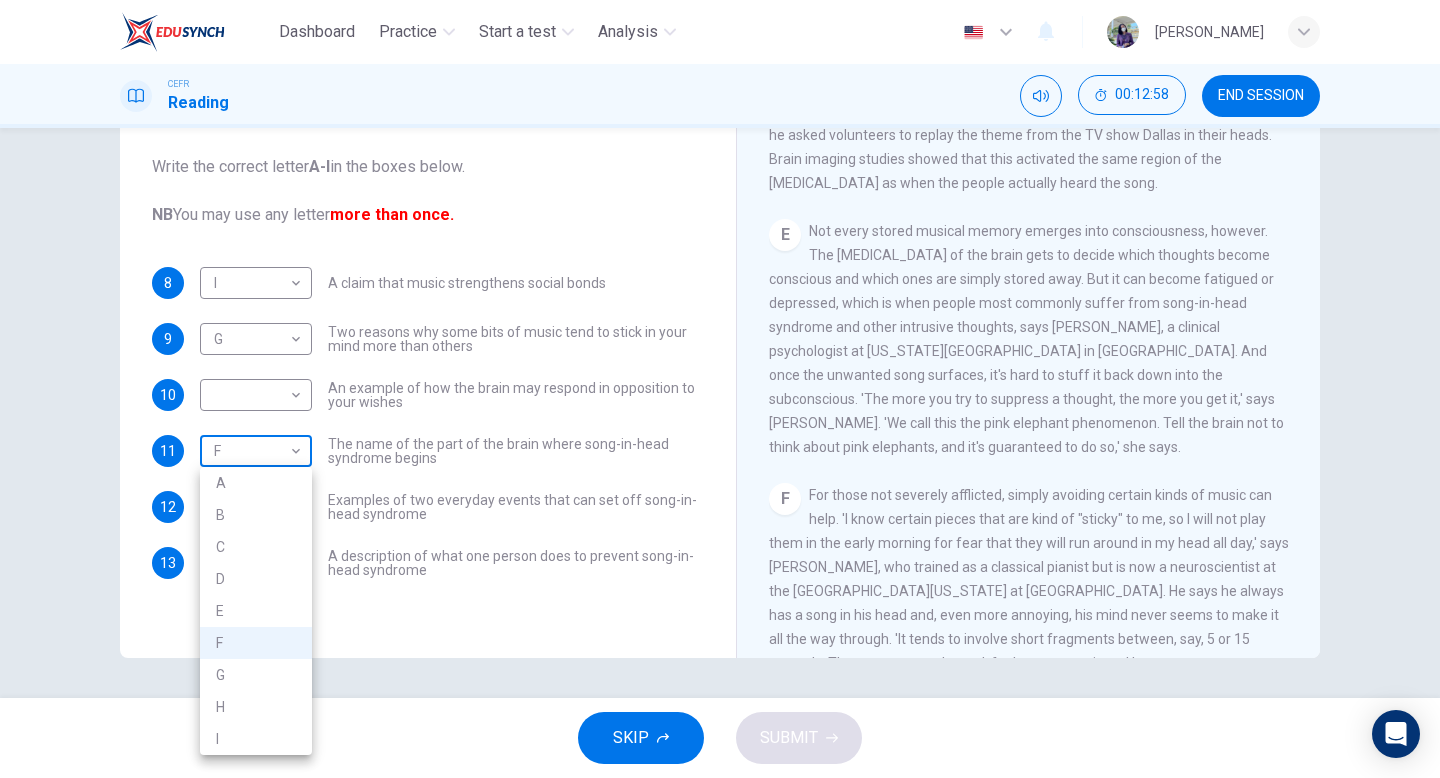 click on "Dashboard Practice Start a test Analysis English en ​ [PERSON_NAME] Reading 00:12:58 END SESSION Questions 8 - 13 The Reading Passage has nine paragraphs labelled  A-l .
Which paragraph contains the following information?
Write the correct letter  A-l  in the boxes below.
NB  You may use any letter  more than once. 8 I I ​ A claim that music strengthens social bonds 9 G G ​ Two reasons why some bits of music tend to stick in your mind more than others 10 ​ ​ An example of how the brain may respond in opposition to your wishes 11 F F ​ The name of the part of the brain where song-in-head syndrome begins 12 F F ​ Examples of two everyday events that can set off song-in-head syndrome 13 ​ ​ A description of what one person does to prevent song-in-head syndrome A Song on the Brain CLICK TO ZOOM Click to Zoom A B C D E F G H I SKIP SUBMIT EduSynch - Online Language Proficiency Testing
Dashboard Practice Start a test Analysis Notifications © Copyright  2025 A B C D E F G H I" at bounding box center [720, 389] 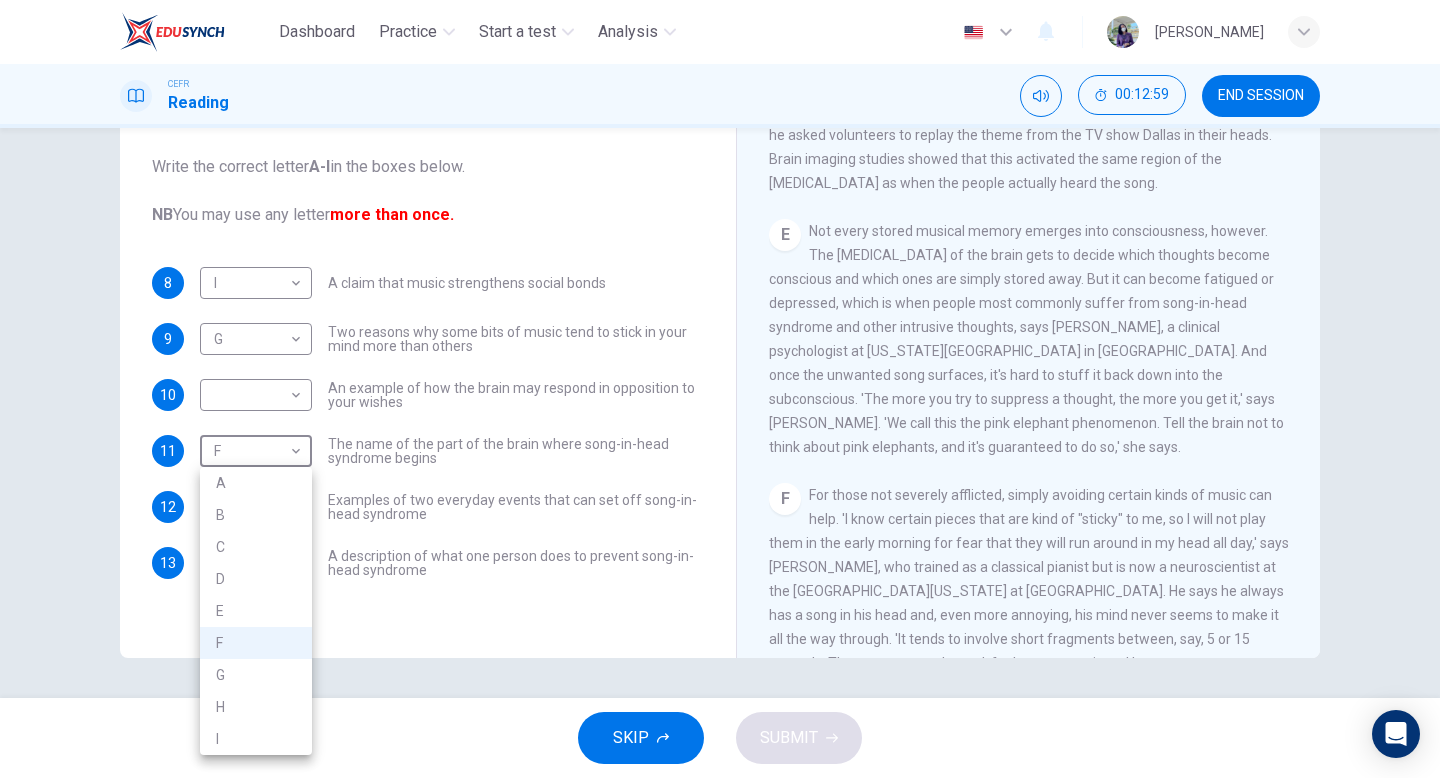 click on "E" at bounding box center [256, 611] 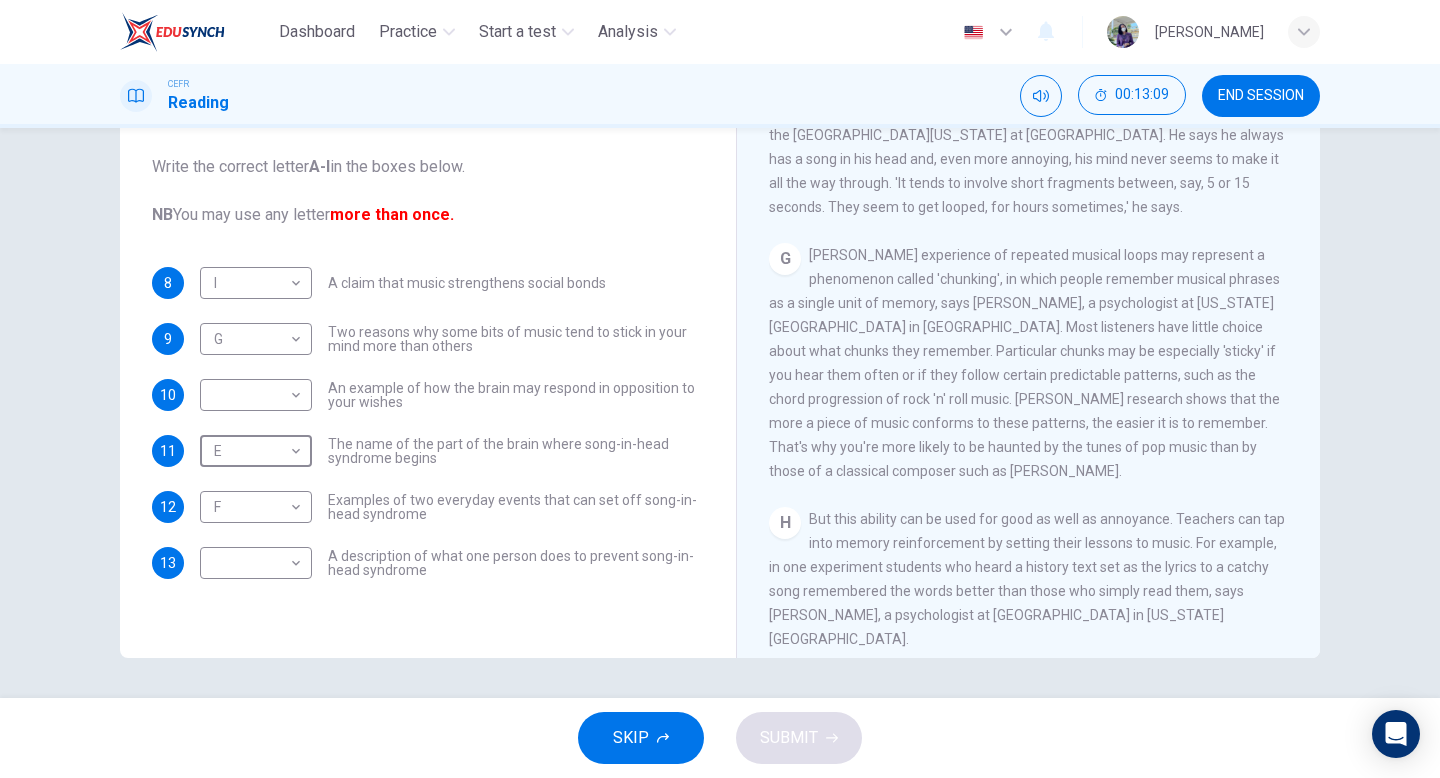 scroll, scrollTop: 1379, scrollLeft: 0, axis: vertical 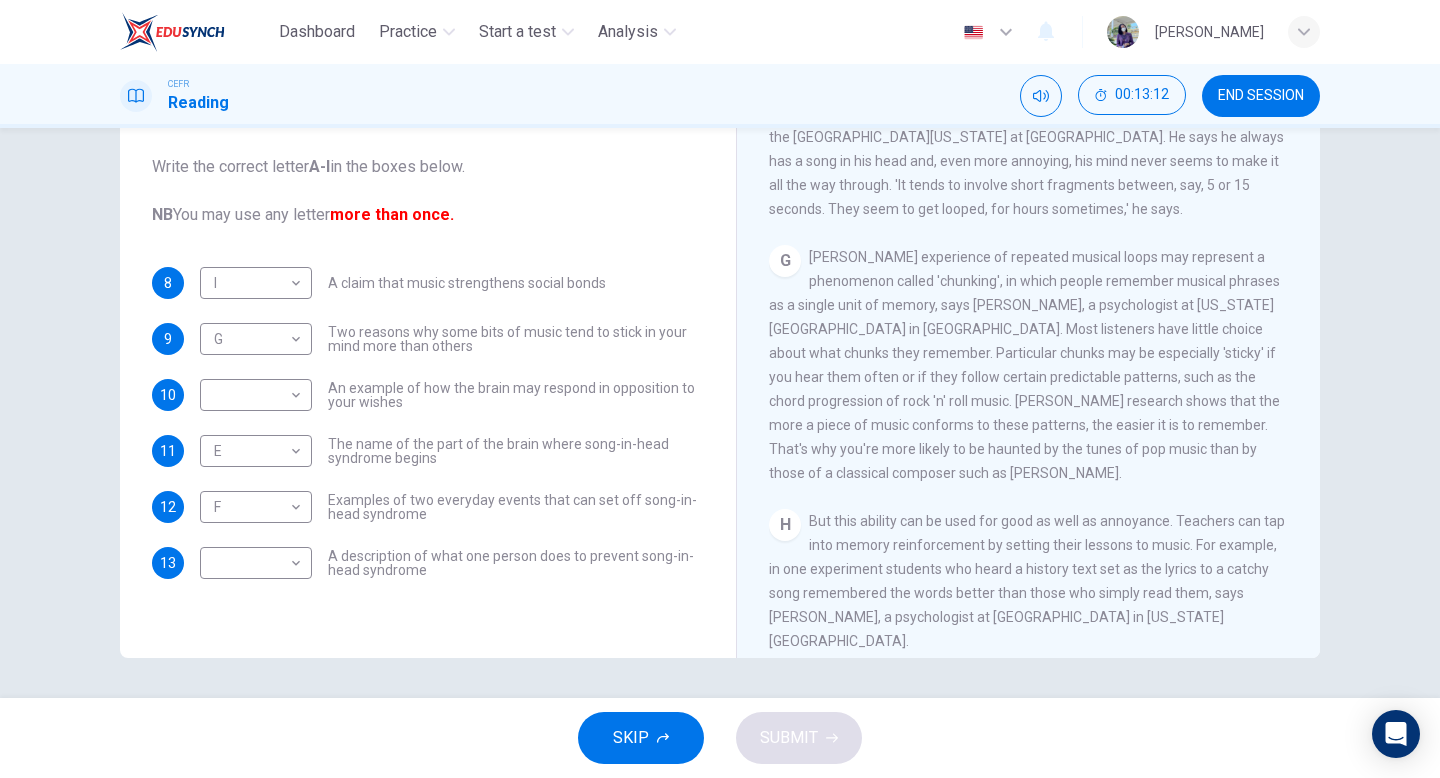 drag, startPoint x: 964, startPoint y: 480, endPoint x: 914, endPoint y: 433, distance: 68.622154 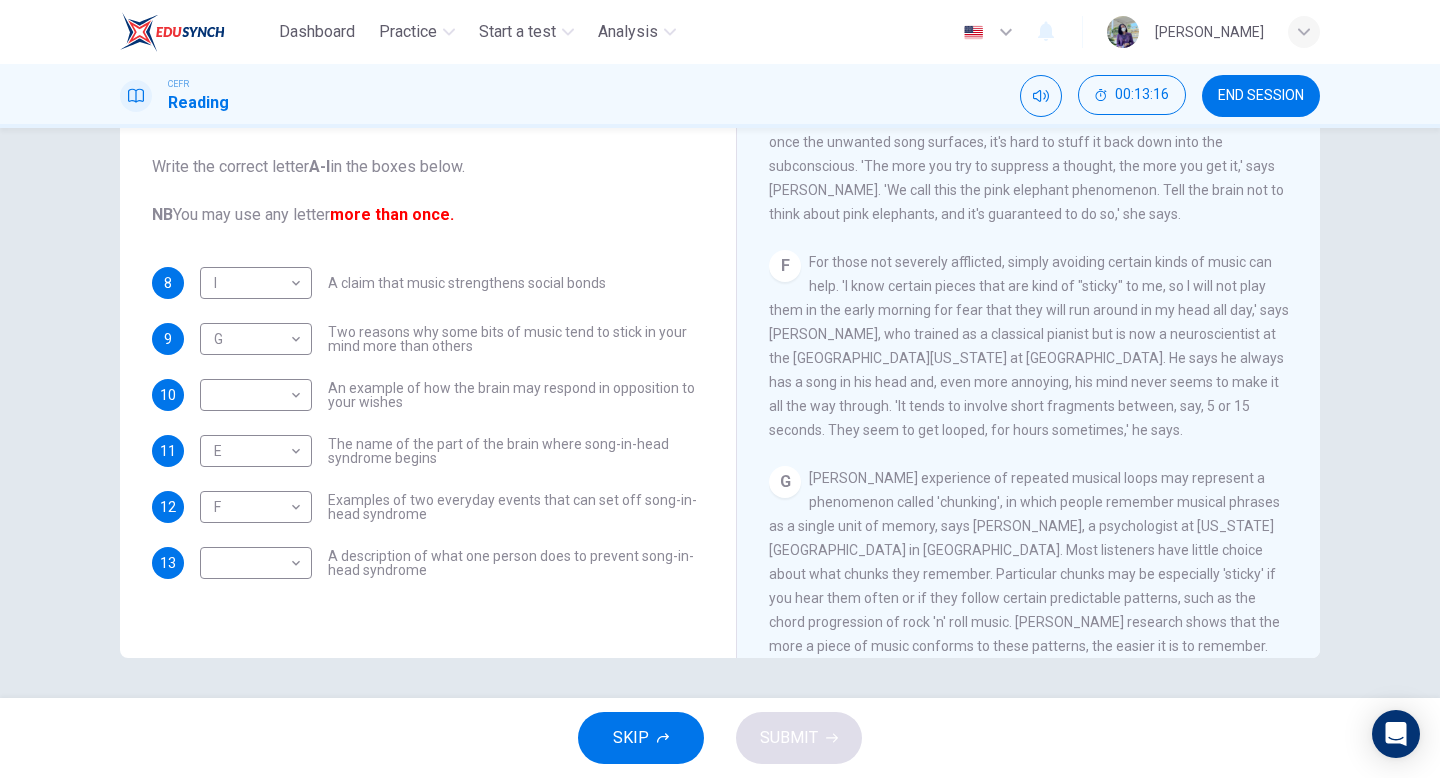 scroll, scrollTop: 1137, scrollLeft: 0, axis: vertical 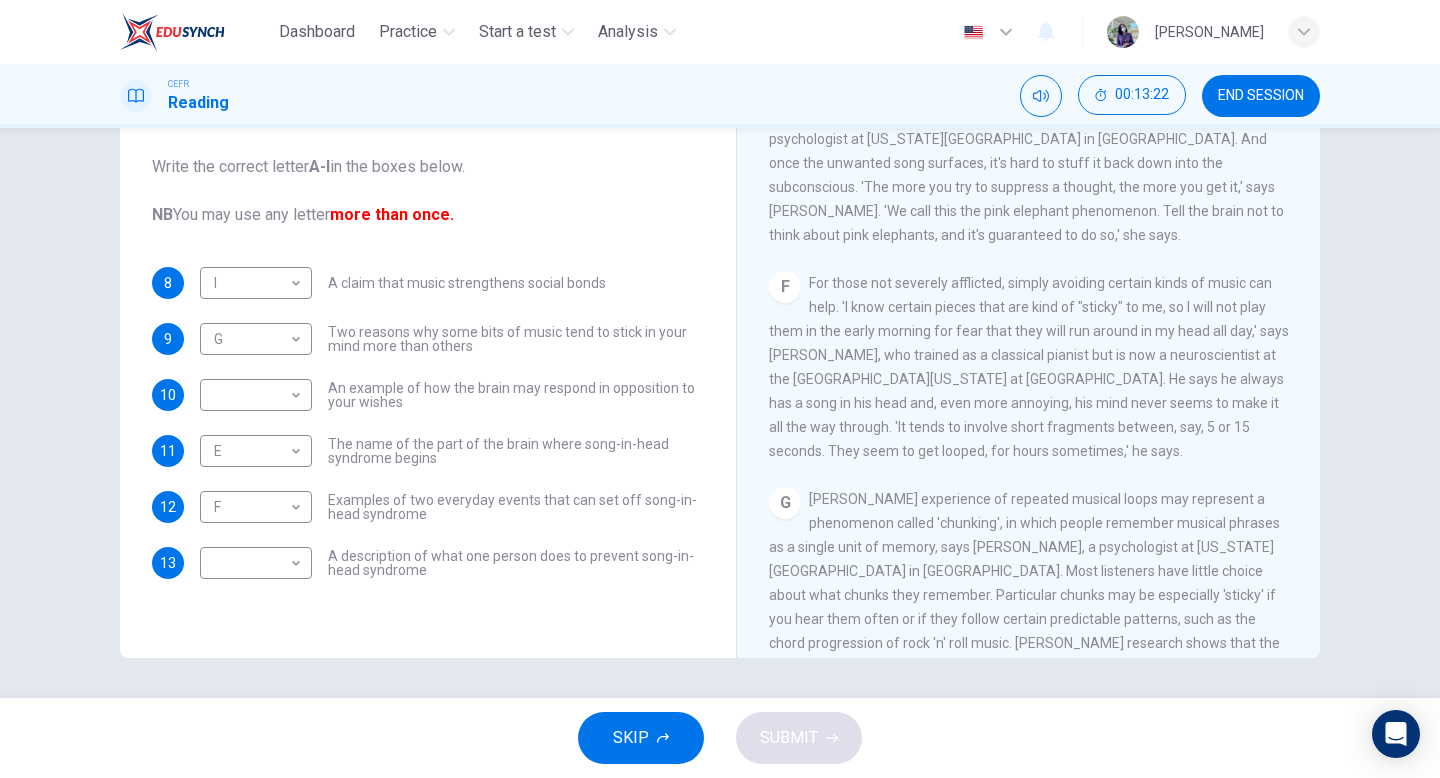 drag, startPoint x: 812, startPoint y: 318, endPoint x: 1059, endPoint y: 422, distance: 268.00186 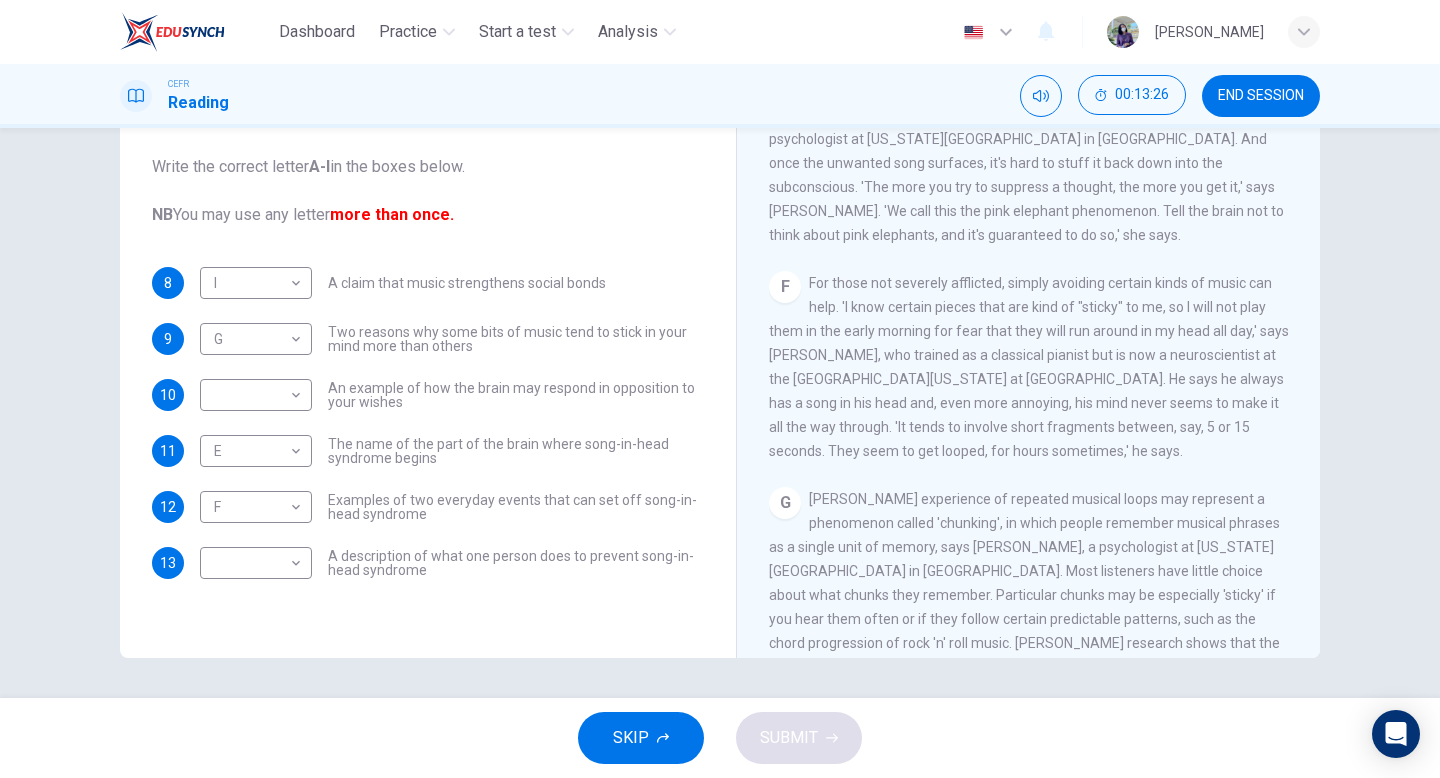 drag, startPoint x: 1126, startPoint y: 467, endPoint x: 870, endPoint y: 329, distance: 290.82642 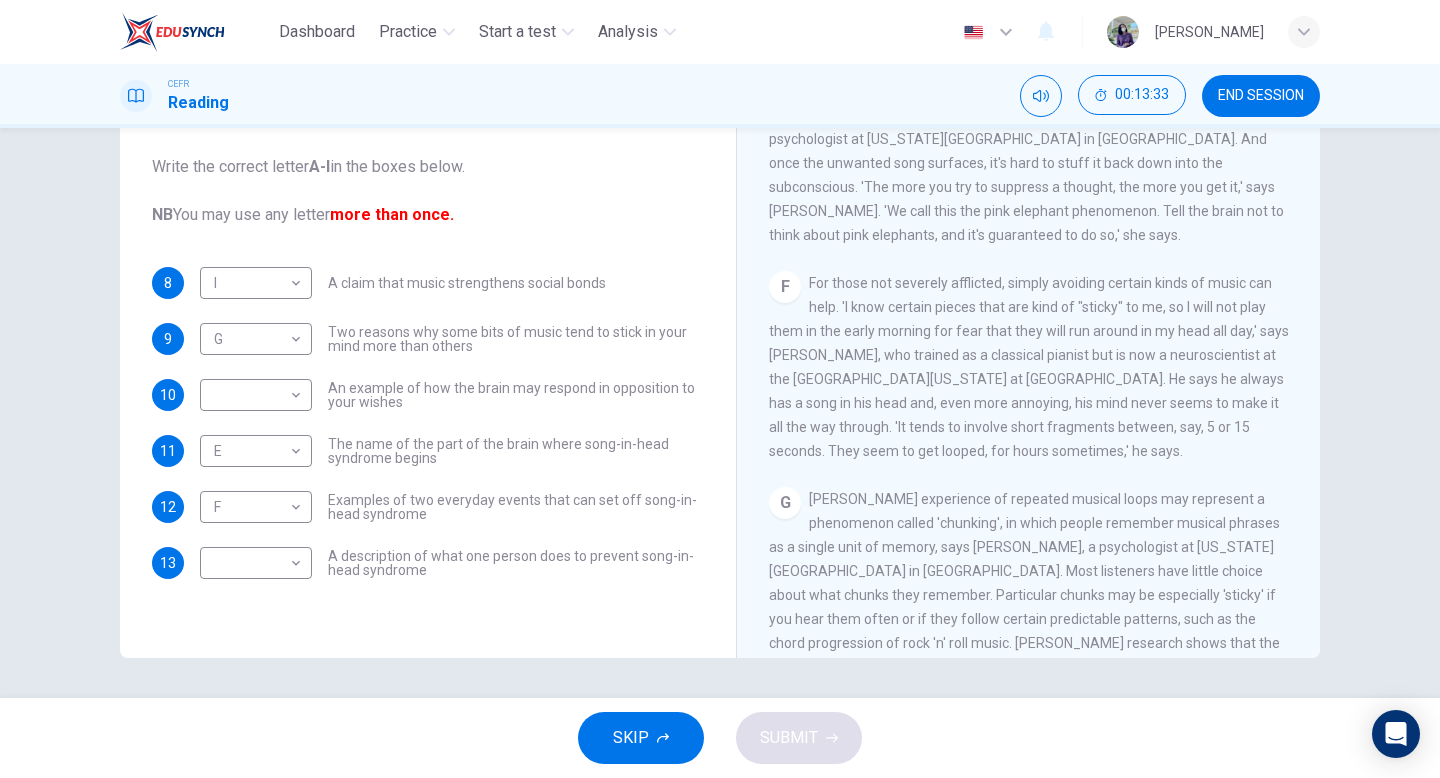 drag, startPoint x: 807, startPoint y: 288, endPoint x: 1143, endPoint y: 532, distance: 415.24933 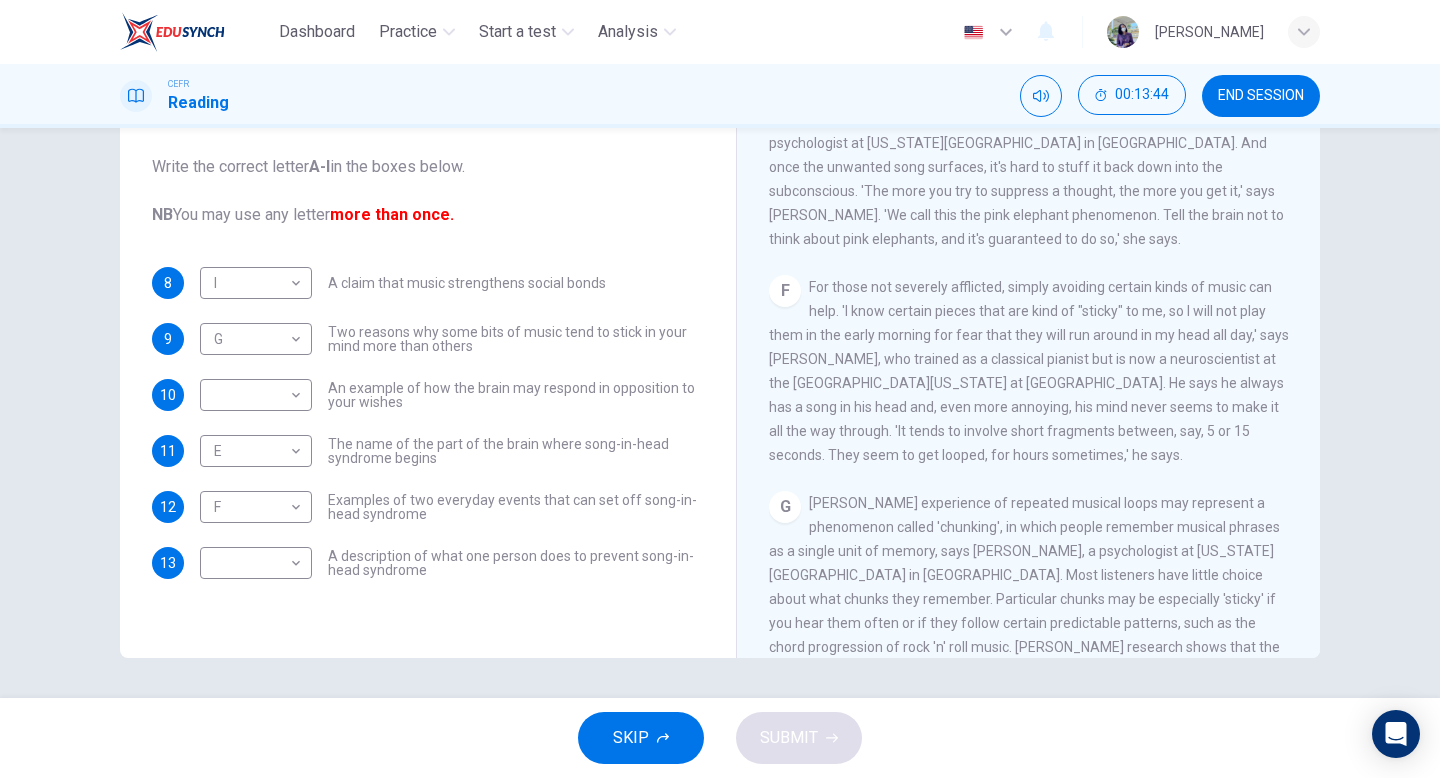 scroll, scrollTop: 1131, scrollLeft: 0, axis: vertical 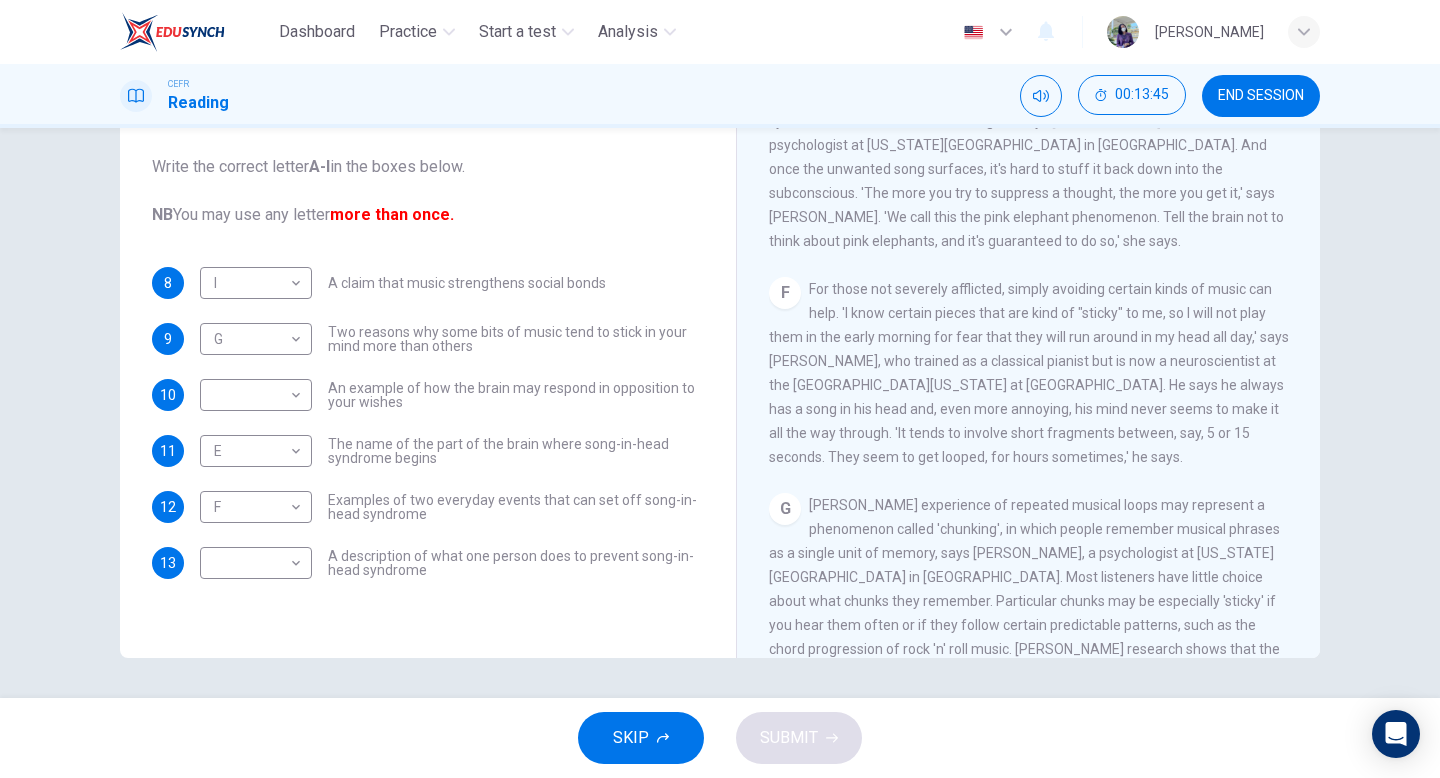drag, startPoint x: 789, startPoint y: 311, endPoint x: 774, endPoint y: 299, distance: 19.209373 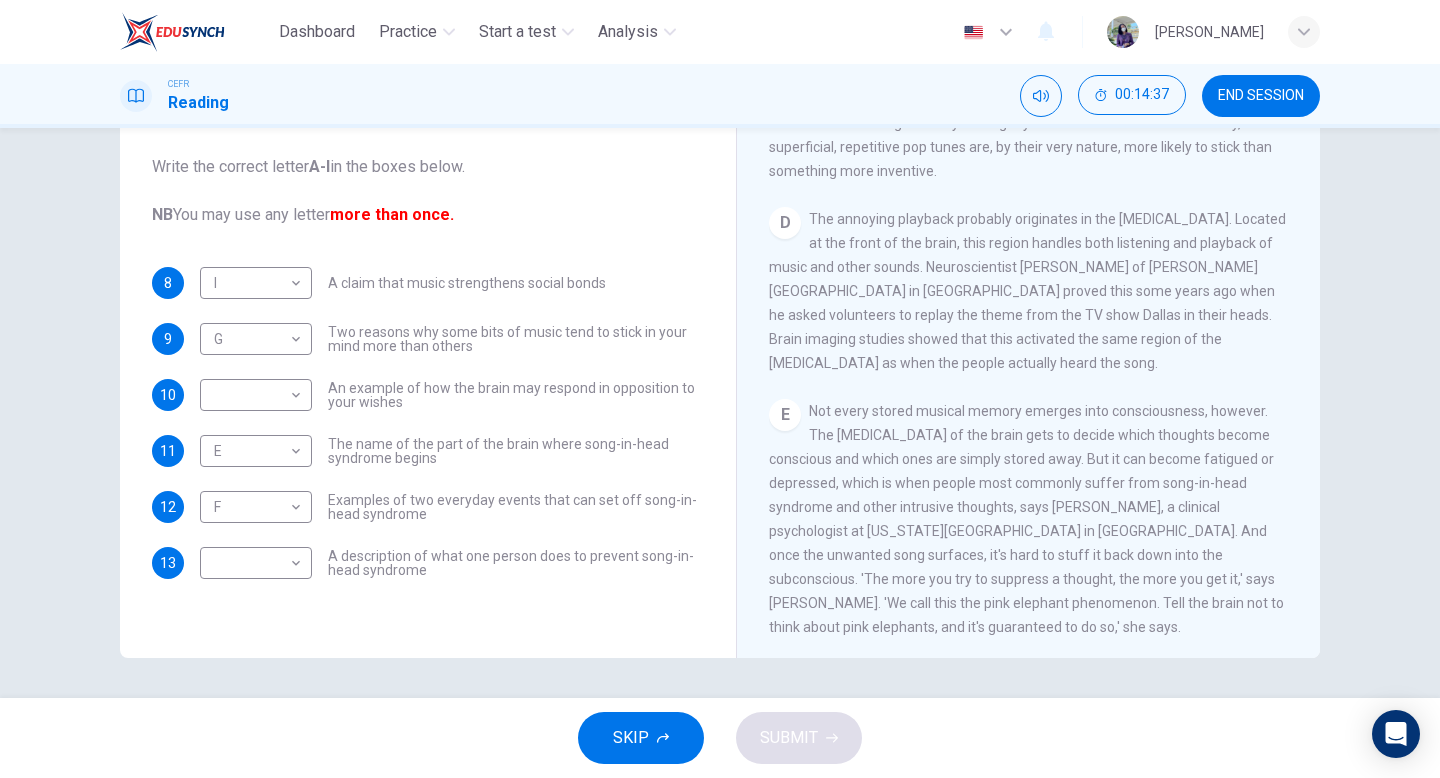 scroll, scrollTop: 760, scrollLeft: 0, axis: vertical 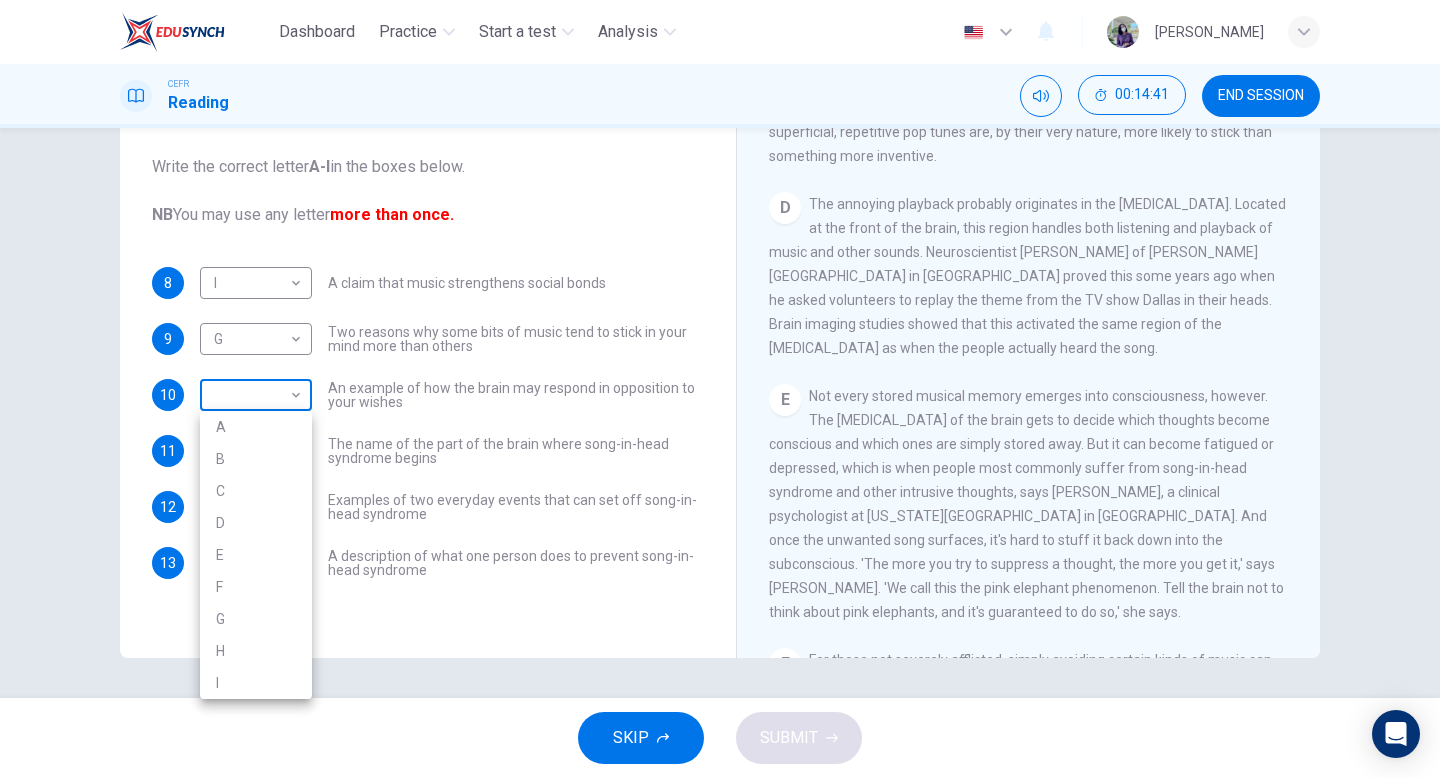 click on "Dashboard Practice Start a test Analysis English en ​ [PERSON_NAME] Reading 00:14:41 END SESSION Questions 8 - 13 The Reading Passage has nine paragraphs labelled  A-l .
Which paragraph contains the following information?
Write the correct letter  A-l  in the boxes below.
NB  You may use any letter  more than once. 8 I I ​ A claim that music strengthens social bonds 9 G G ​ Two reasons why some bits of music tend to stick in your mind more than others 10 ​ ​ An example of how the brain may respond in opposition to your wishes 11 E E ​ The name of the part of the brain where song-in-head syndrome begins 12 F F ​ Examples of two everyday events that can set off song-in-head syndrome 13 ​ ​ A description of what one person does to prevent song-in-head syndrome A Song on the Brain CLICK TO ZOOM Click to Zoom A B C D E F G H I SKIP SUBMIT EduSynch - Online Language Proficiency Testing
Dashboard Practice Start a test Analysis Notifications © Copyright  2025 A B C D E F G H I" at bounding box center [720, 389] 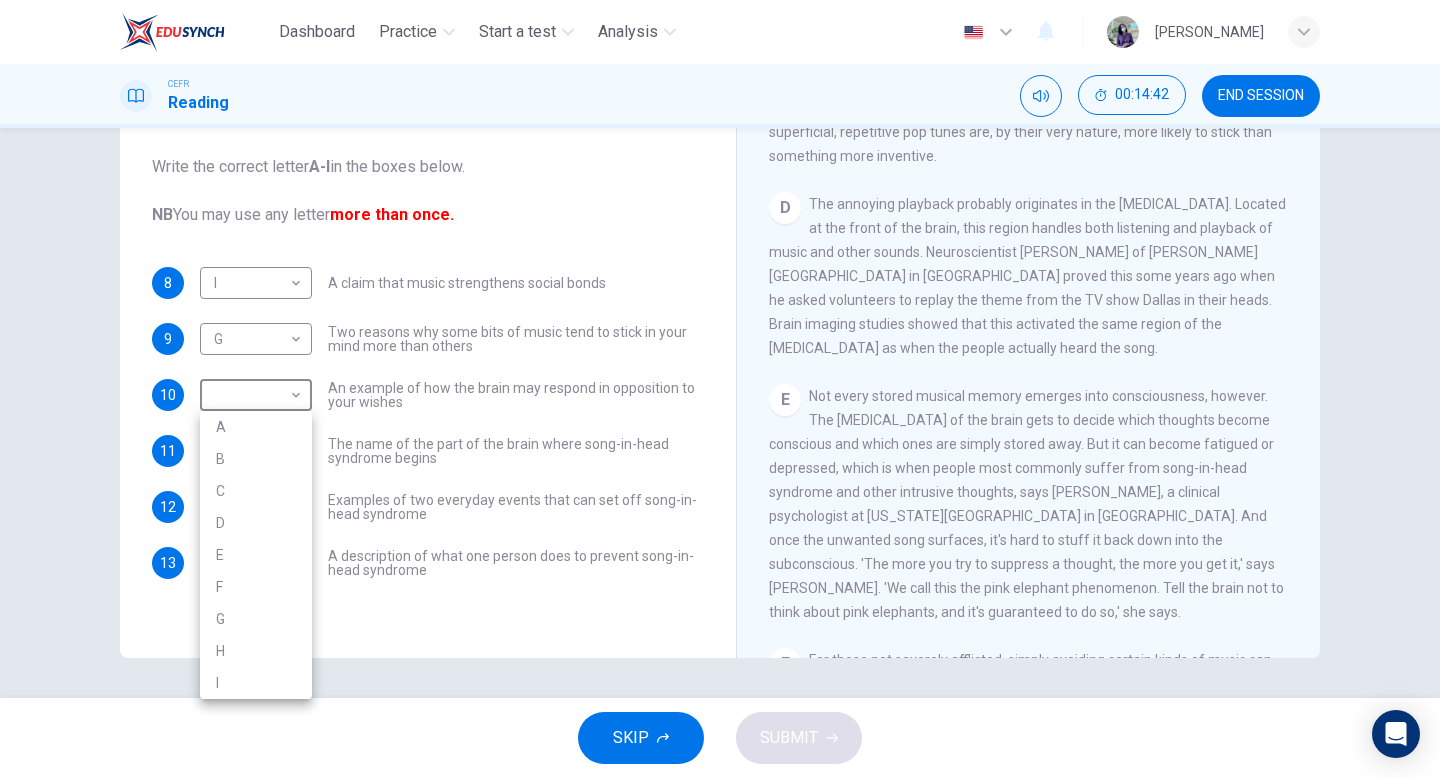 click on "E" at bounding box center (256, 555) 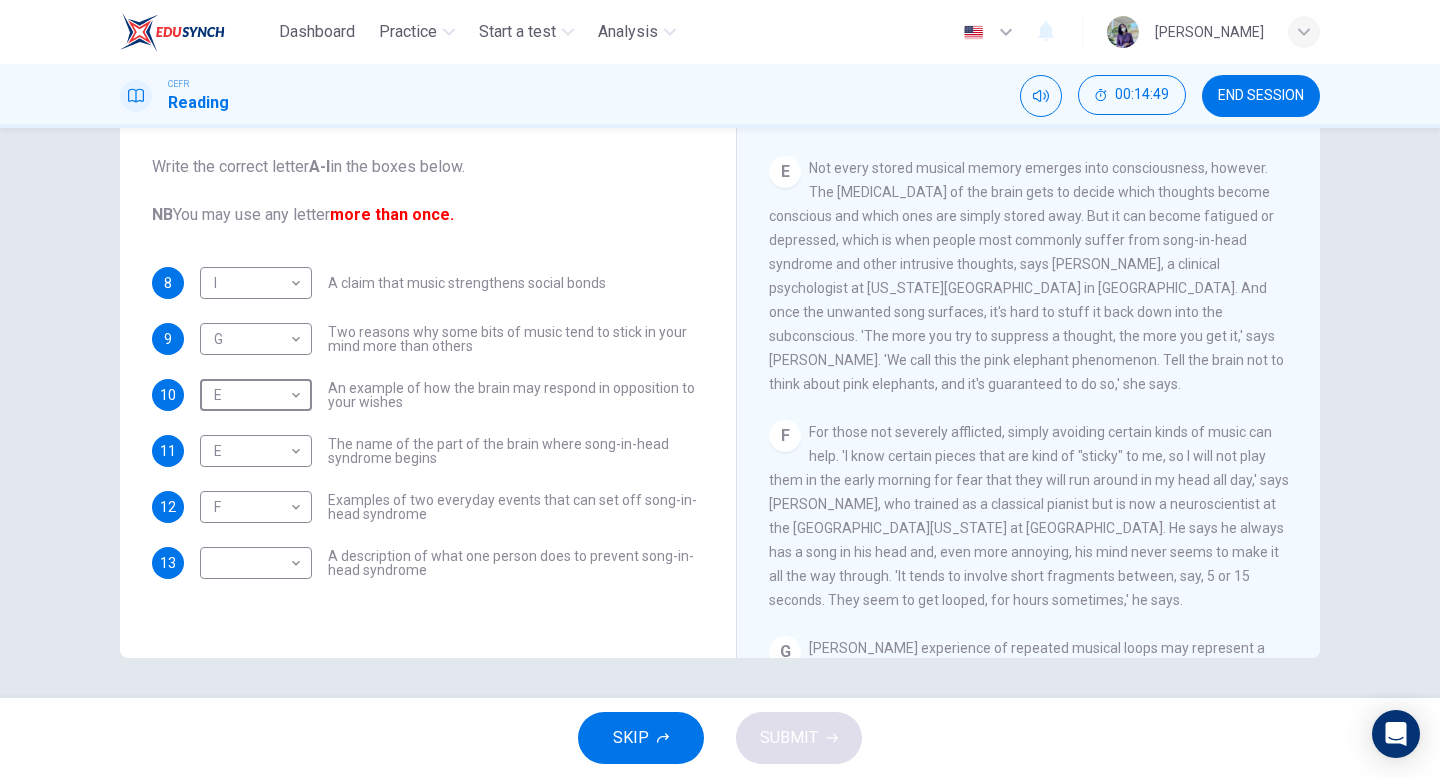 scroll, scrollTop: 995, scrollLeft: 0, axis: vertical 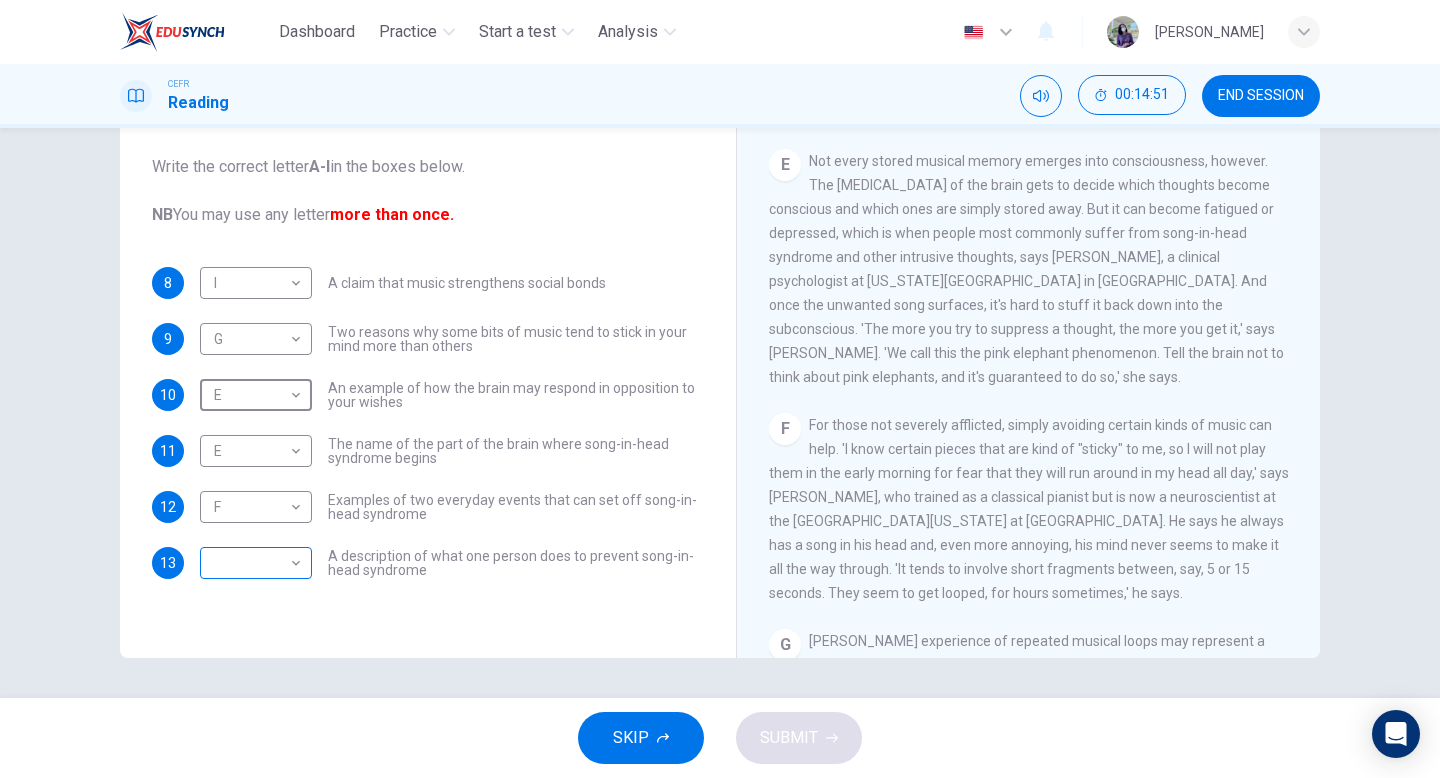 click on "Dashboard Practice Start a test Analysis English en ​ [PERSON_NAME] Reading 00:14:51 END SESSION Questions 8 - 13 The Reading Passage has nine paragraphs labelled  A-l .
Which paragraph contains the following information?
Write the correct letter  A-l  in the boxes below.
NB  You may use any letter  more than once. 8 I I ​ A claim that music strengthens social bonds 9 G G ​ Two reasons why some bits of music tend to stick in your mind more than others 10 E E ​ An example of how the brain may respond in opposition to your wishes 11 E E ​ The name of the part of the brain where song-in-head syndrome begins 12 F F ​ Examples of two everyday events that can set off song-in-head syndrome 13 ​ ​ A description of what one person does to prevent song-in-head syndrome A Song on the Brain CLICK TO ZOOM Click to Zoom A B C D E F G H I SKIP SUBMIT EduSynch - Online Language Proficiency Testing
Dashboard Practice Start a test Analysis Notifications © Copyright  2025" at bounding box center (720, 389) 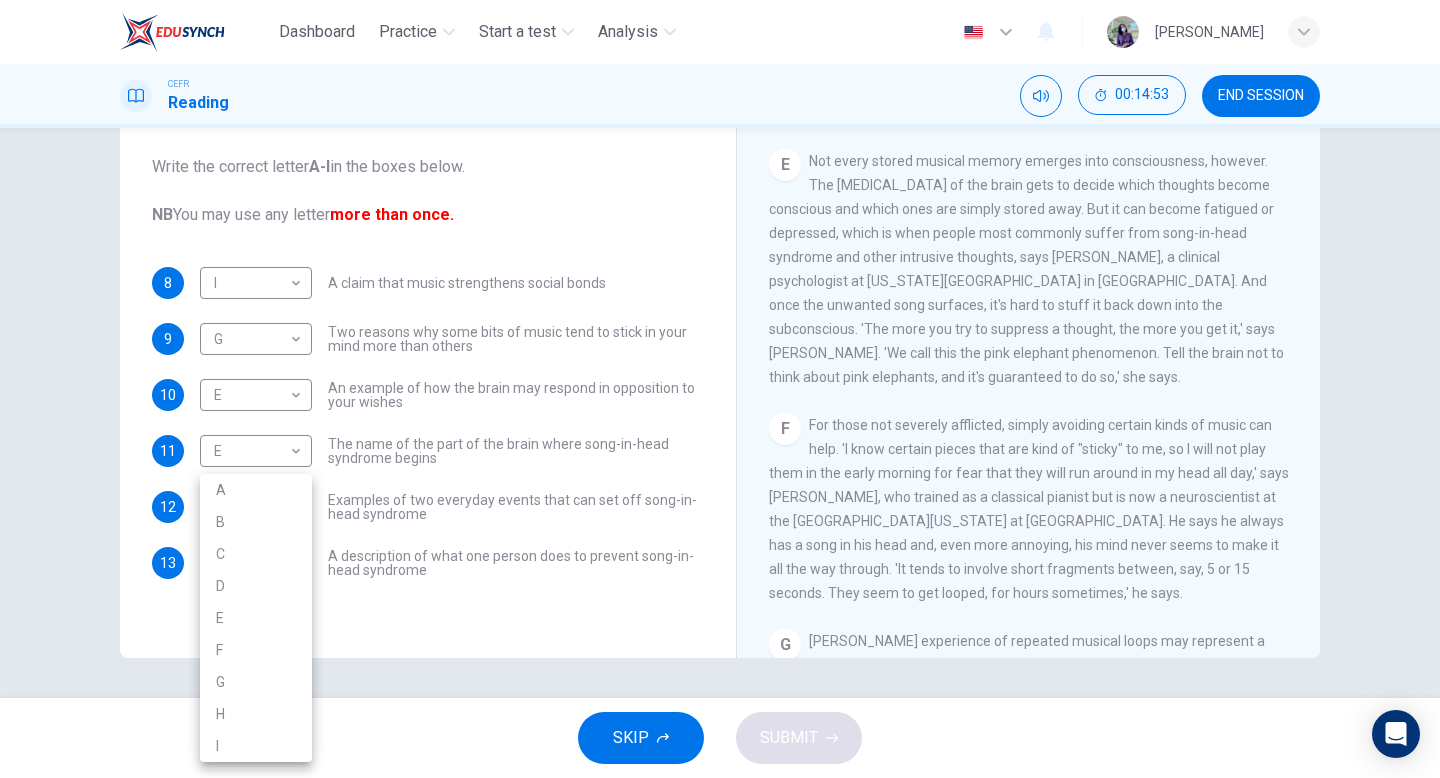 click on "F" at bounding box center [256, 650] 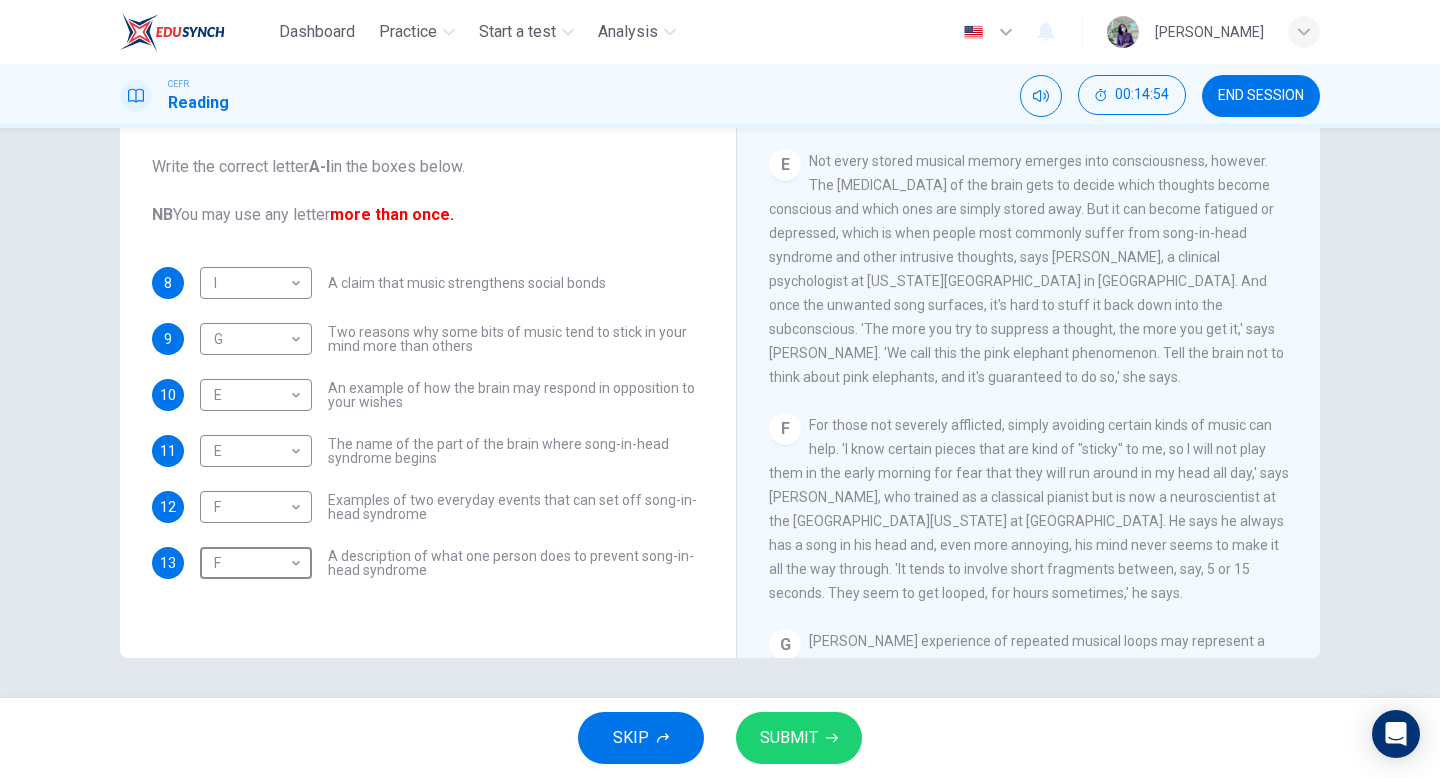 click on "SUBMIT" at bounding box center [789, 738] 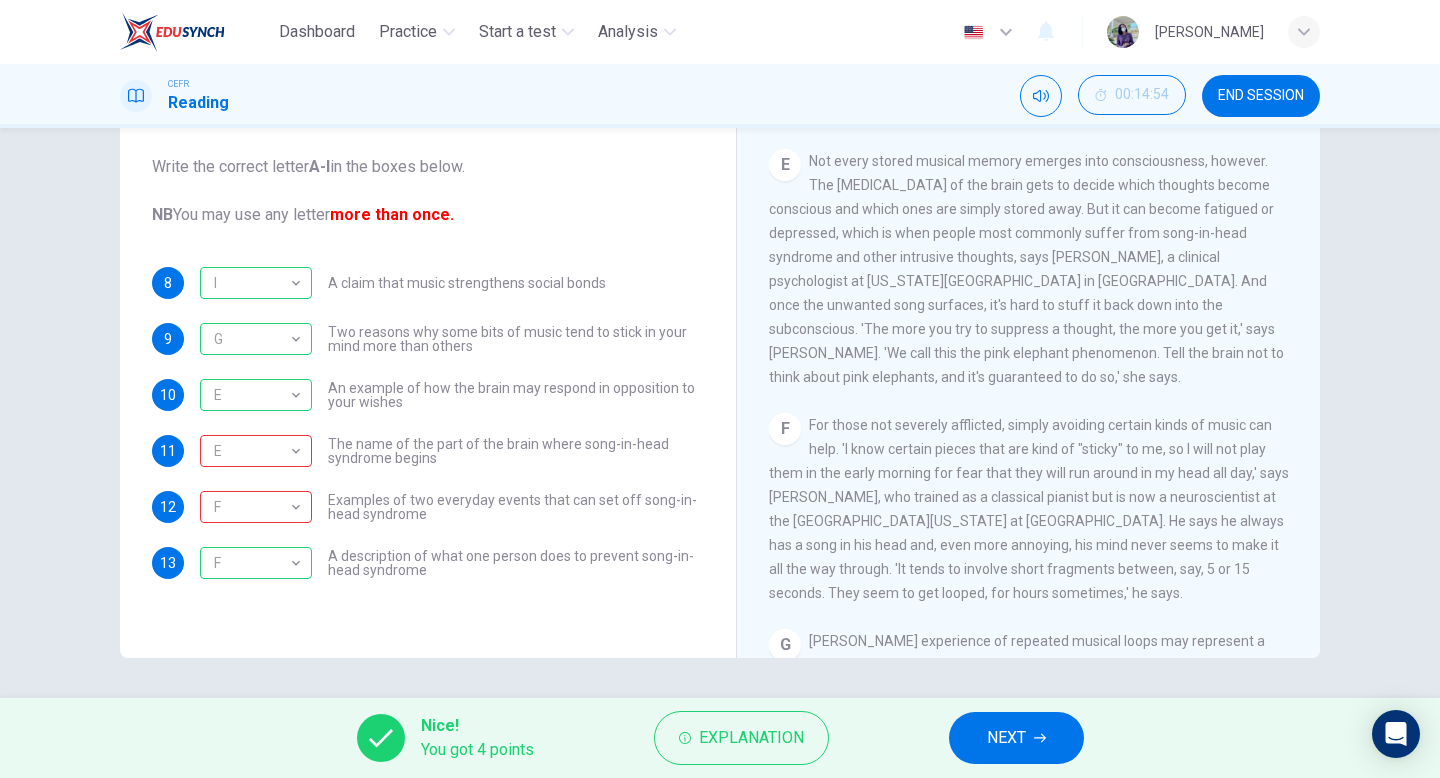 click on "NEXT" at bounding box center [1006, 738] 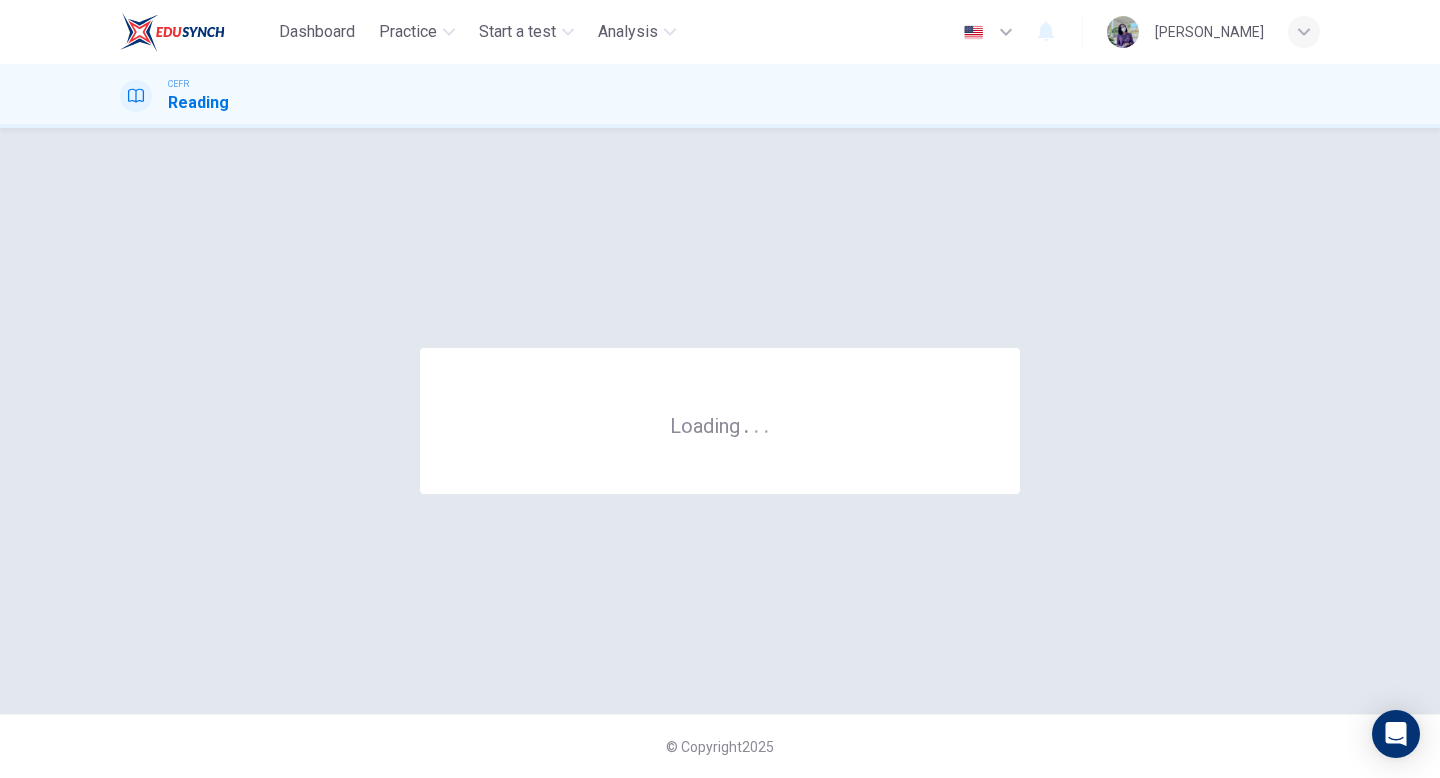 scroll, scrollTop: 0, scrollLeft: 0, axis: both 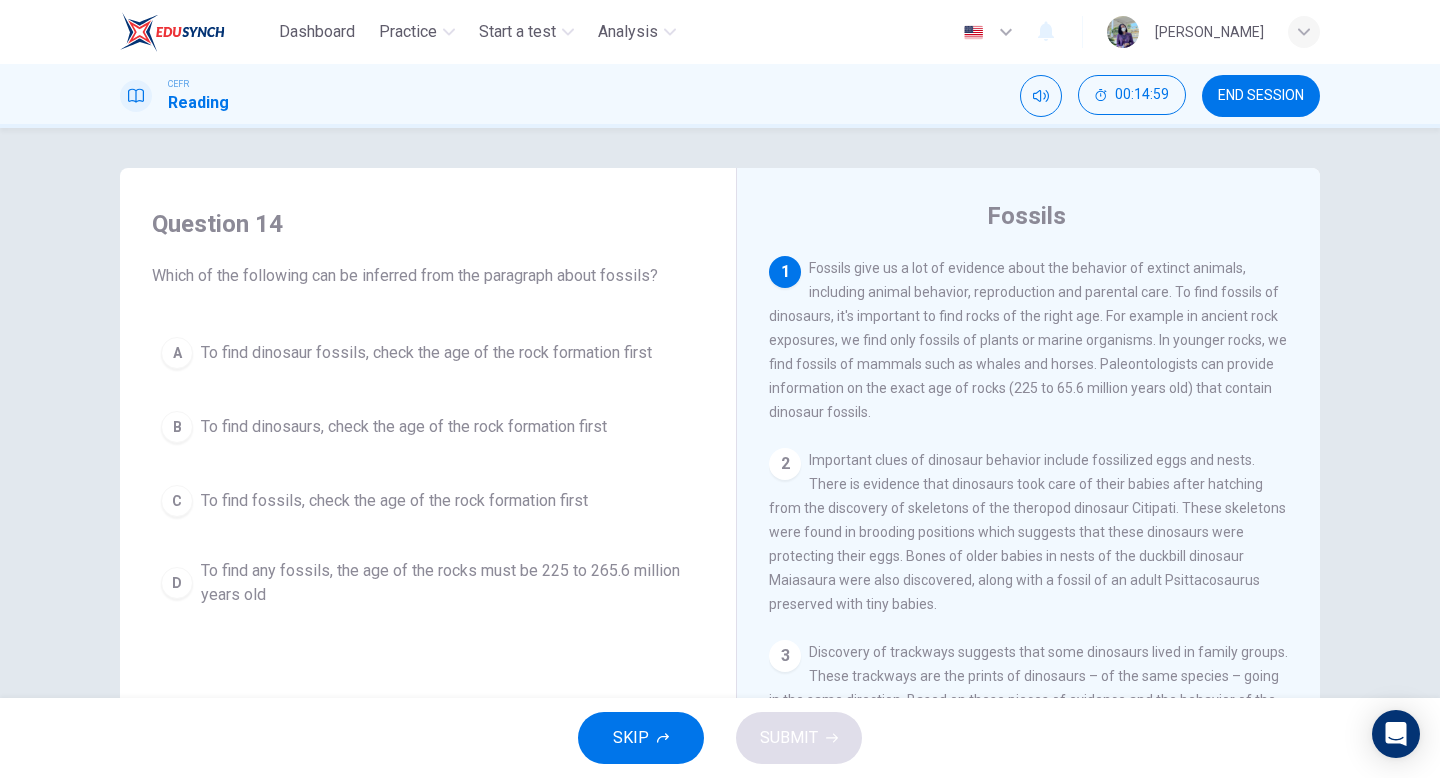 drag, startPoint x: 538, startPoint y: 274, endPoint x: 654, endPoint y: 291, distance: 117.239075 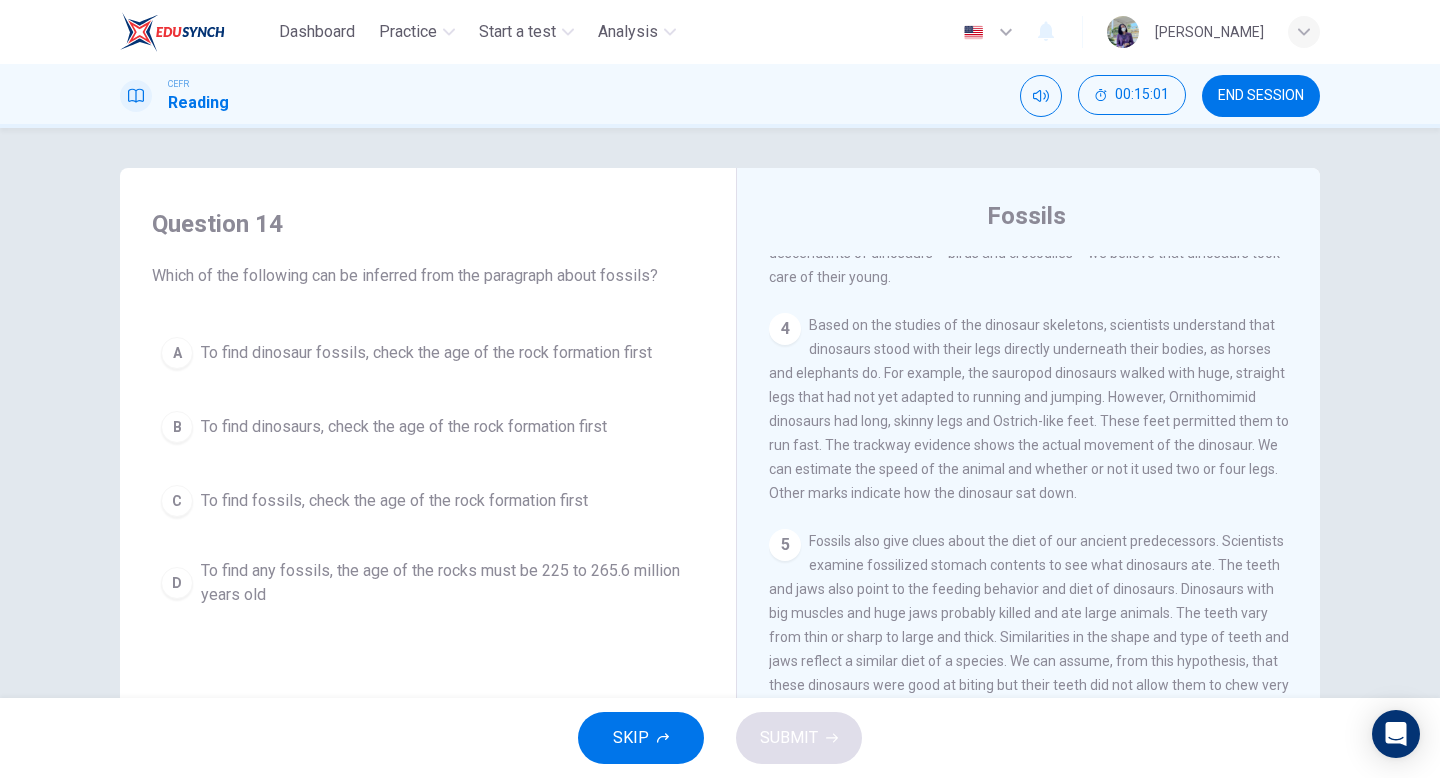 scroll, scrollTop: 811, scrollLeft: 0, axis: vertical 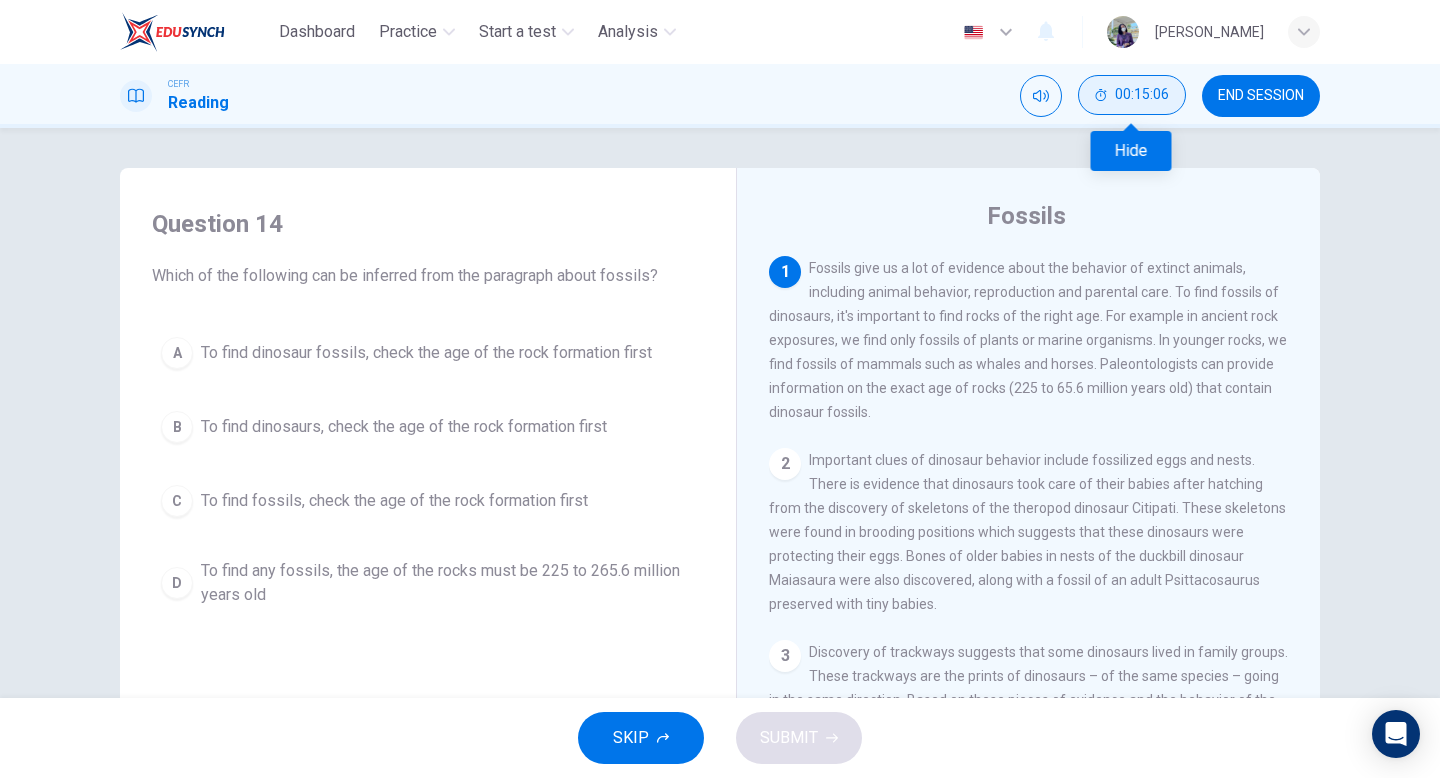 click on "00:15:06" at bounding box center (1142, 95) 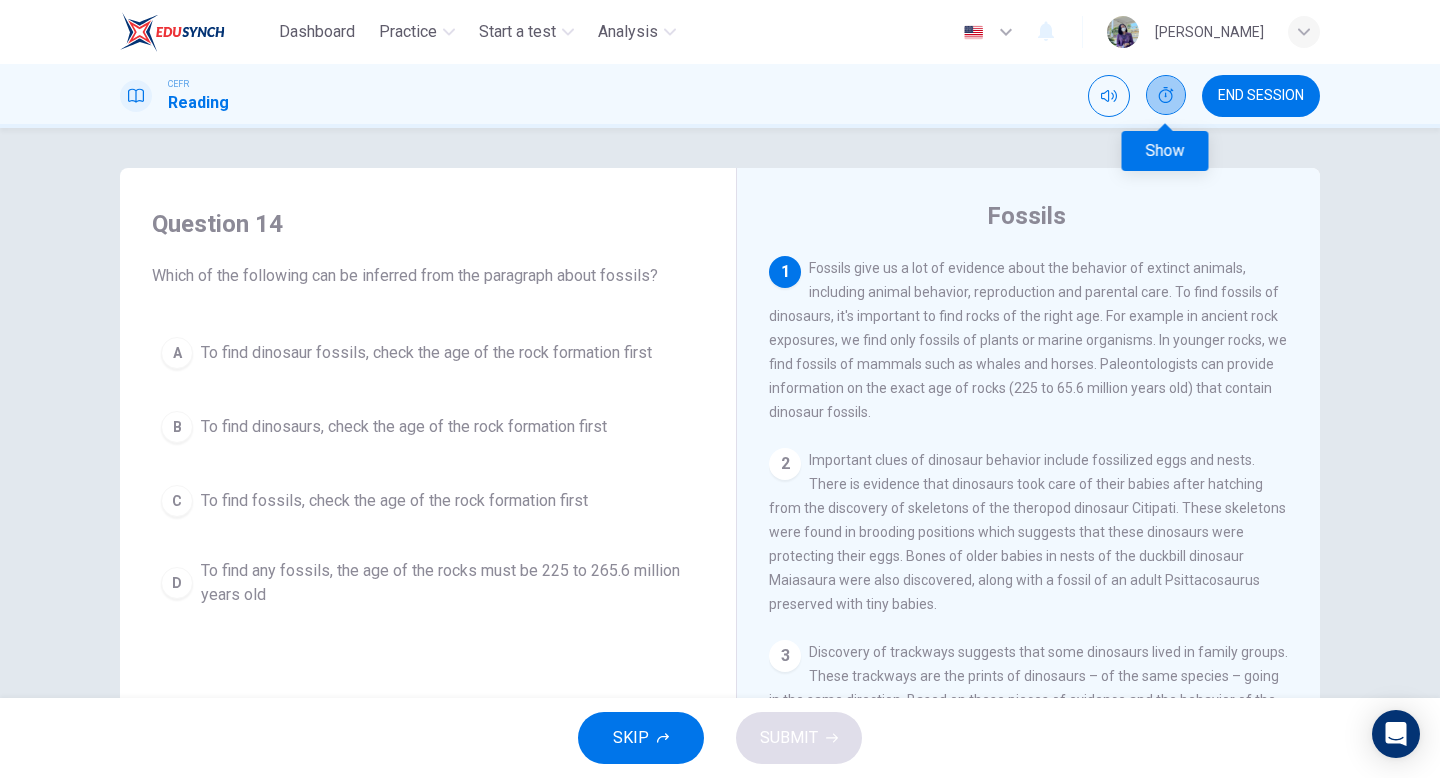 click 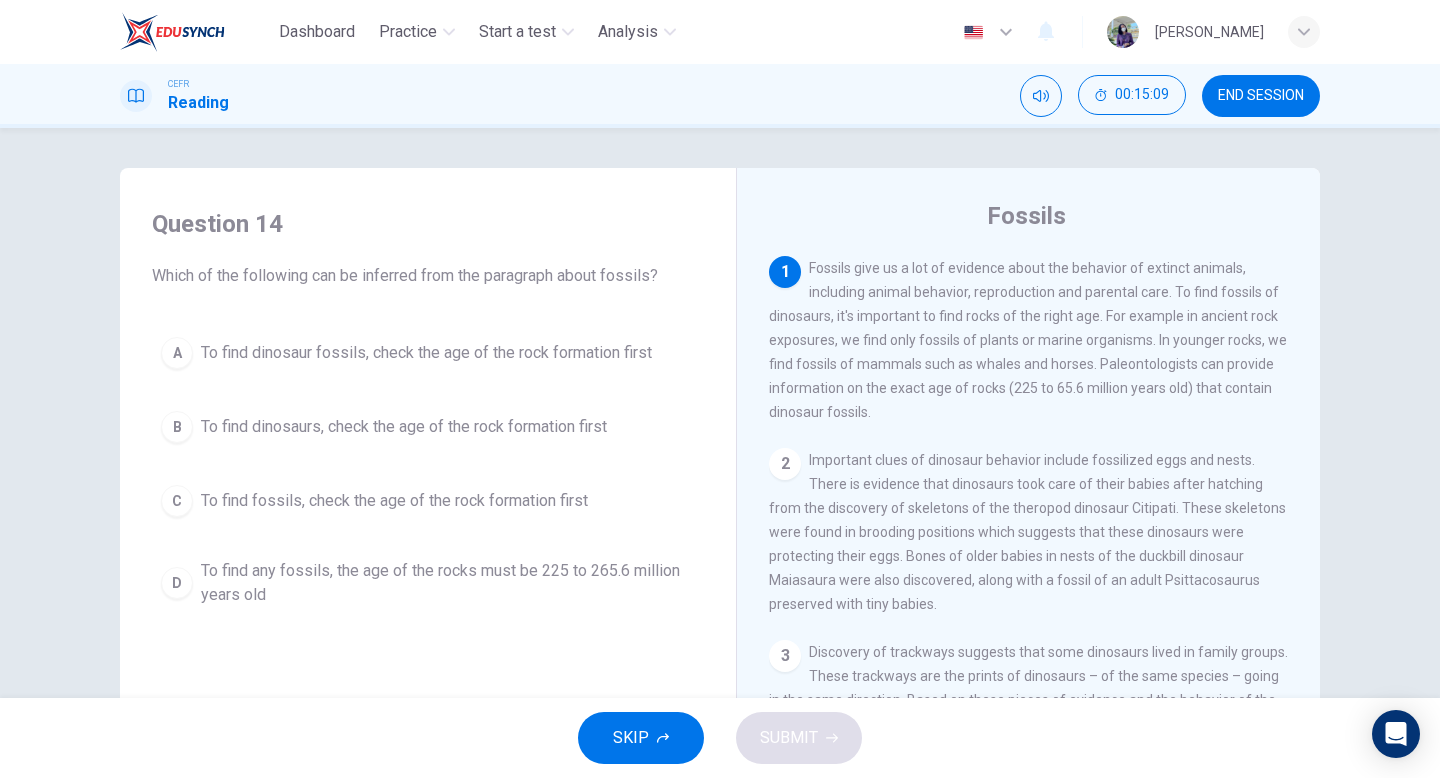 click on "END SESSION" at bounding box center (1261, 96) 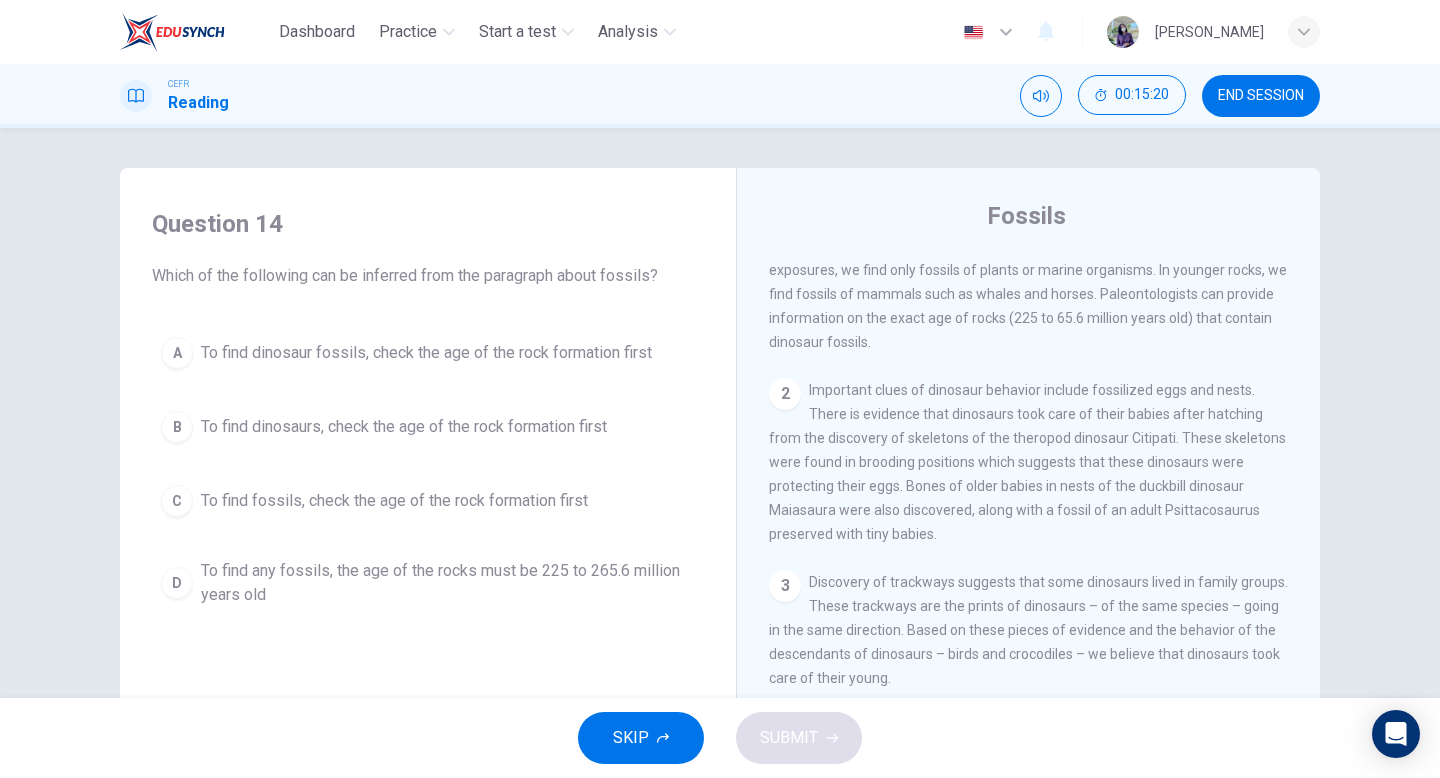 scroll, scrollTop: 0, scrollLeft: 0, axis: both 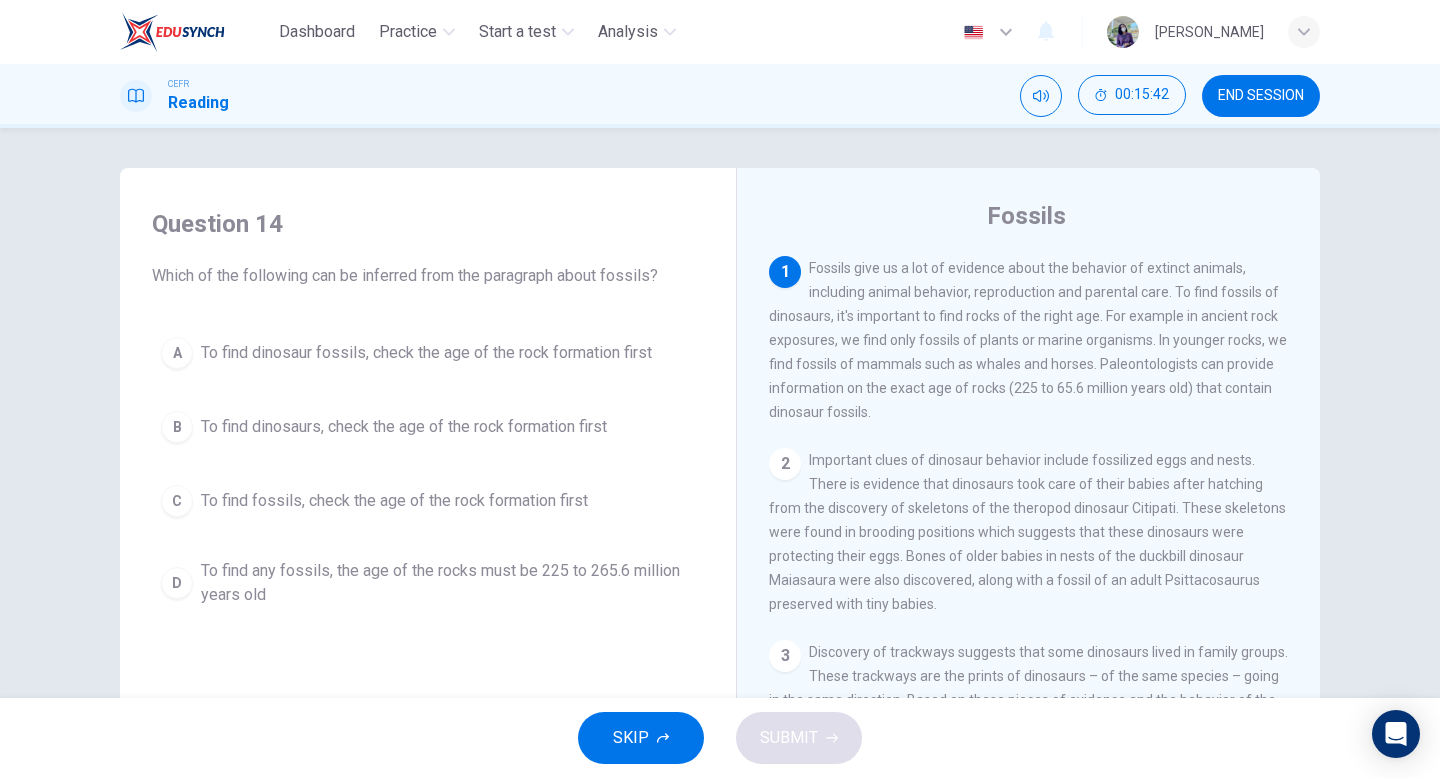 click on "SKIP" at bounding box center (631, 738) 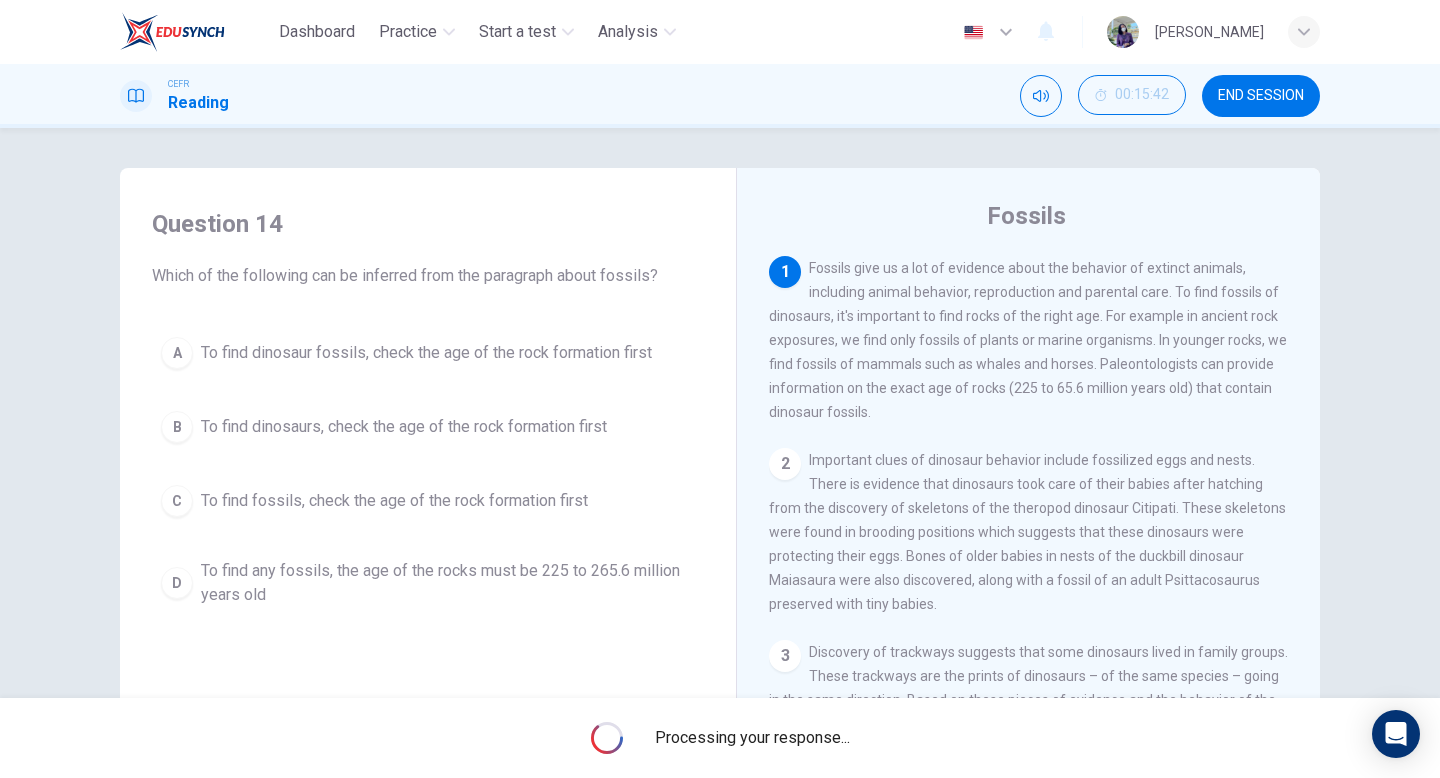 click on "END SESSION" at bounding box center [1261, 96] 